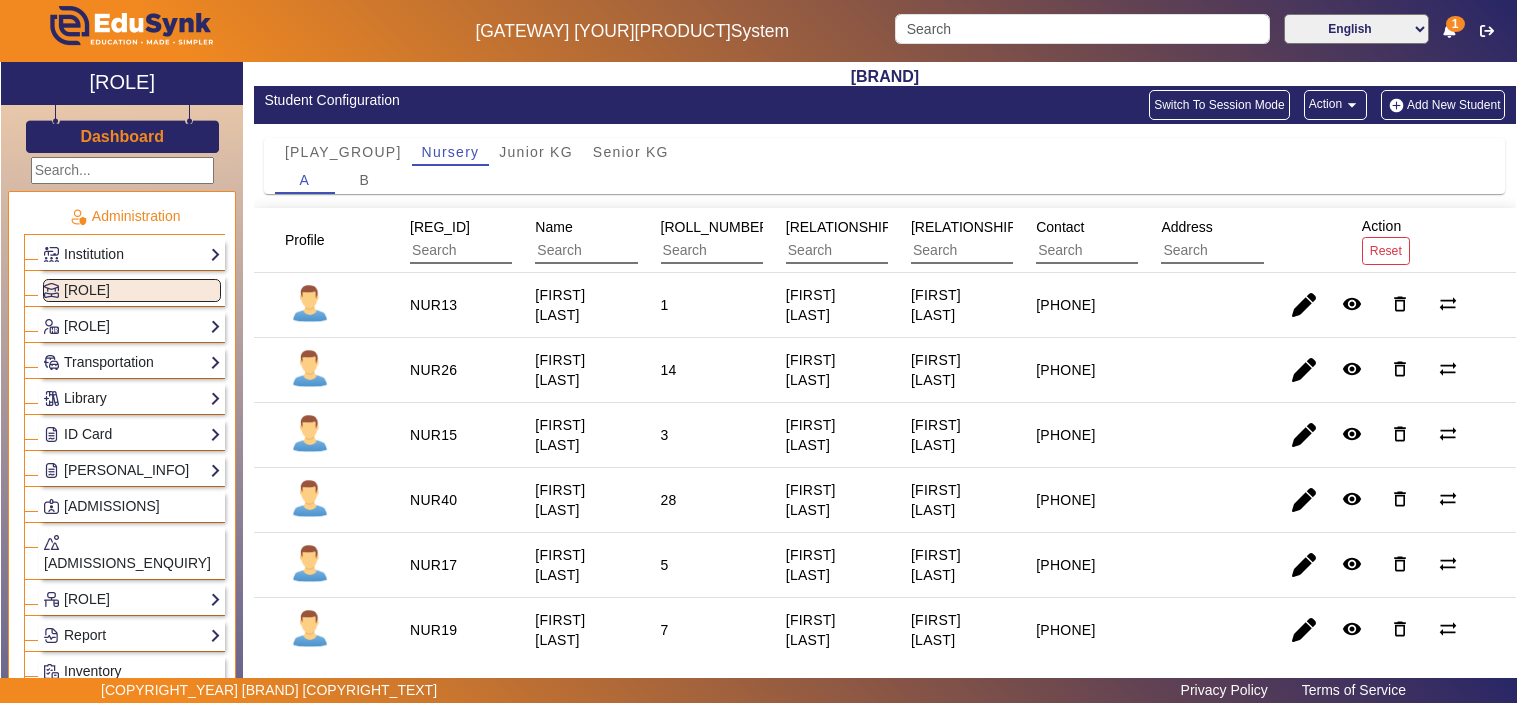 scroll, scrollTop: 0, scrollLeft: 0, axis: both 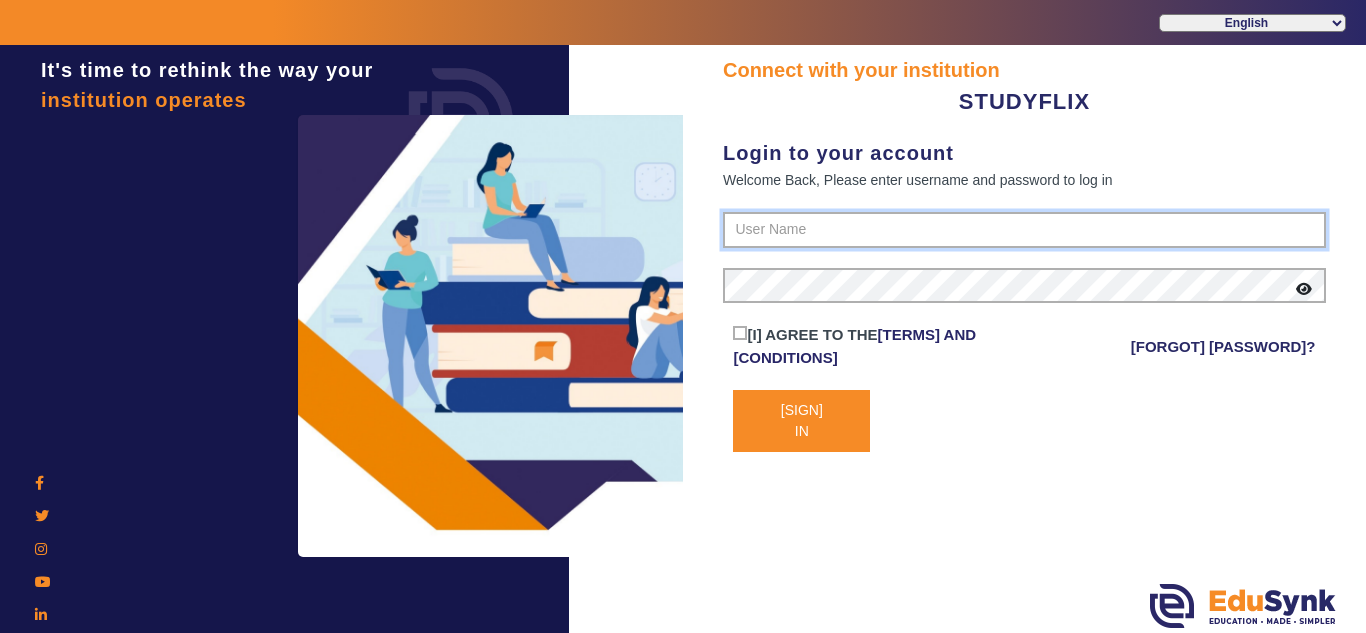 click at bounding box center [1024, 230] 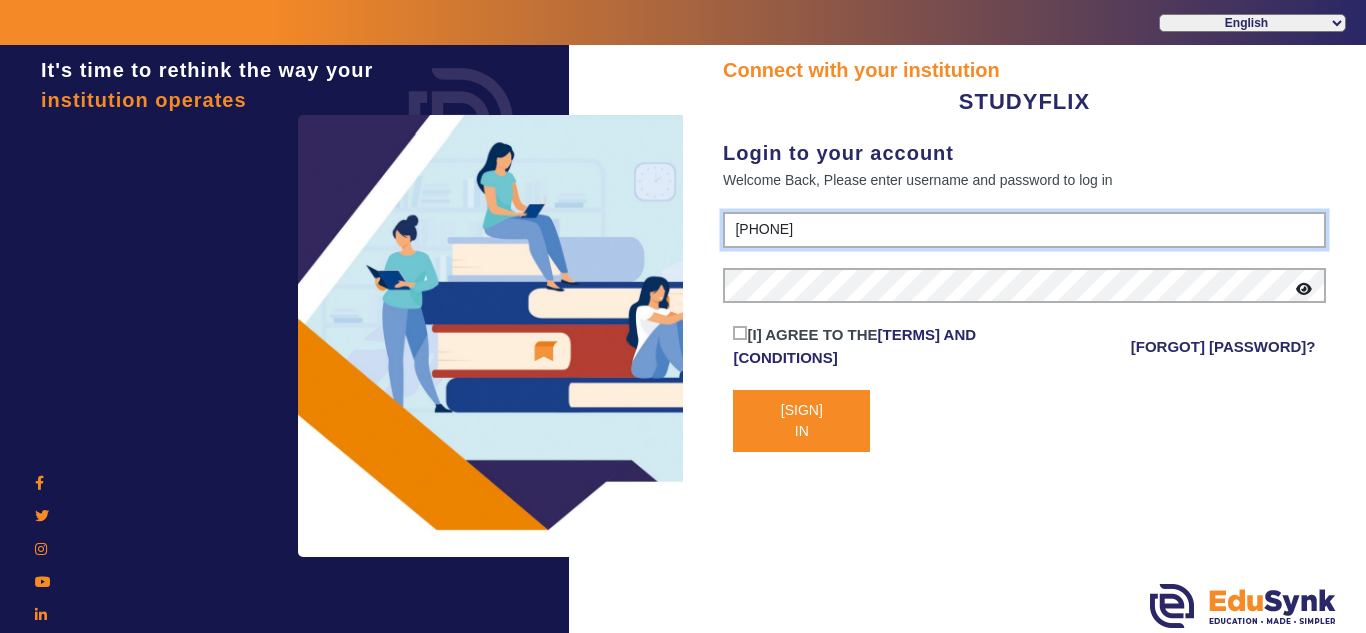 type on "[PHONE]" 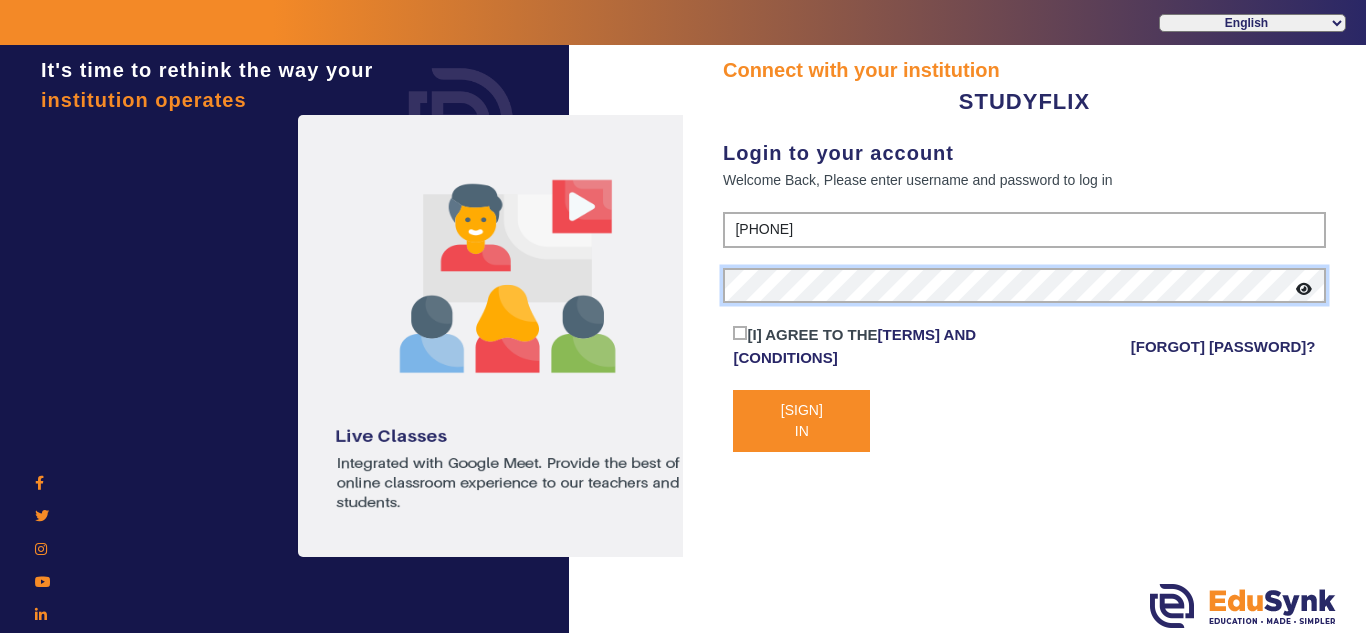 click on "[SIGN] IN" 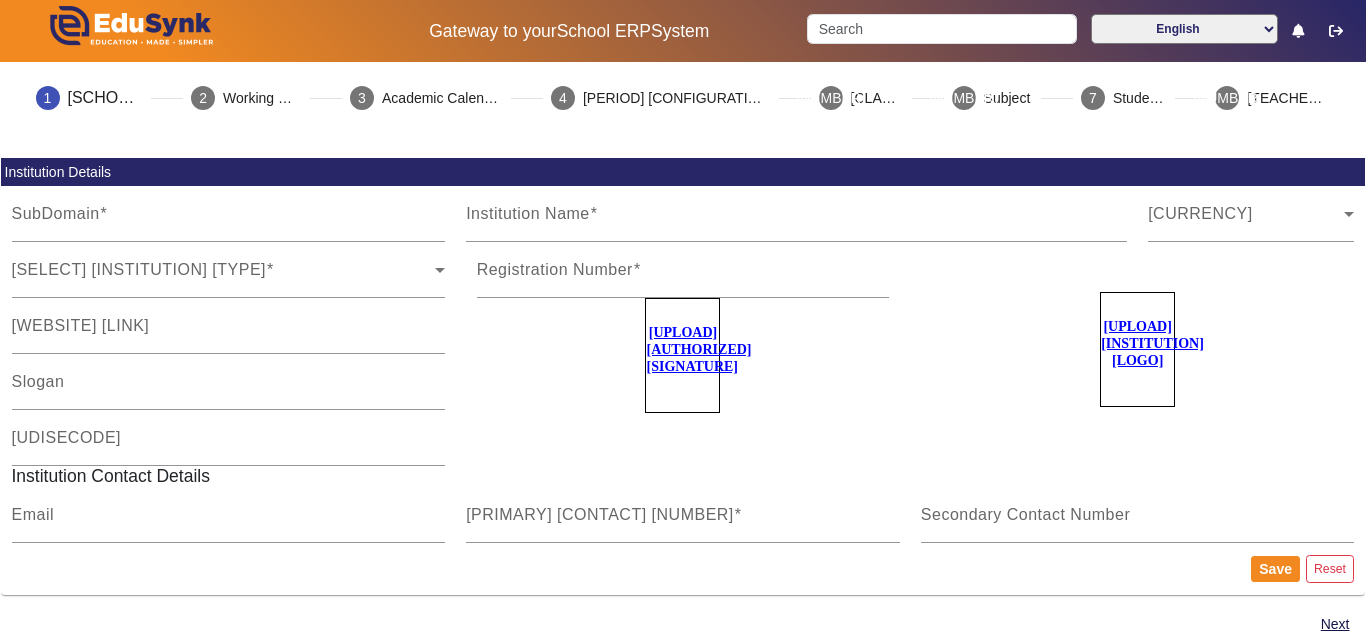 type on "[BRAND]" 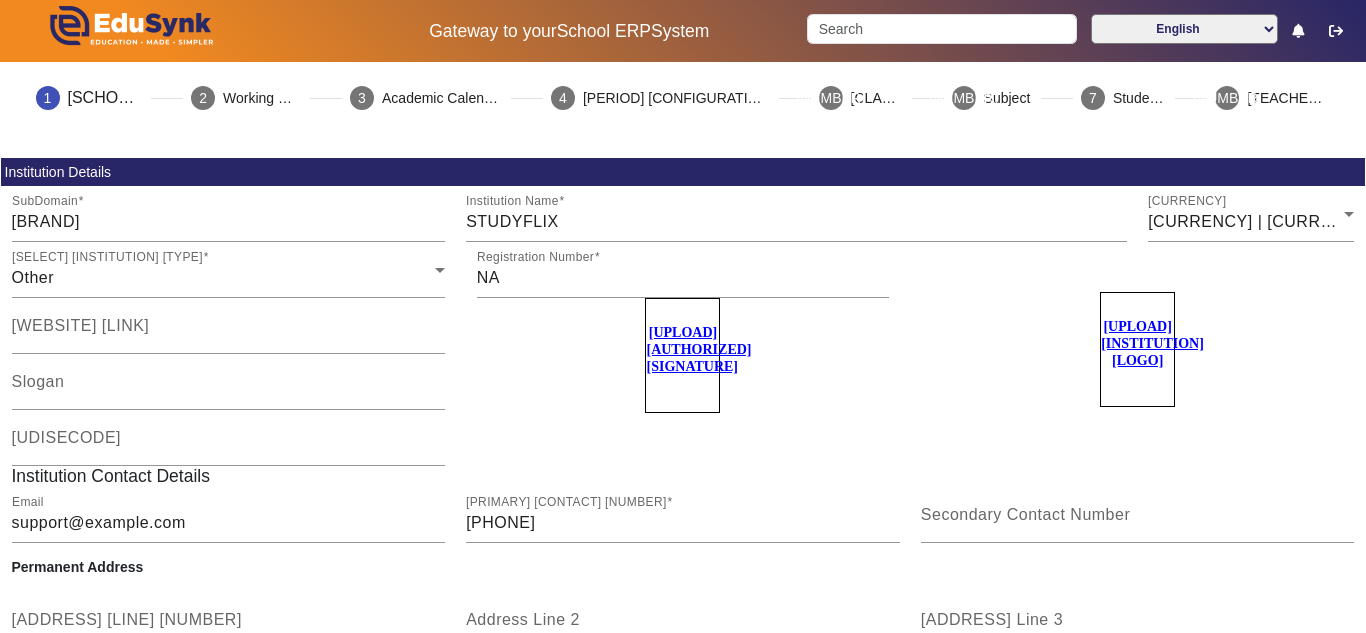 click on "Institution Contact Details" 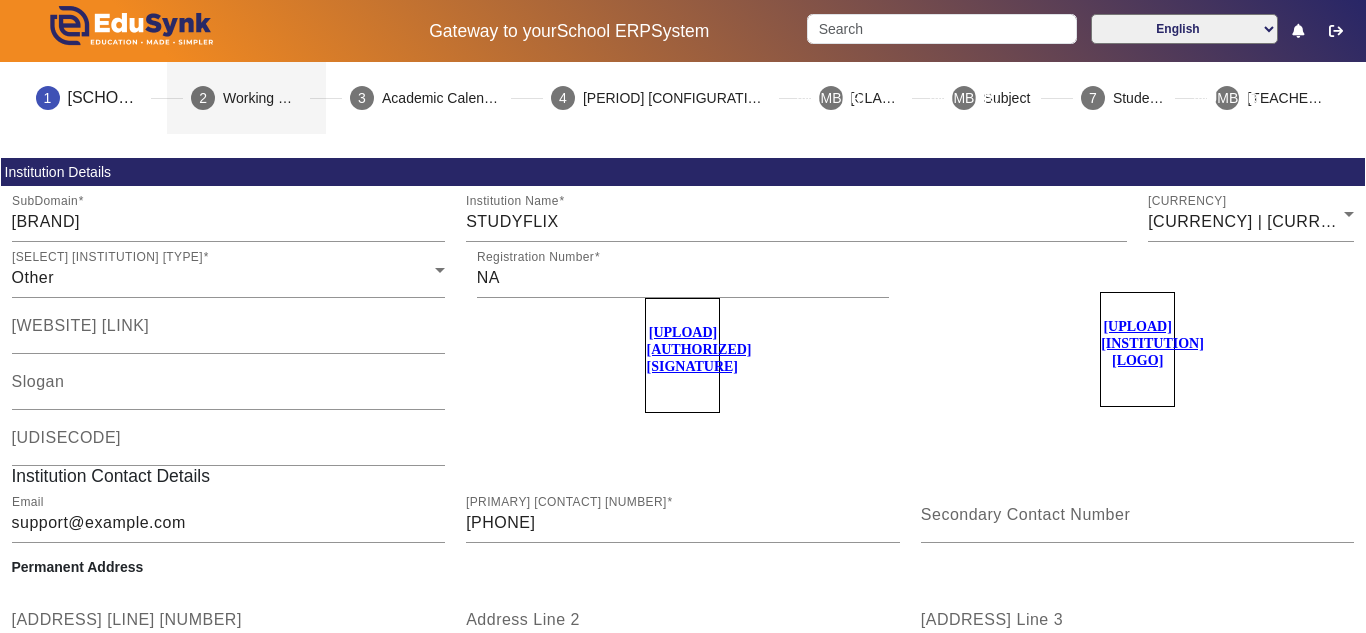 click on "Working Day" at bounding box center (262, 98) 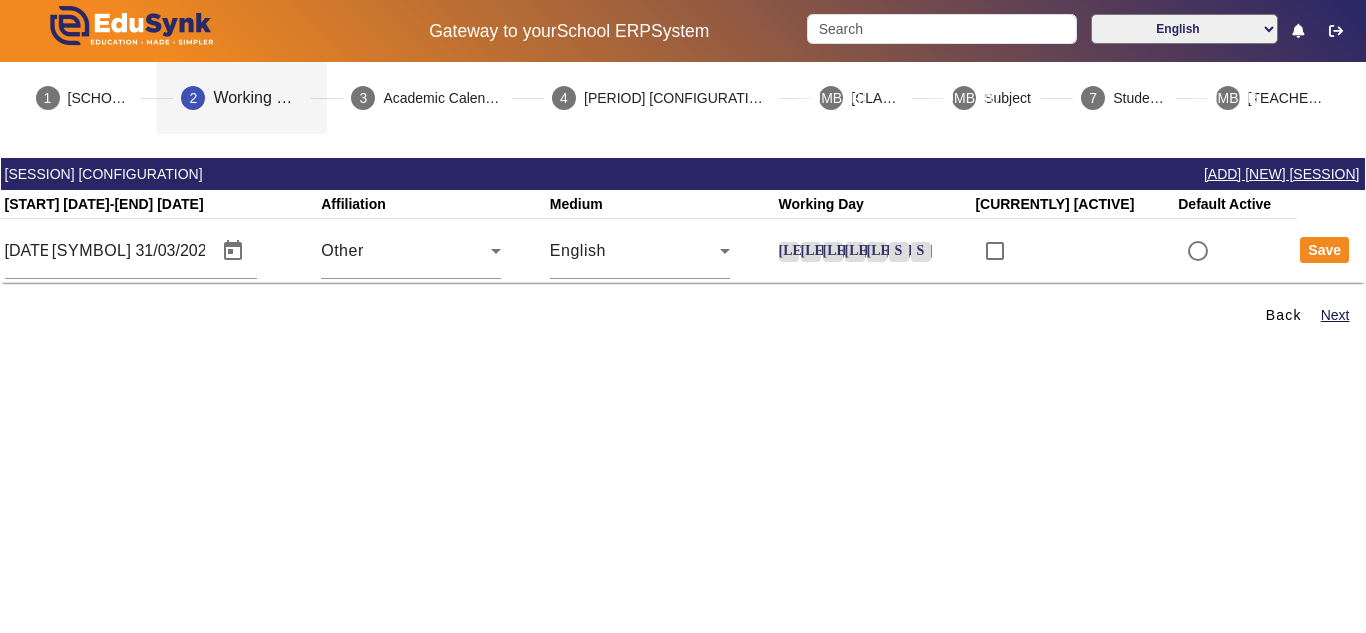 click on "[LETTER]" 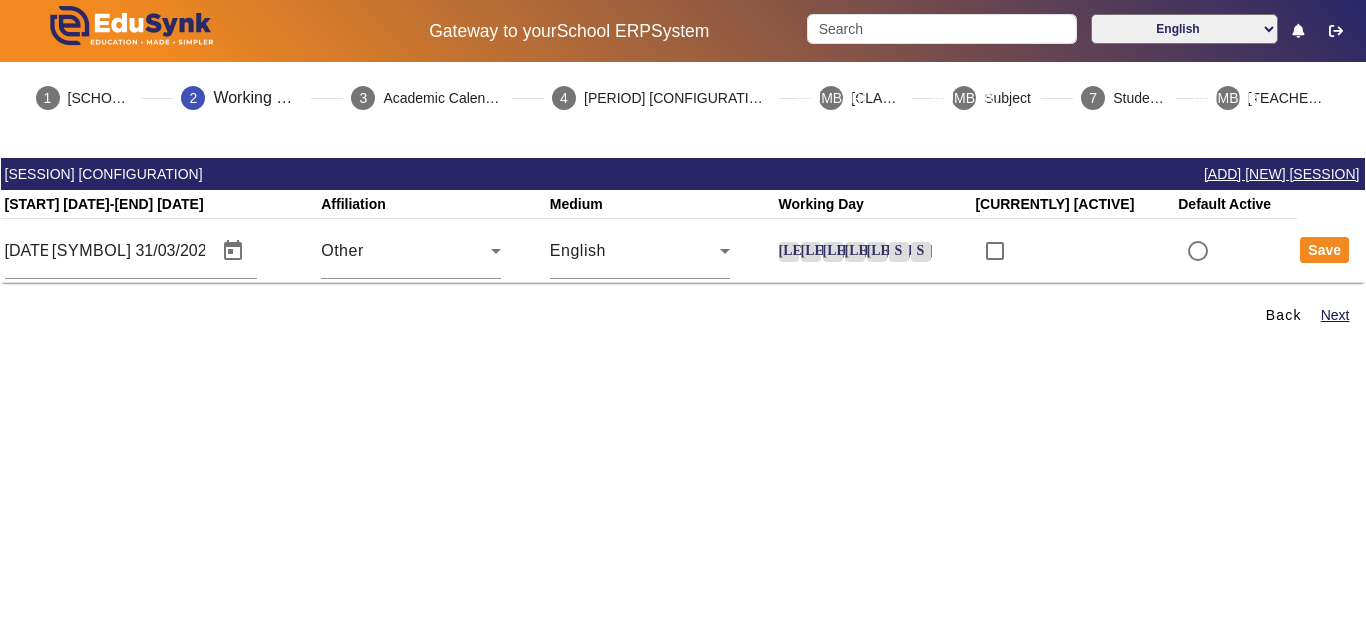 click on "[LETTER]" 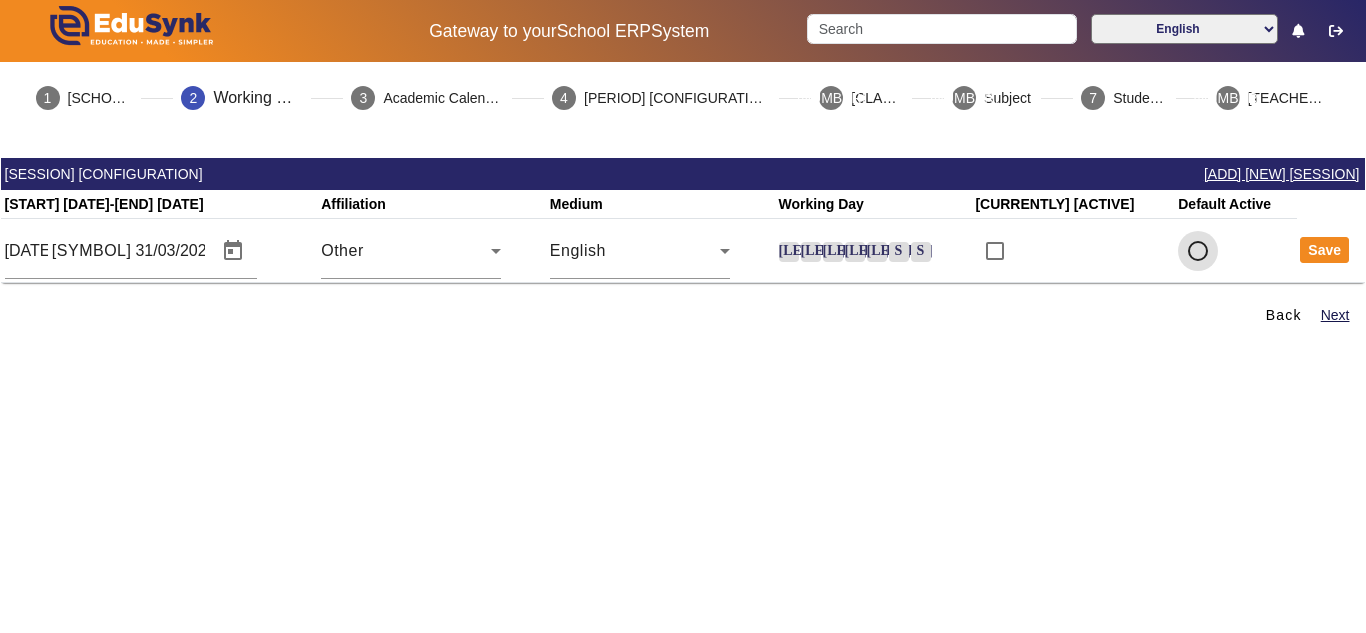 click at bounding box center (1198, 251) 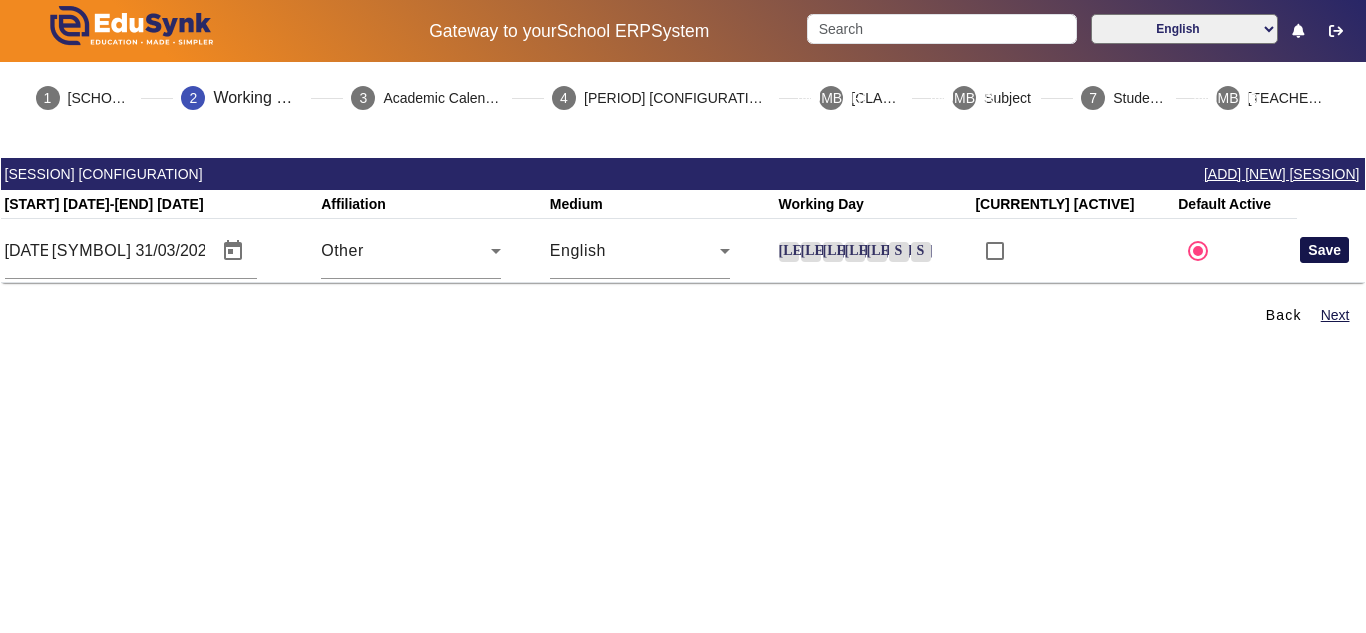 click on "Save" 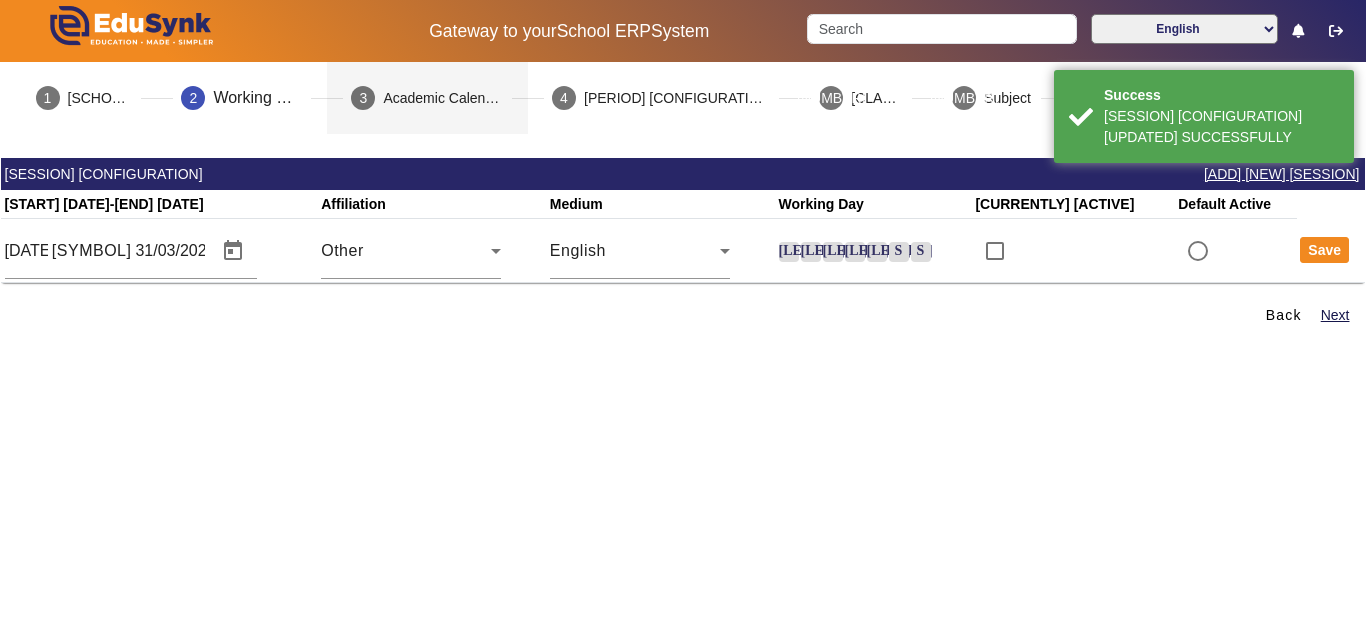 click on "Academic Calendar" at bounding box center [443, 98] 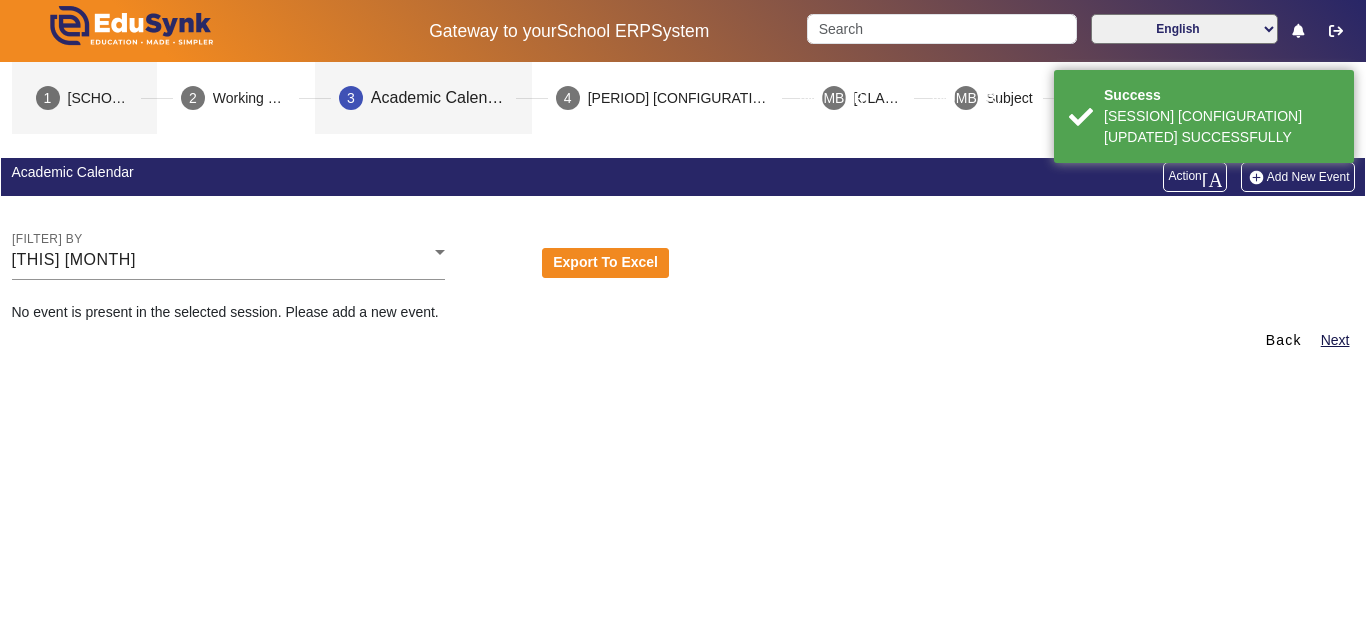 click on "[SCHOOL]" at bounding box center (100, 98) 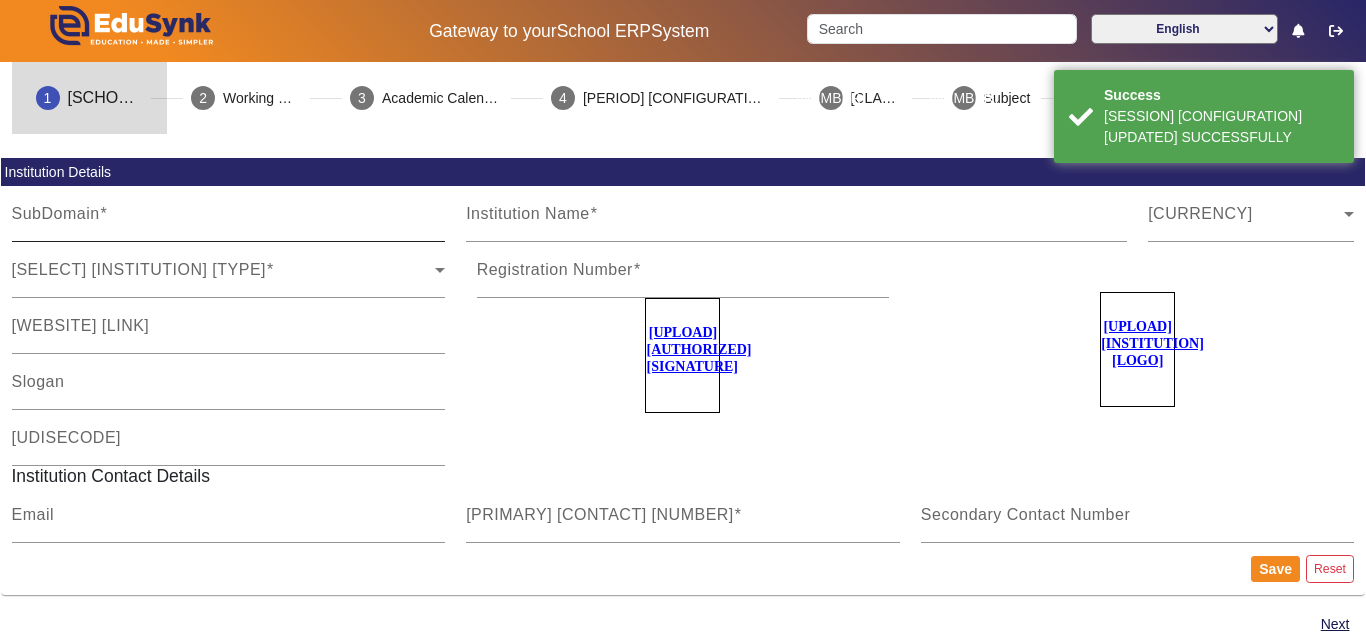 type on "[BRAND]" 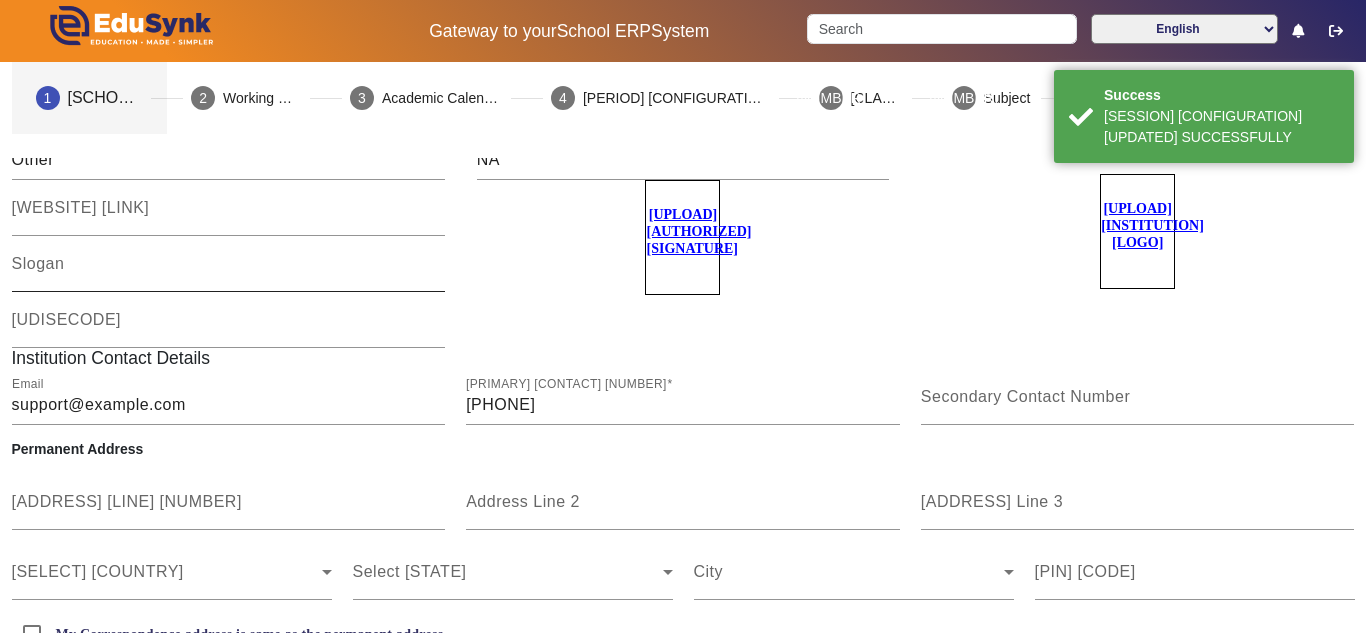 scroll, scrollTop: 167, scrollLeft: 0, axis: vertical 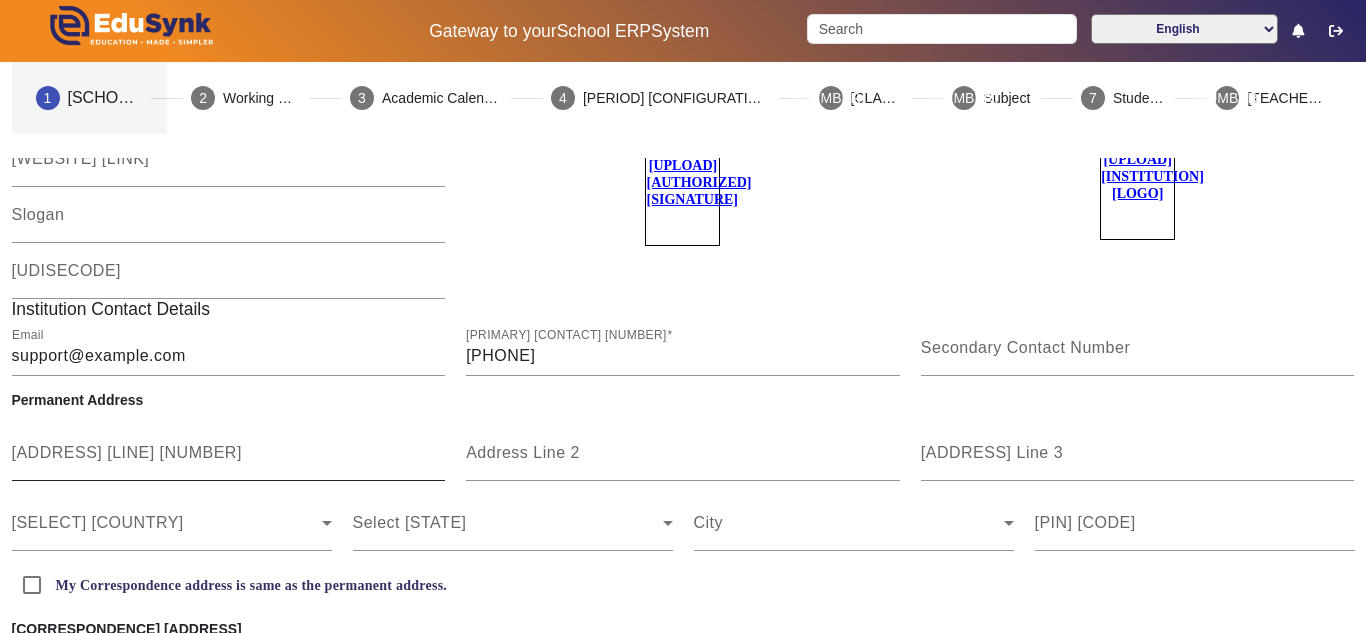 click on "[ADDRESS] [LINE] [NUMBER]" at bounding box center [229, 461] 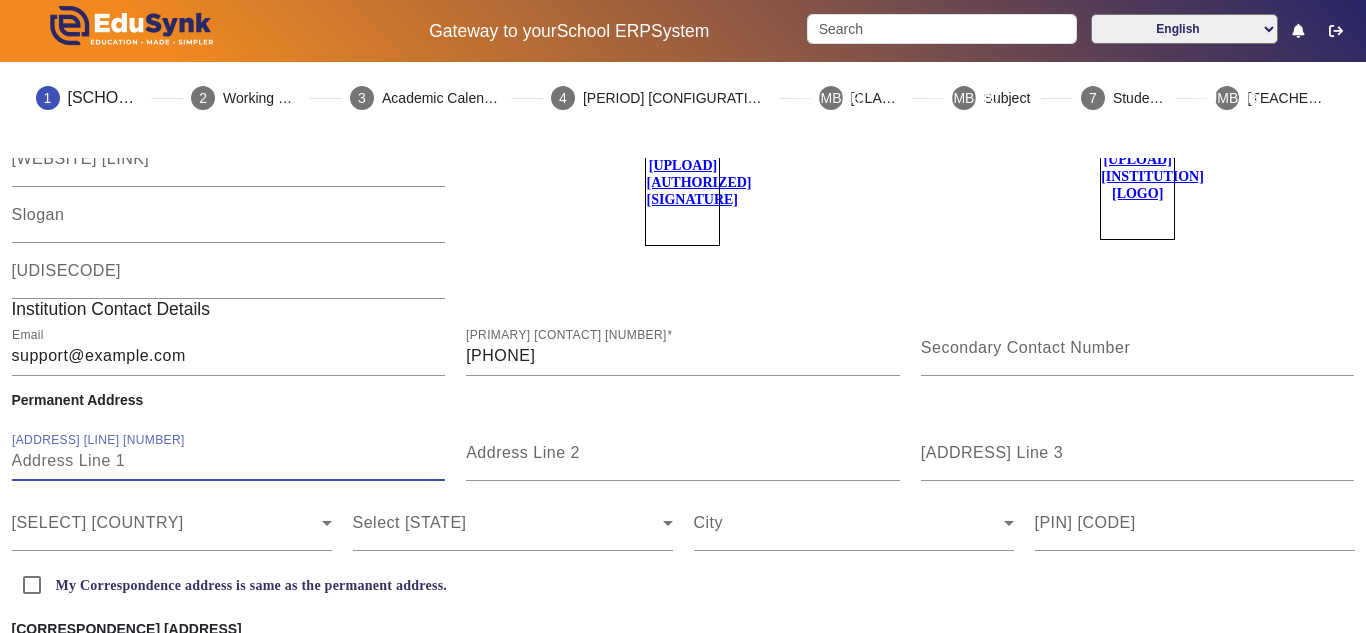 paste on "C 3719, [STREET], [AREA]," 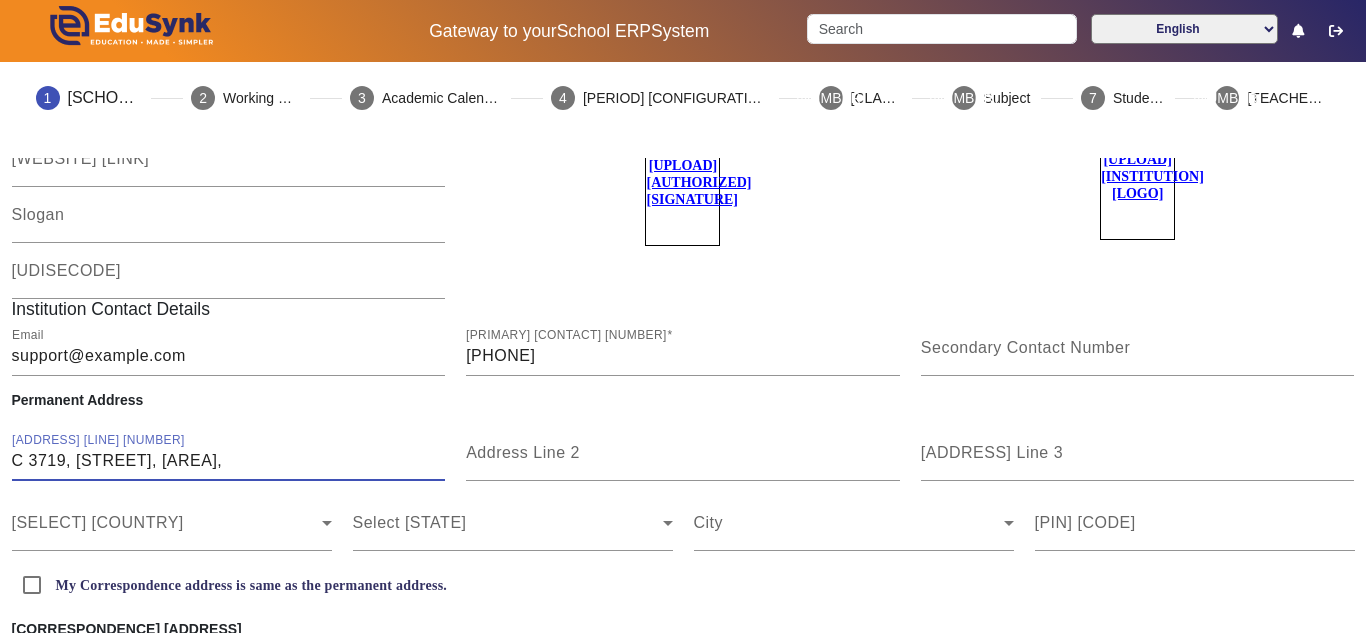 drag, startPoint x: 240, startPoint y: 461, endPoint x: 396, endPoint y: 462, distance: 156.0032 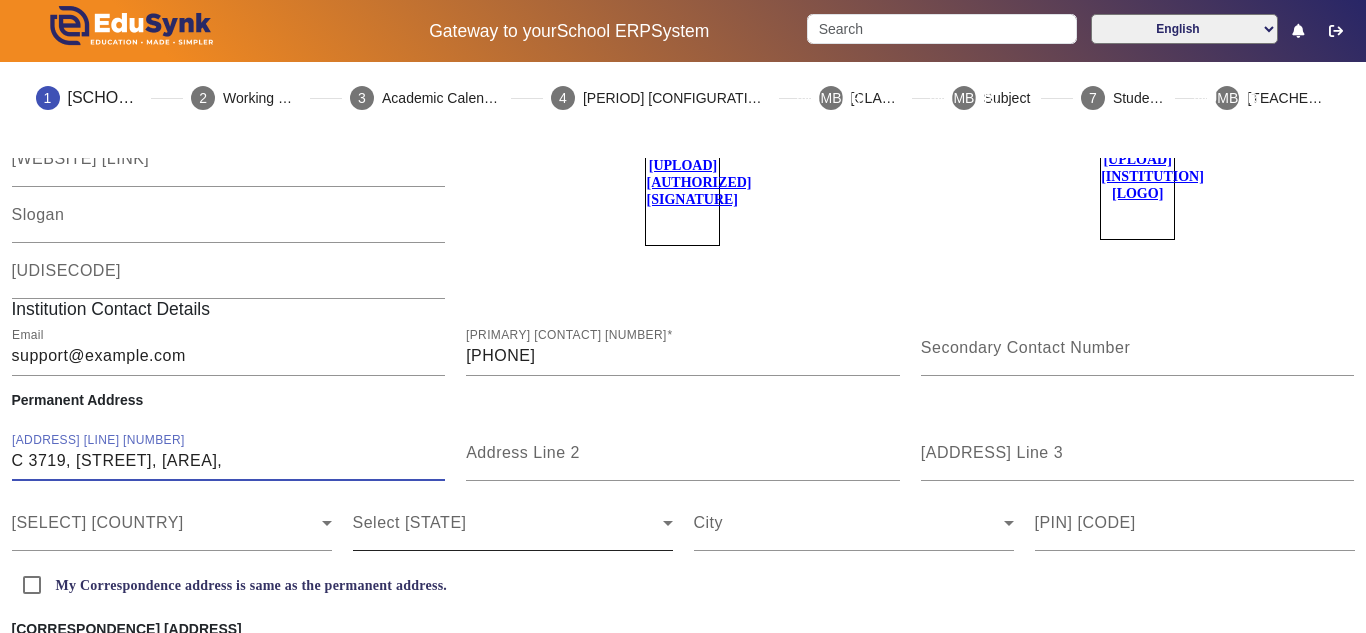 type on "C 3719, [STREET], [AREA]," 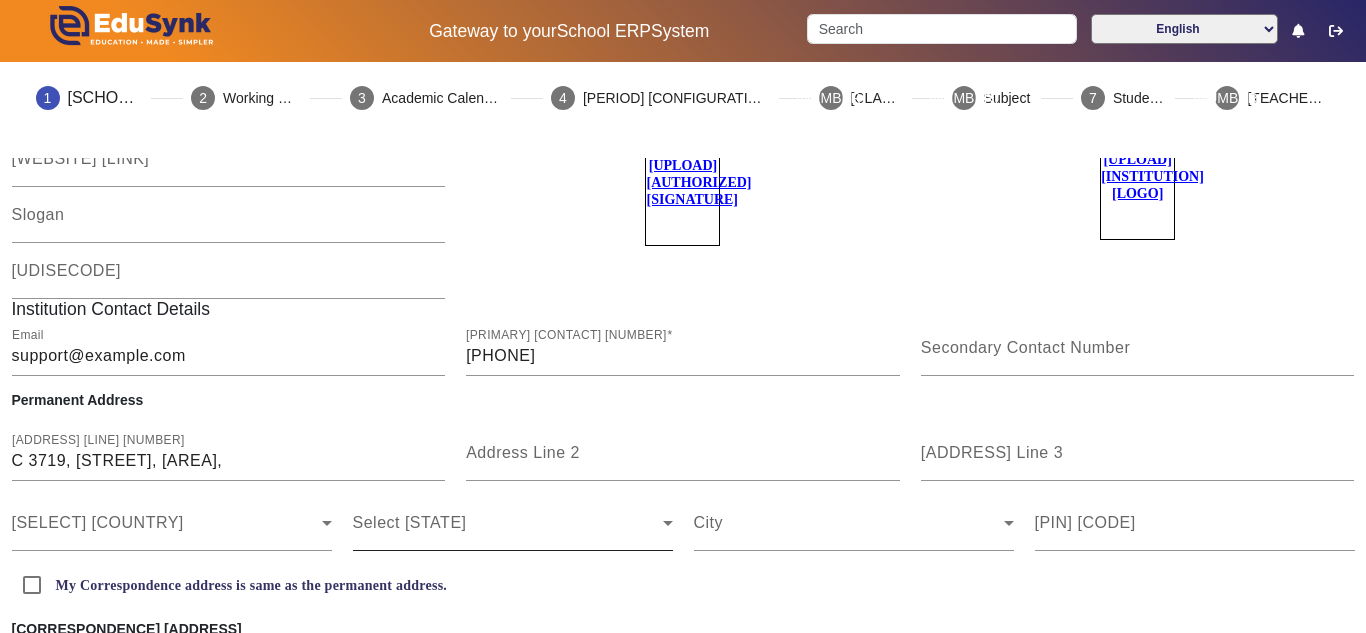 click on "Select [STATE]" 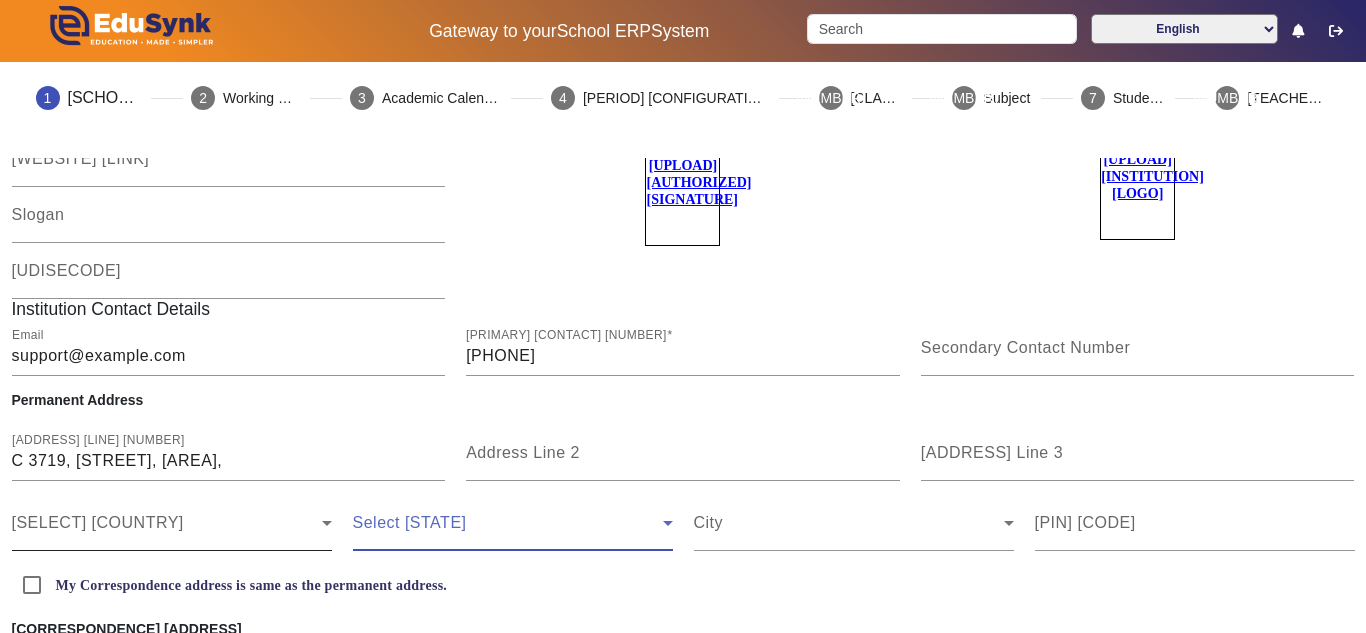 click on "[SELECT] [COUNTRY]" 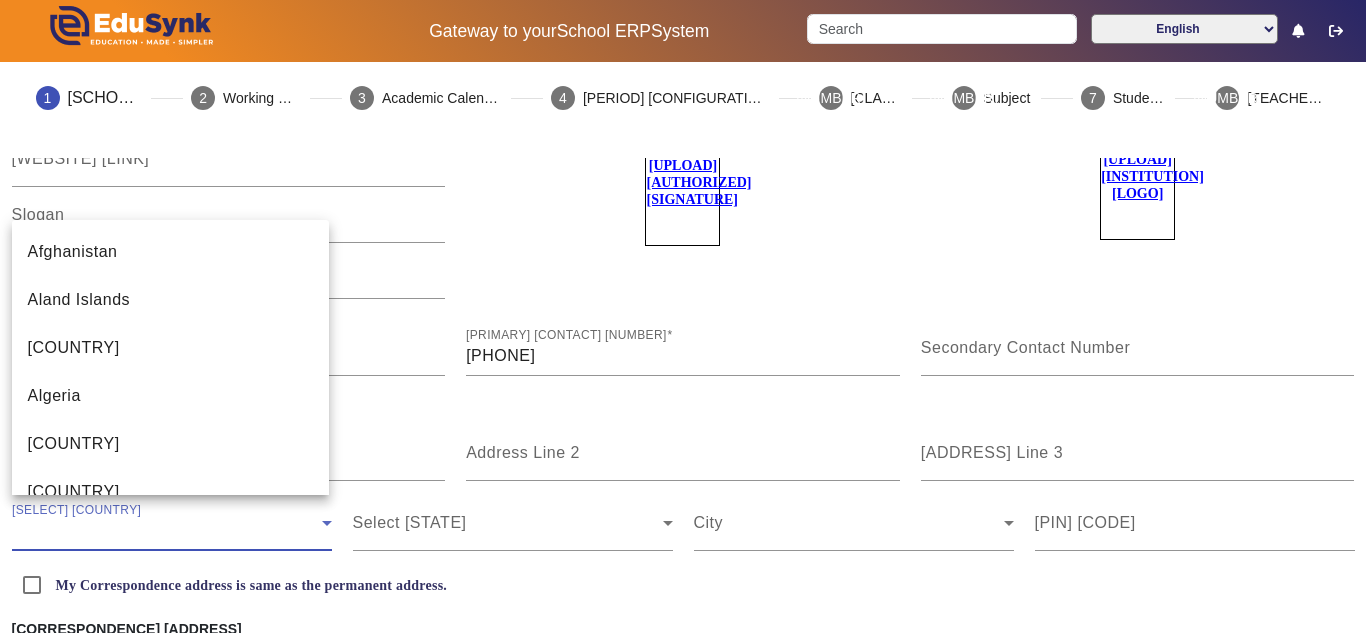 scroll, scrollTop: 4581, scrollLeft: 0, axis: vertical 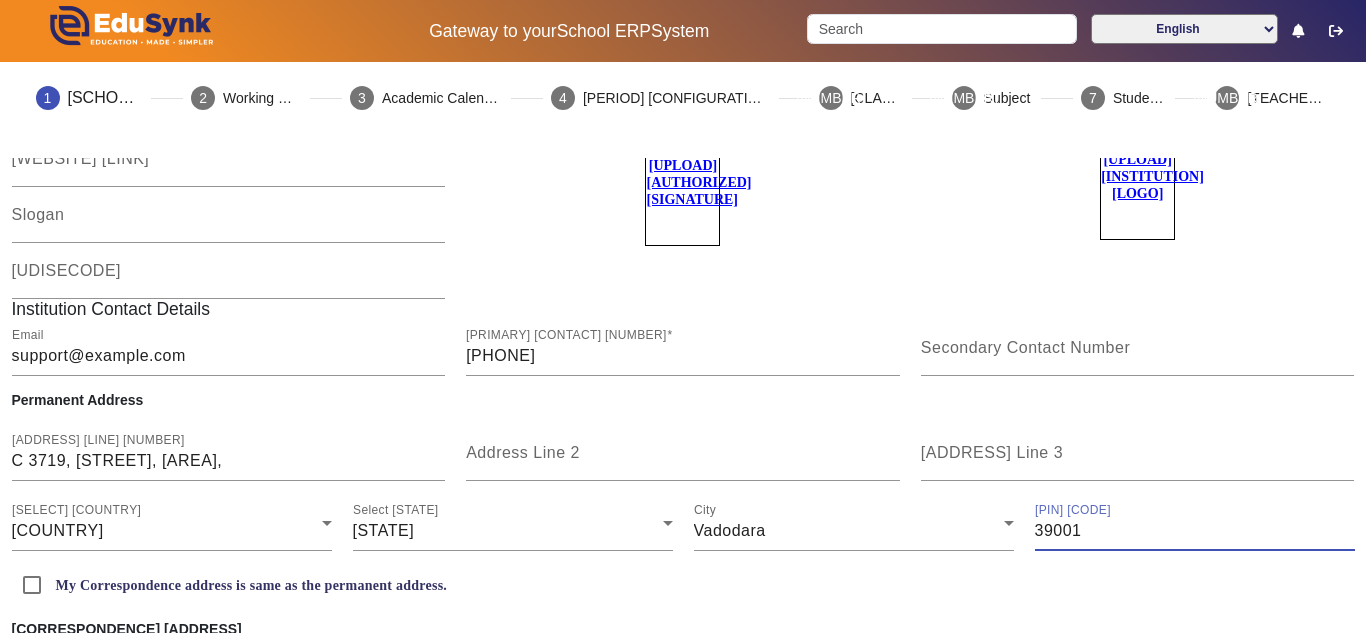 click on "39001" at bounding box center (1195, 531) 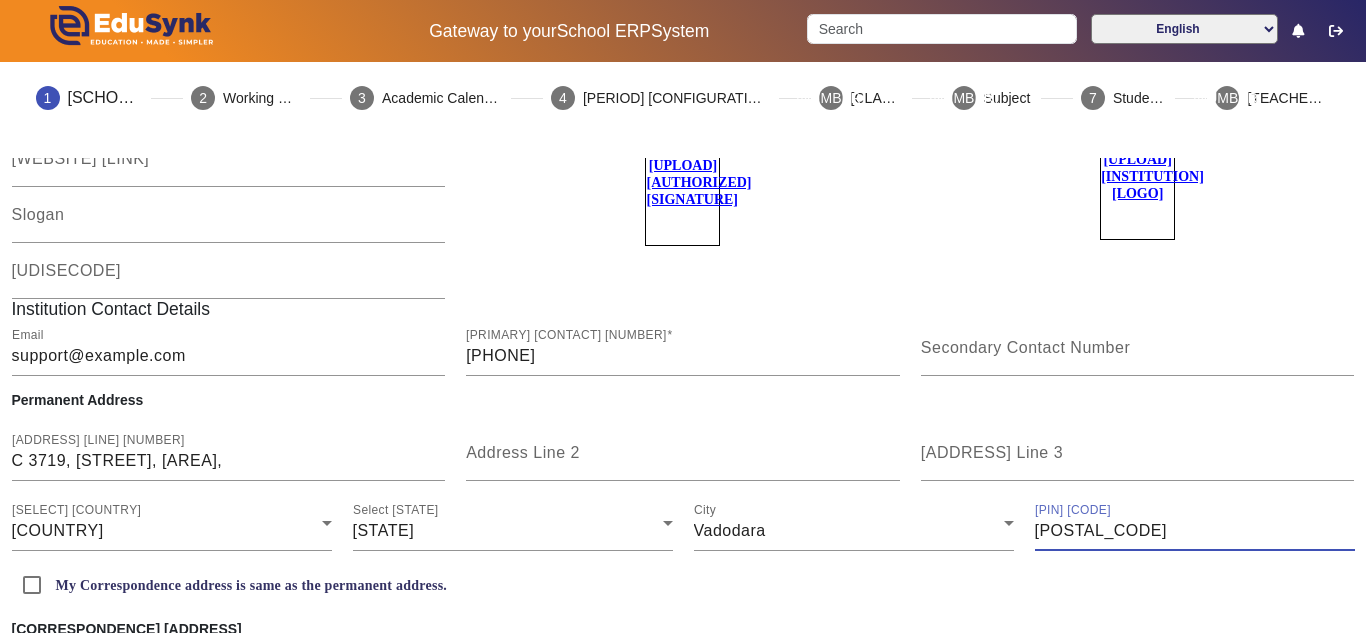 scroll, scrollTop: 333, scrollLeft: 0, axis: vertical 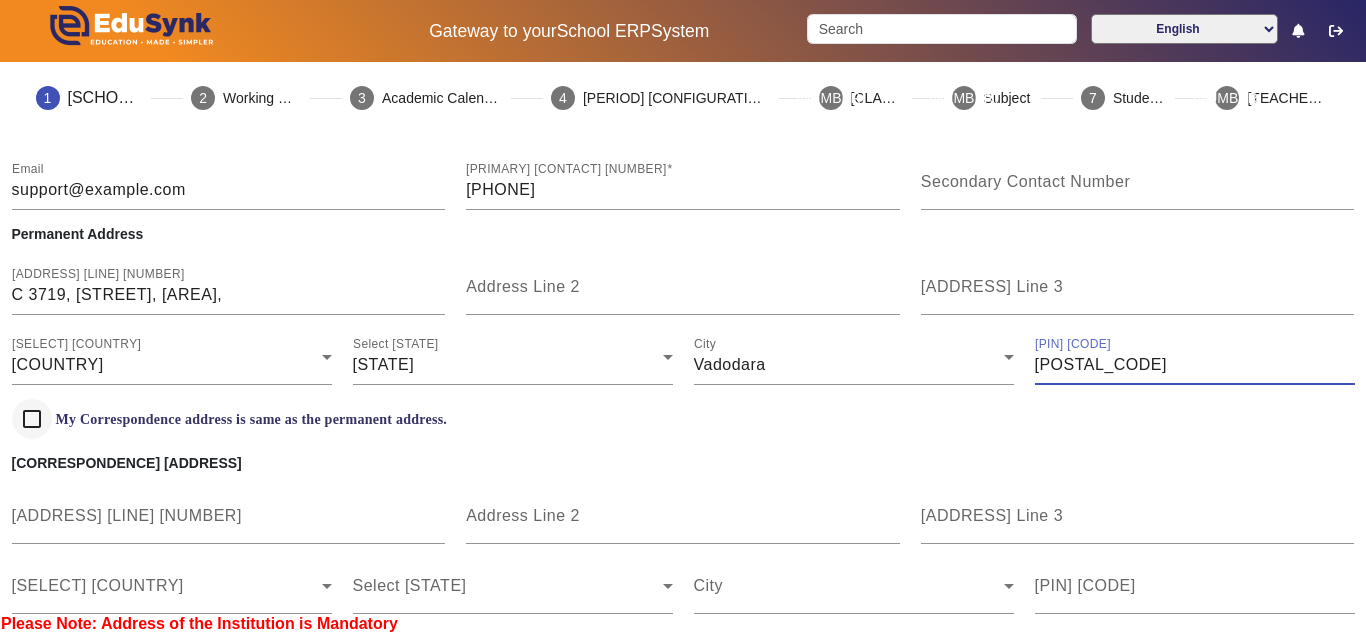 type on "[POSTAL_CODE]" 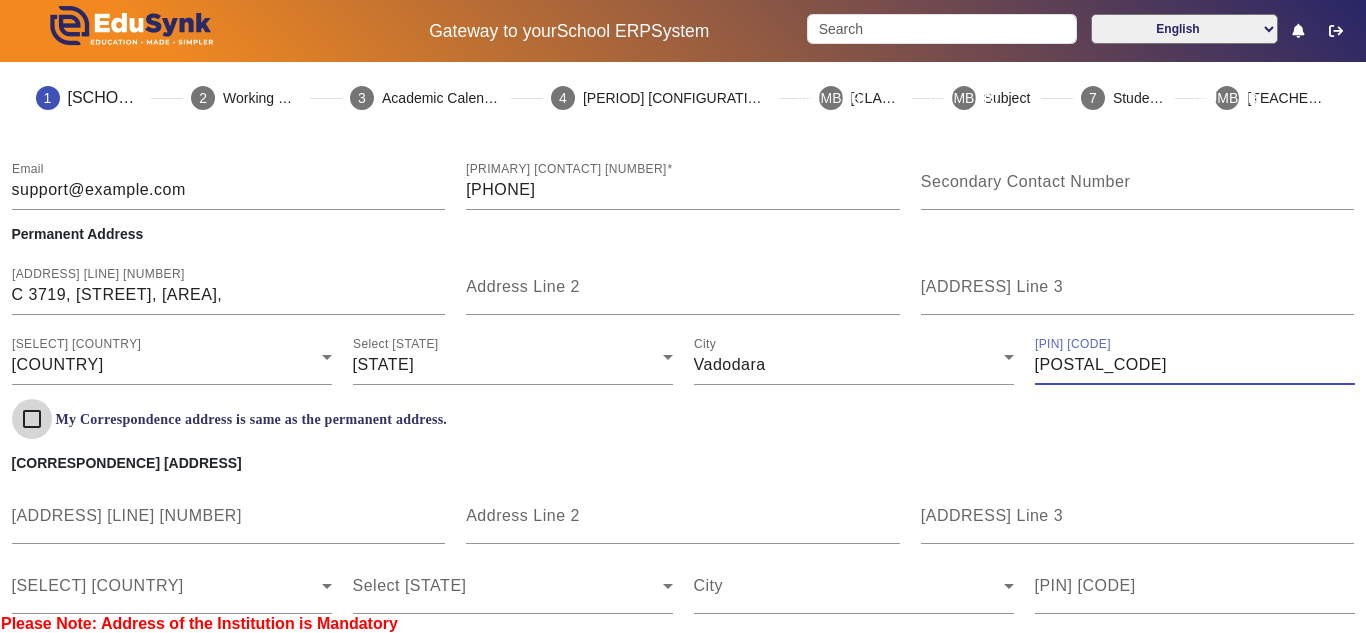 click on "My Correspondence address is same as the permanent address." at bounding box center [32, 419] 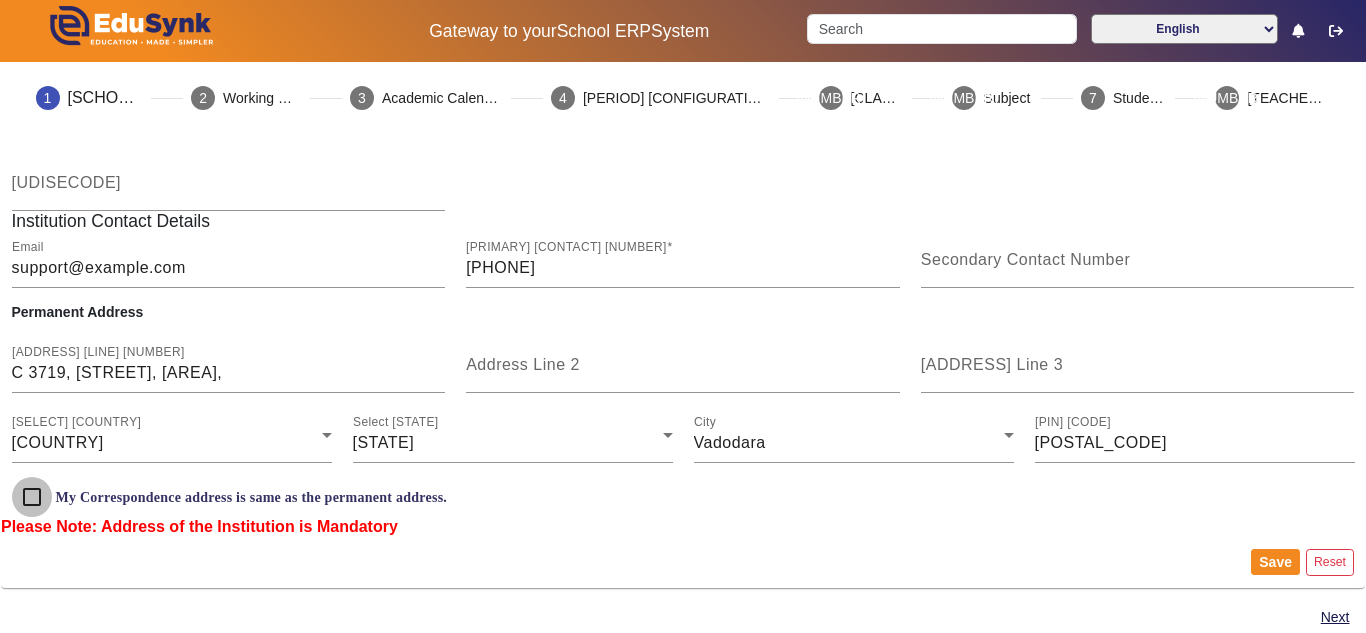 scroll, scrollTop: 255, scrollLeft: 0, axis: vertical 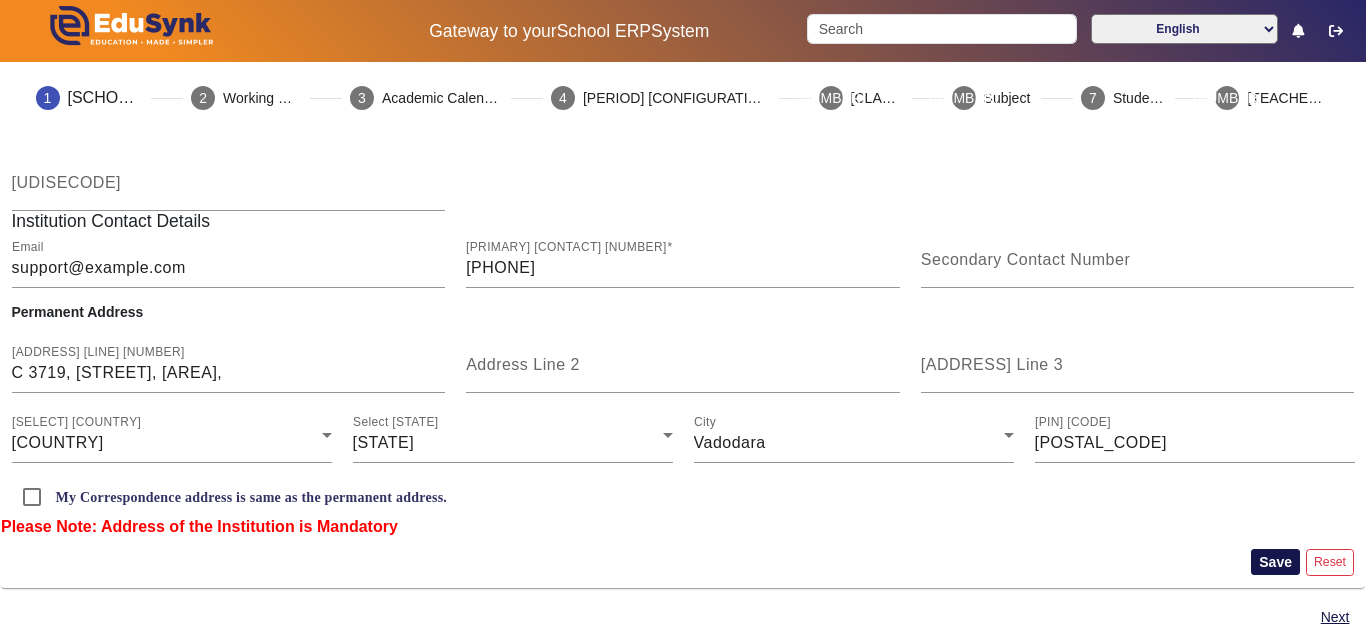 click on "Save" 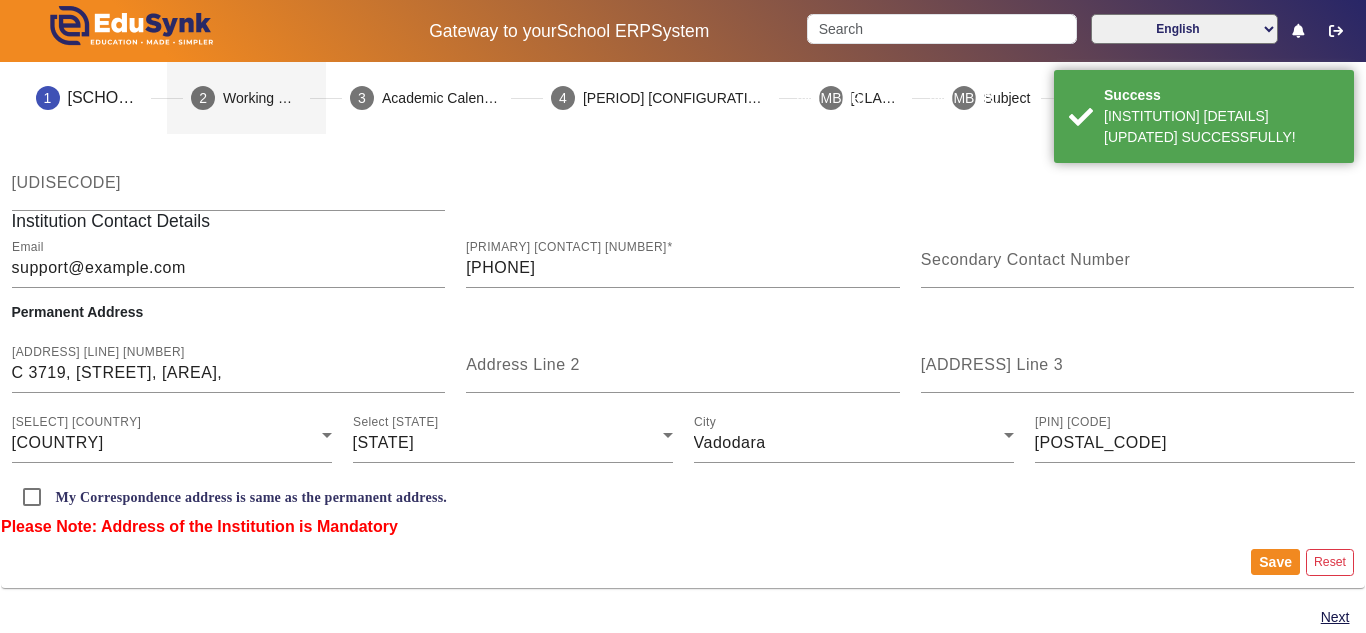 click on "Working Day" at bounding box center [262, 98] 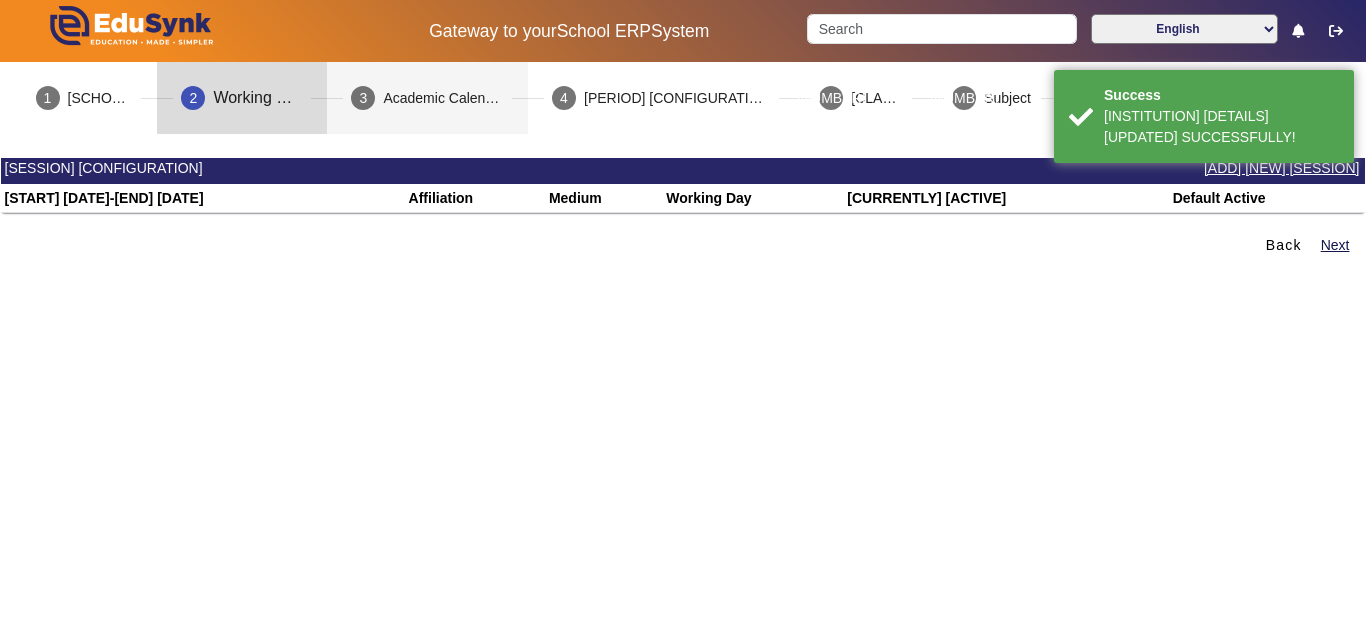 scroll, scrollTop: 0, scrollLeft: 0, axis: both 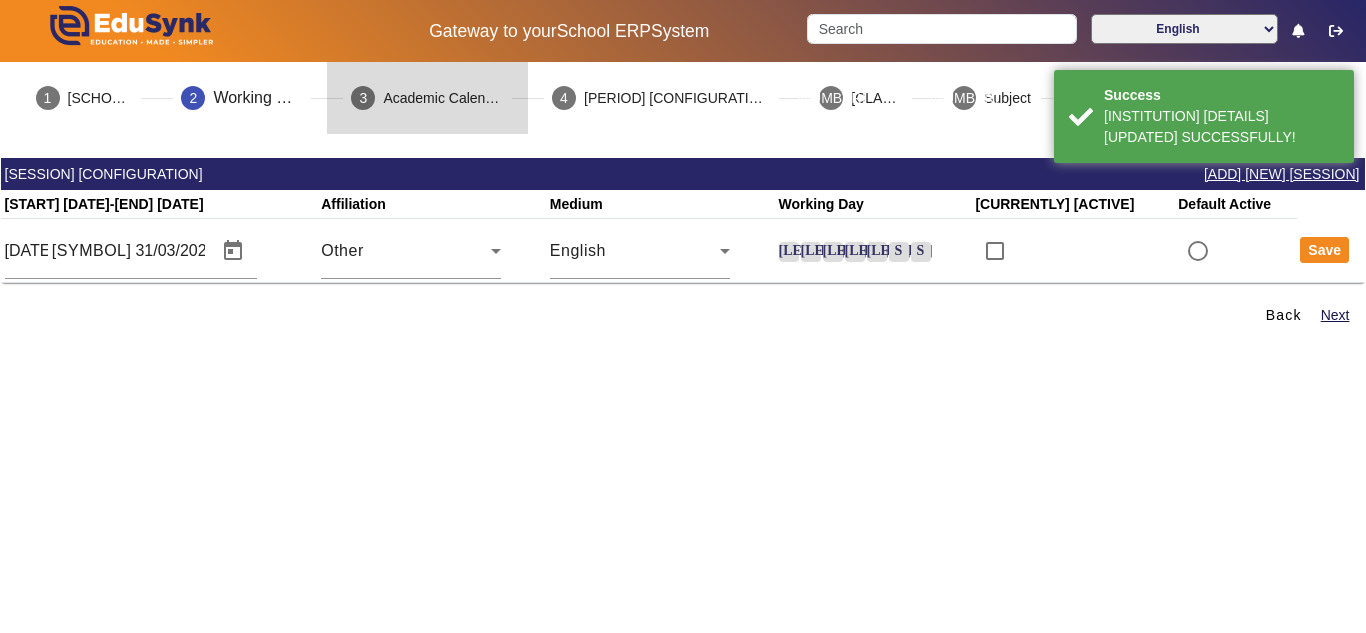 click on "Academic Calendar" at bounding box center [443, 98] 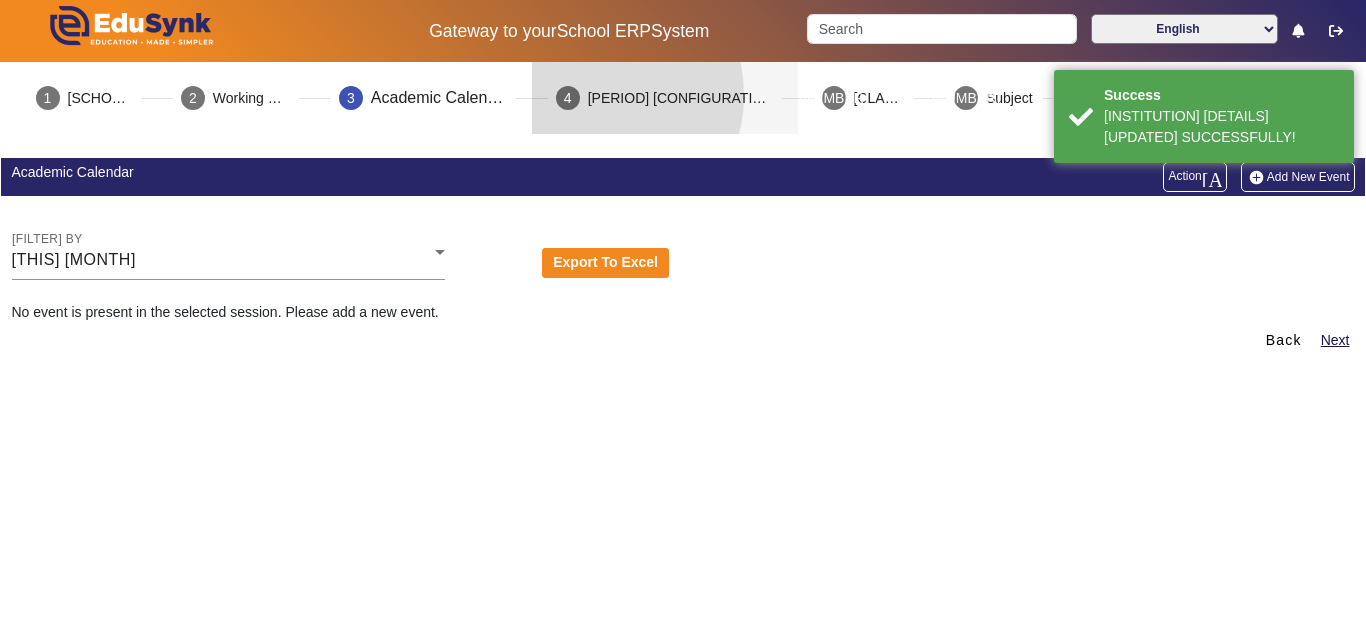 click on "[PERIOD] [CONFIGURATION]" at bounding box center [681, 98] 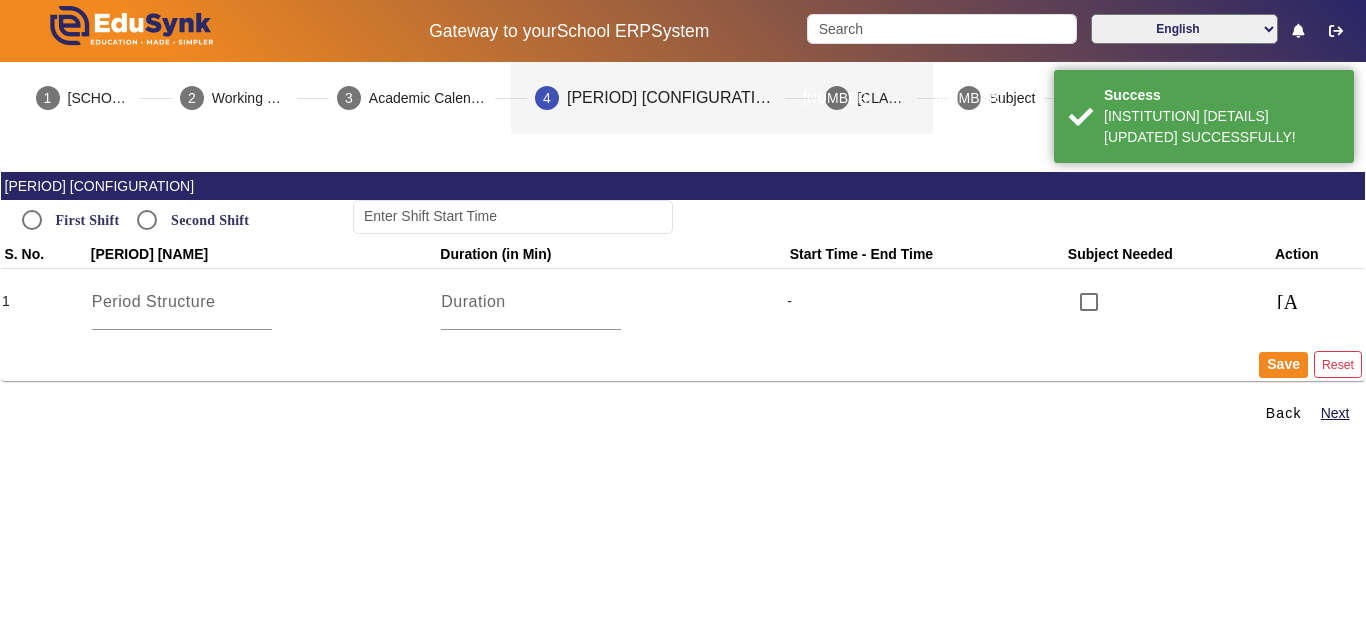 click on "5  Class" at bounding box center (866, 98) 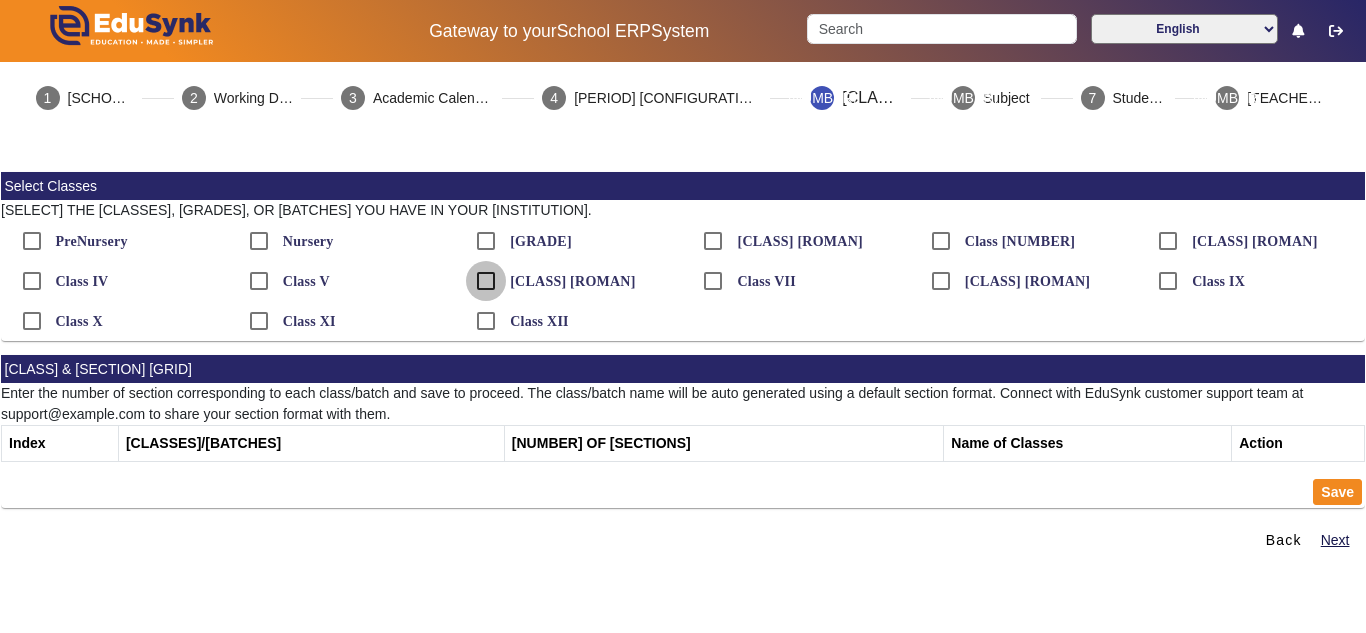 click on "[CLASS] [ROMAN]" at bounding box center (486, 281) 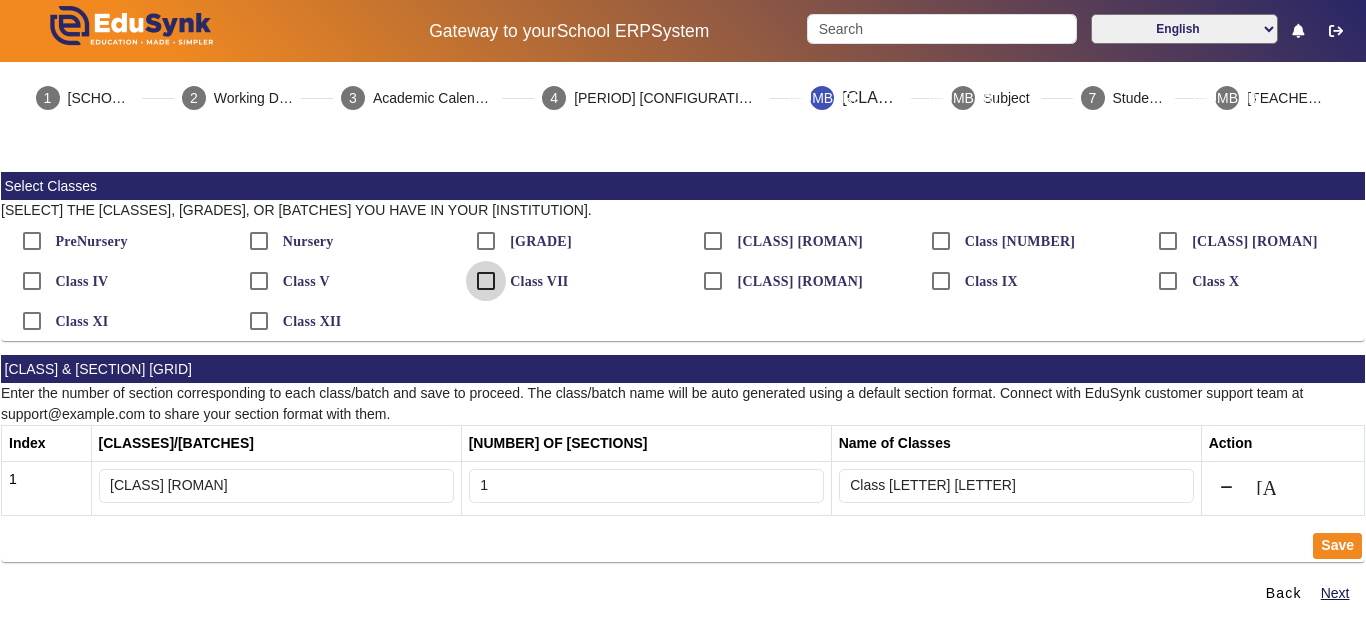 click on "Class VII" at bounding box center [486, 281] 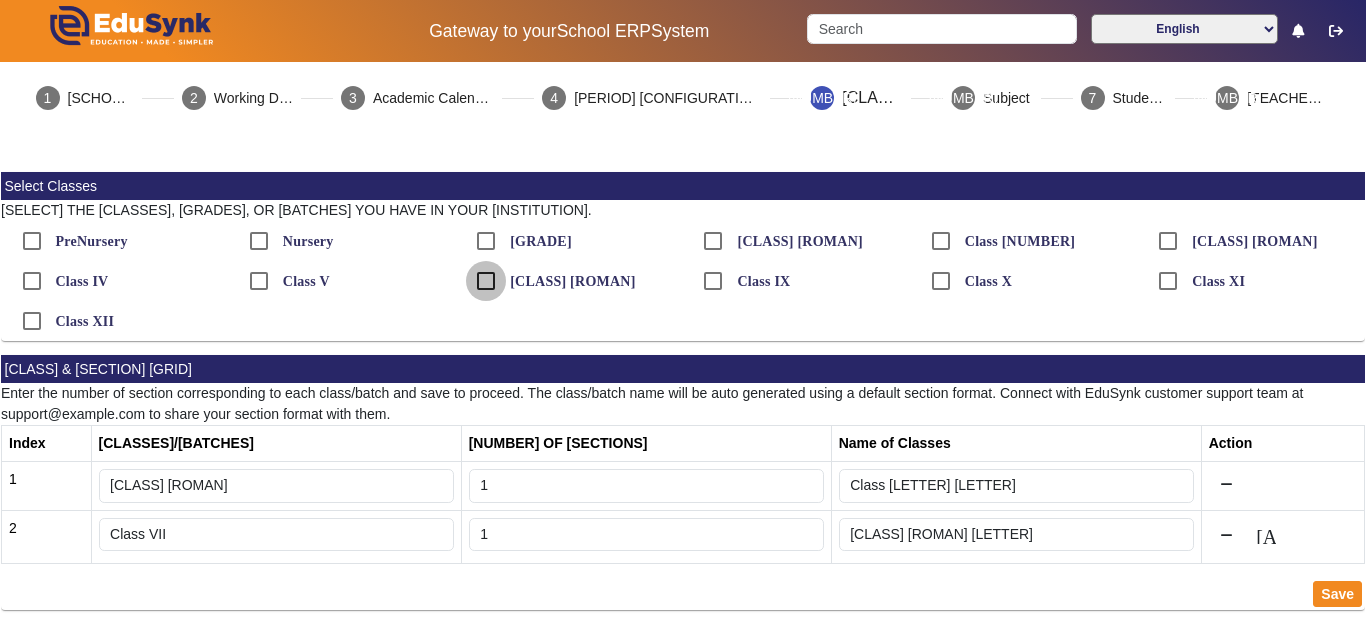 click on "[CLASS] [ROMAN]" at bounding box center [486, 281] 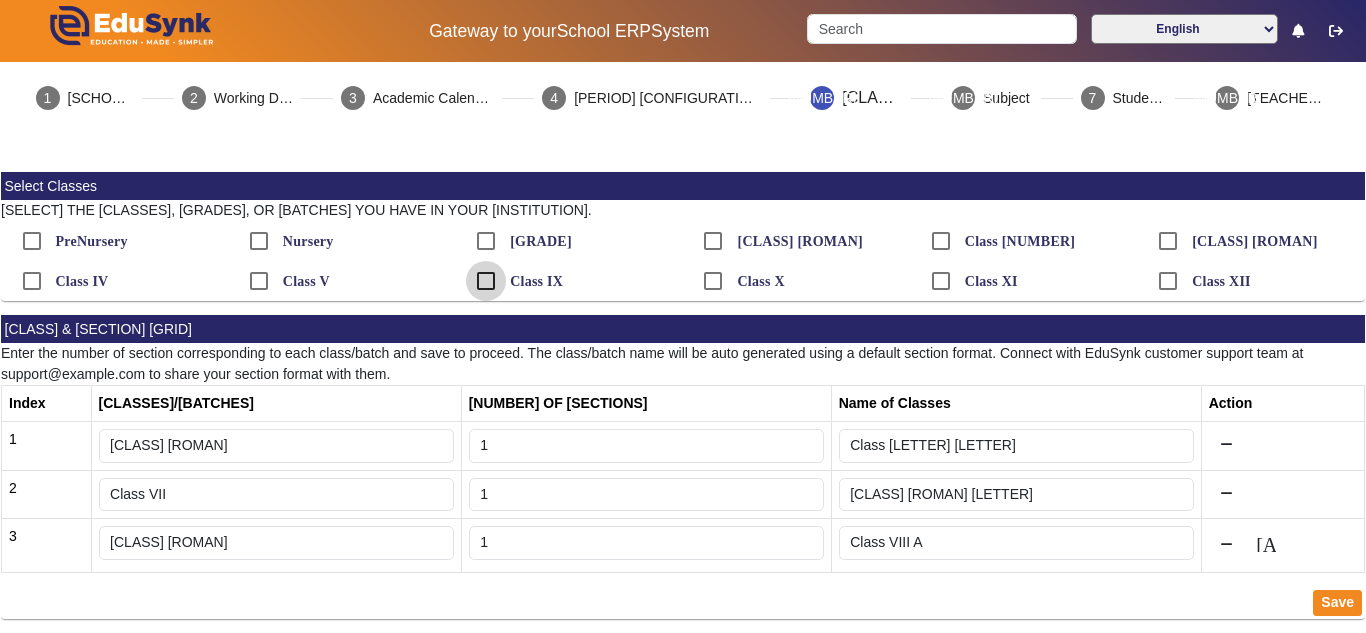 click on "Class IX" at bounding box center (486, 281) 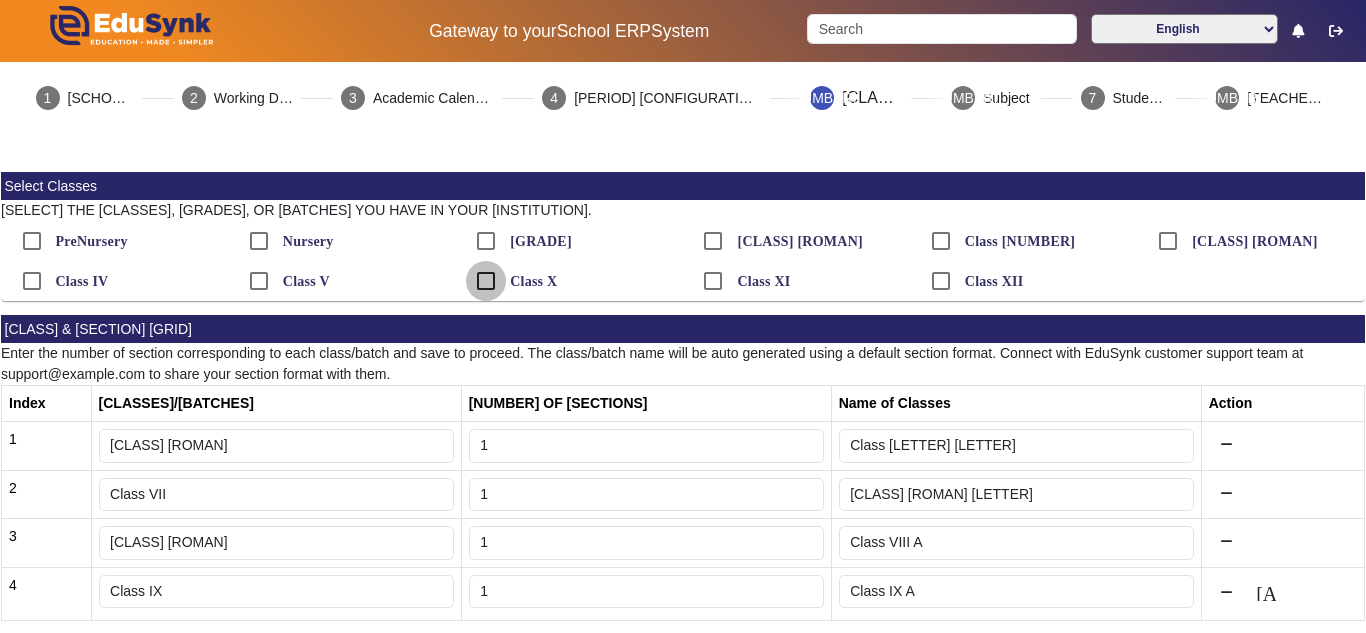 click on "Class X" at bounding box center (486, 281) 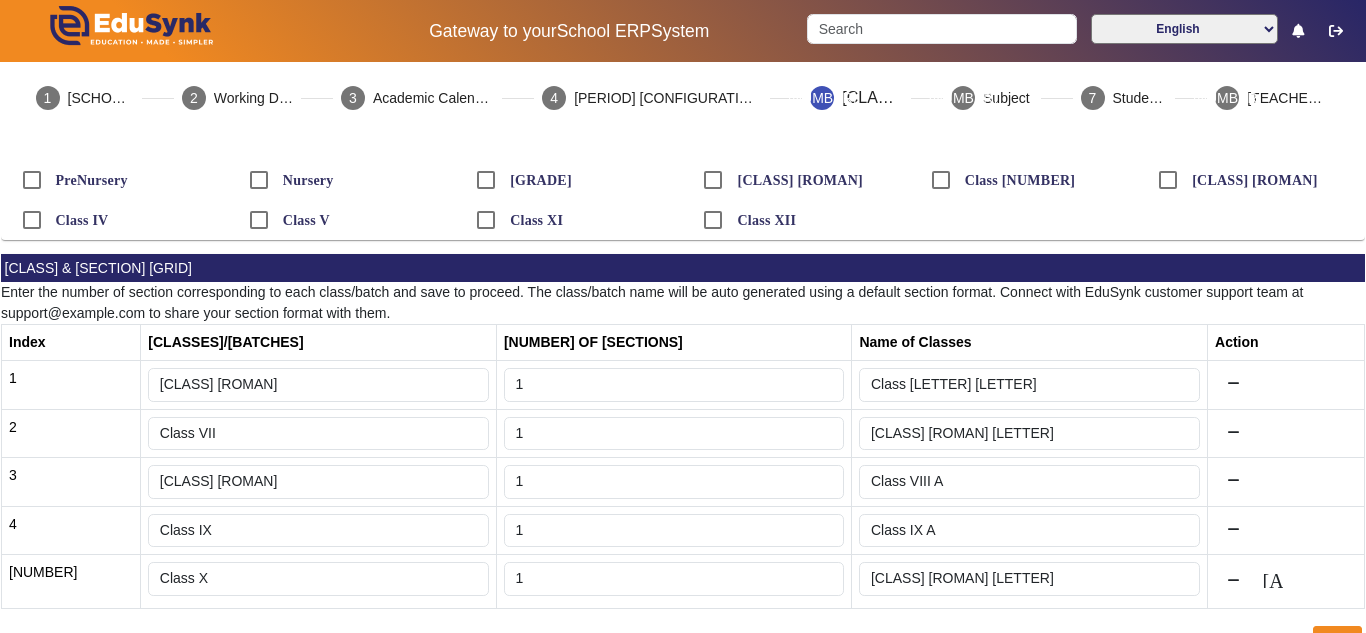 scroll, scrollTop: 0, scrollLeft: 0, axis: both 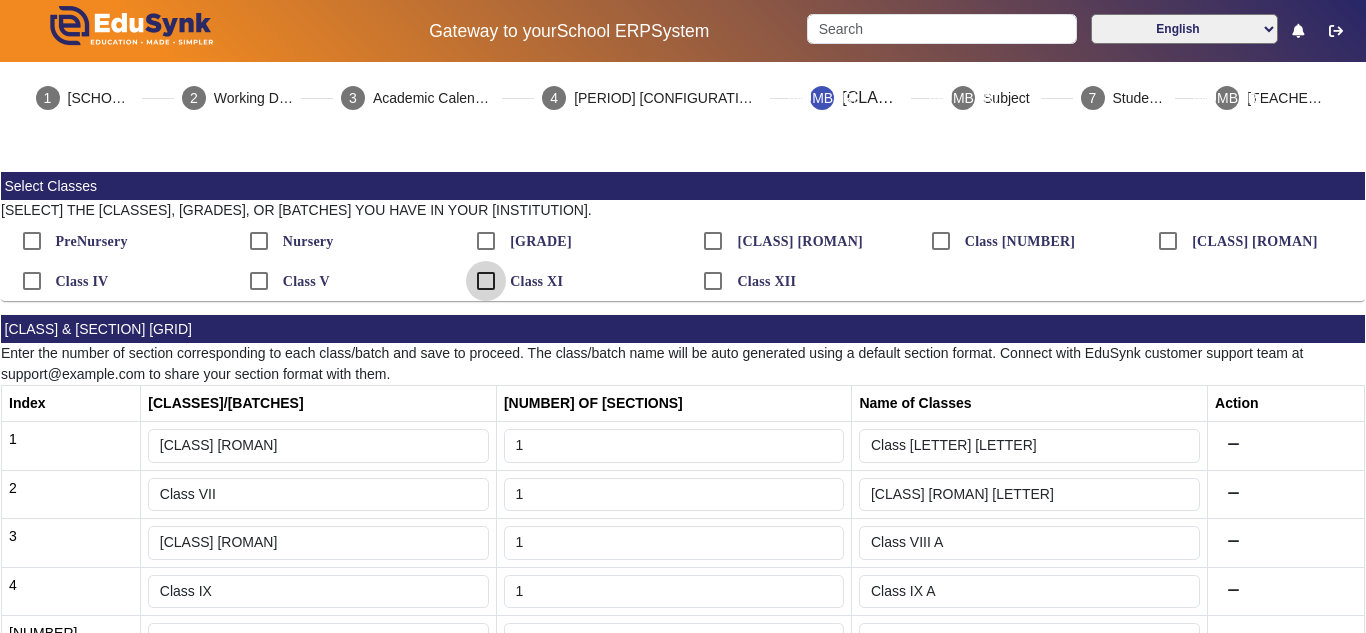 click on "Class XI" at bounding box center (486, 281) 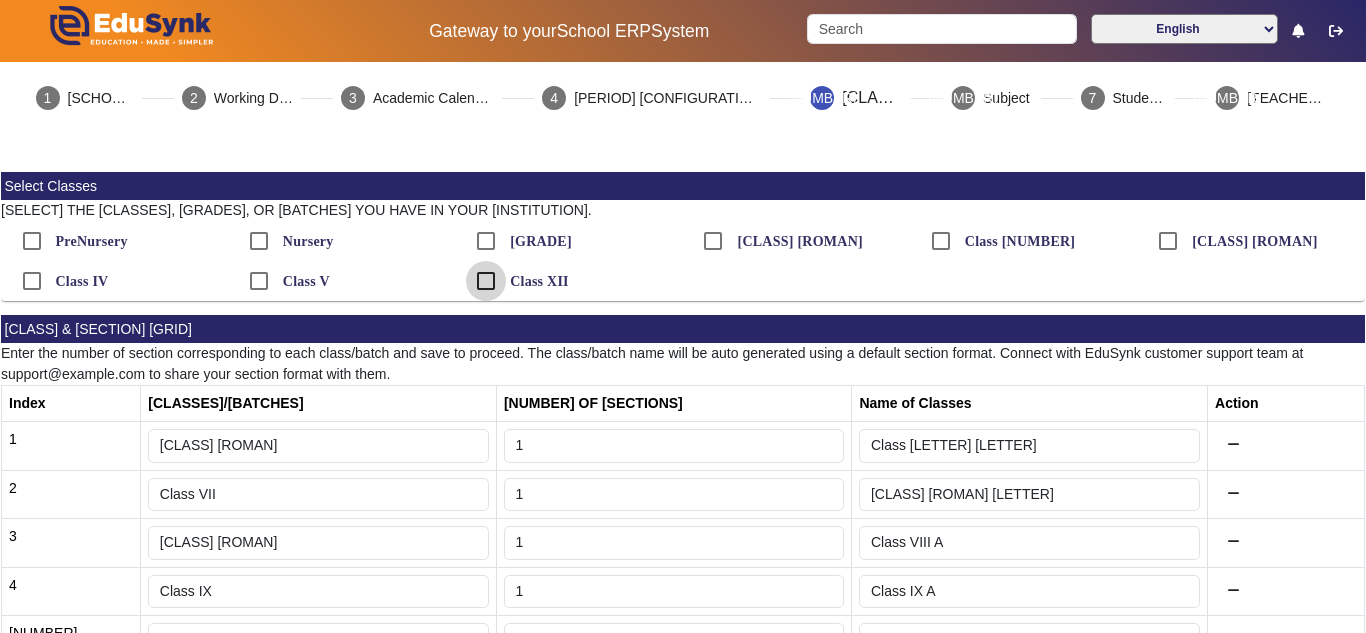 click on "Class XII" at bounding box center (486, 281) 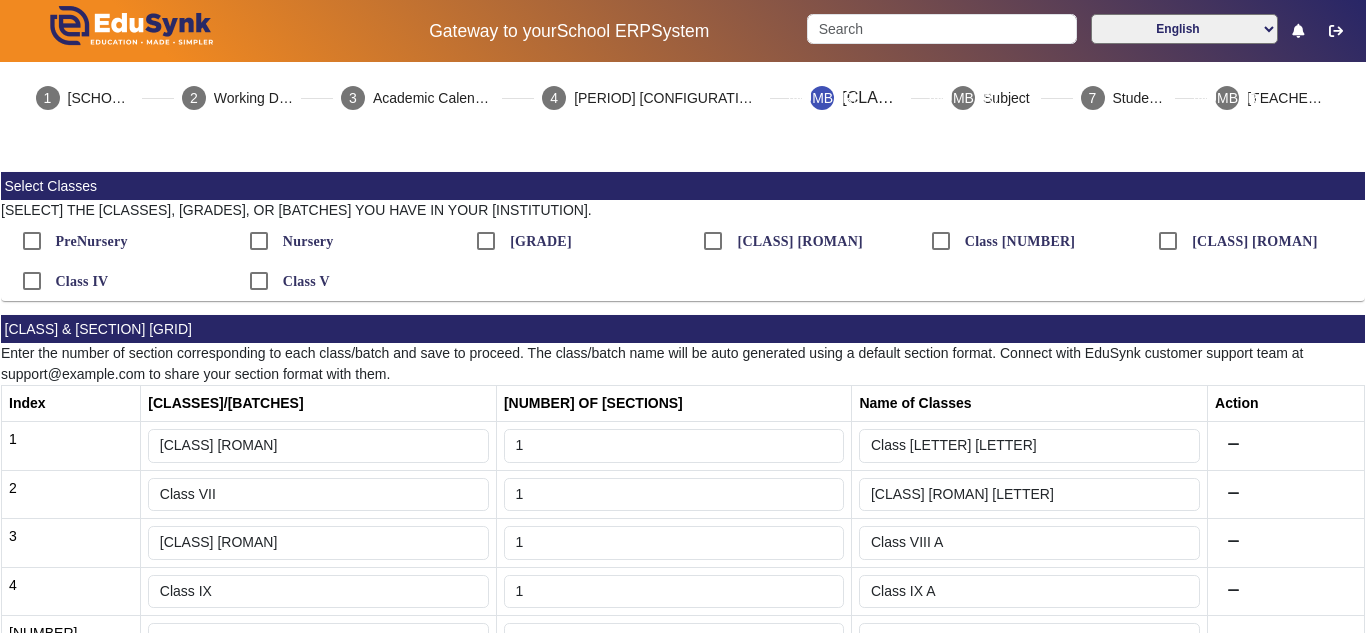 scroll, scrollTop: 236, scrollLeft: 0, axis: vertical 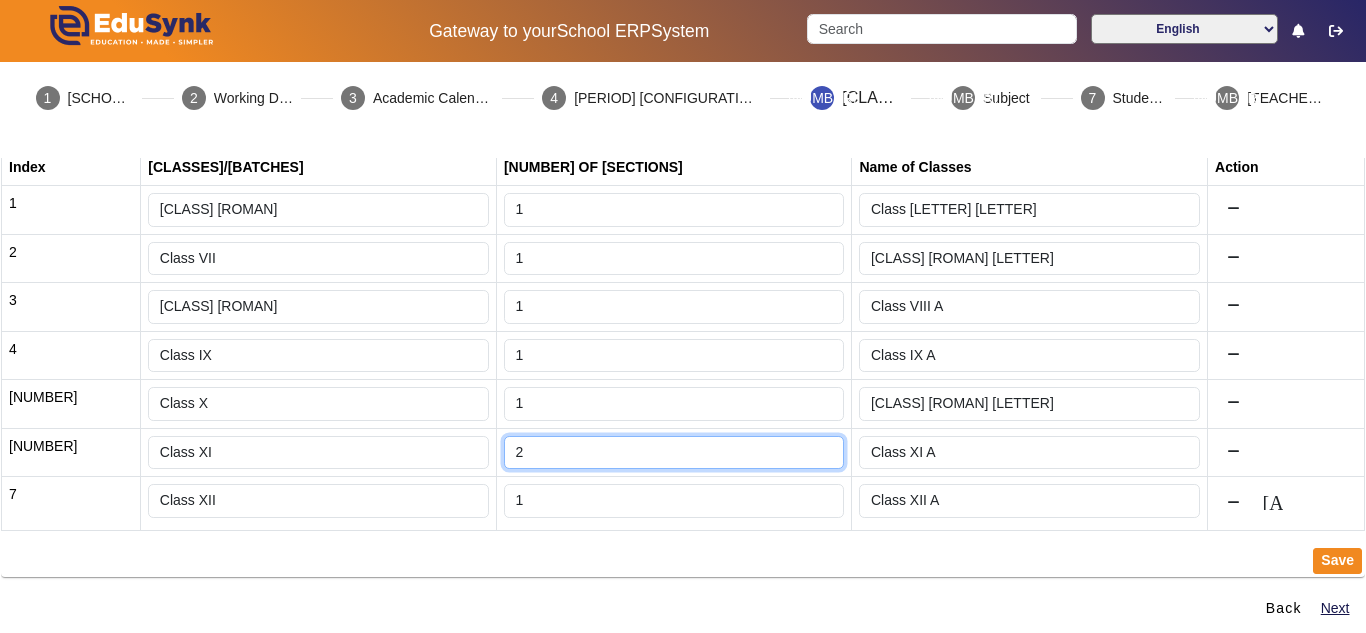type on "2" 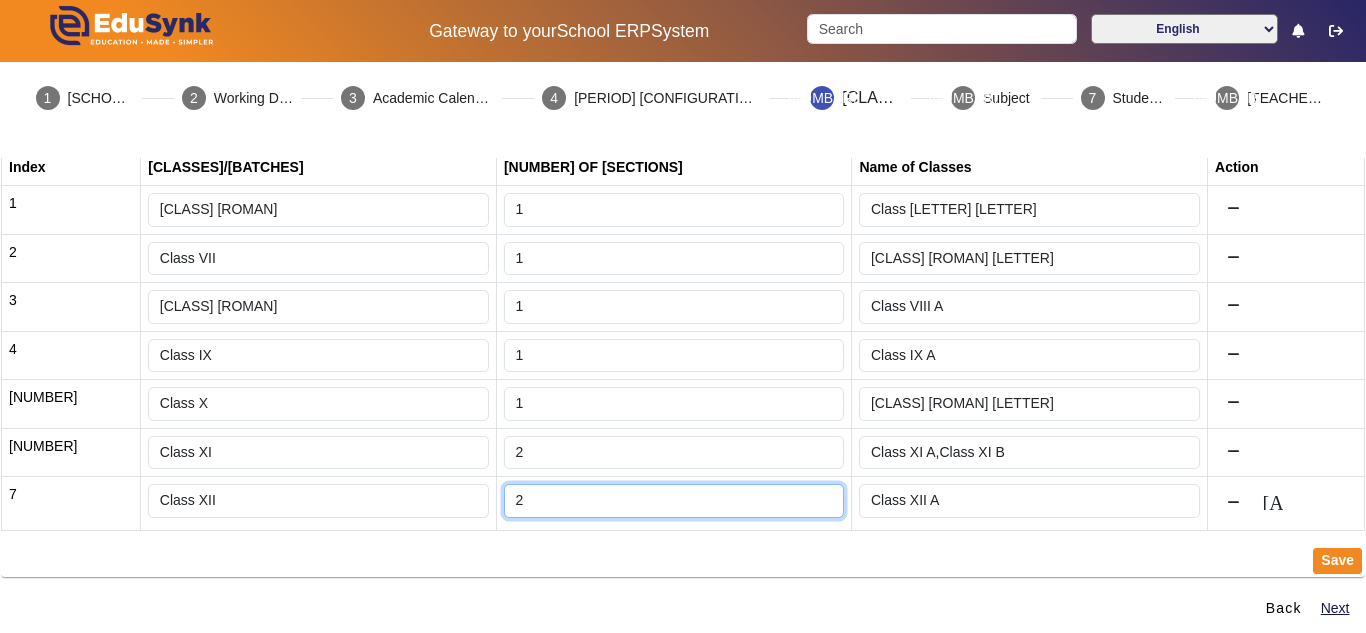 type on "2" 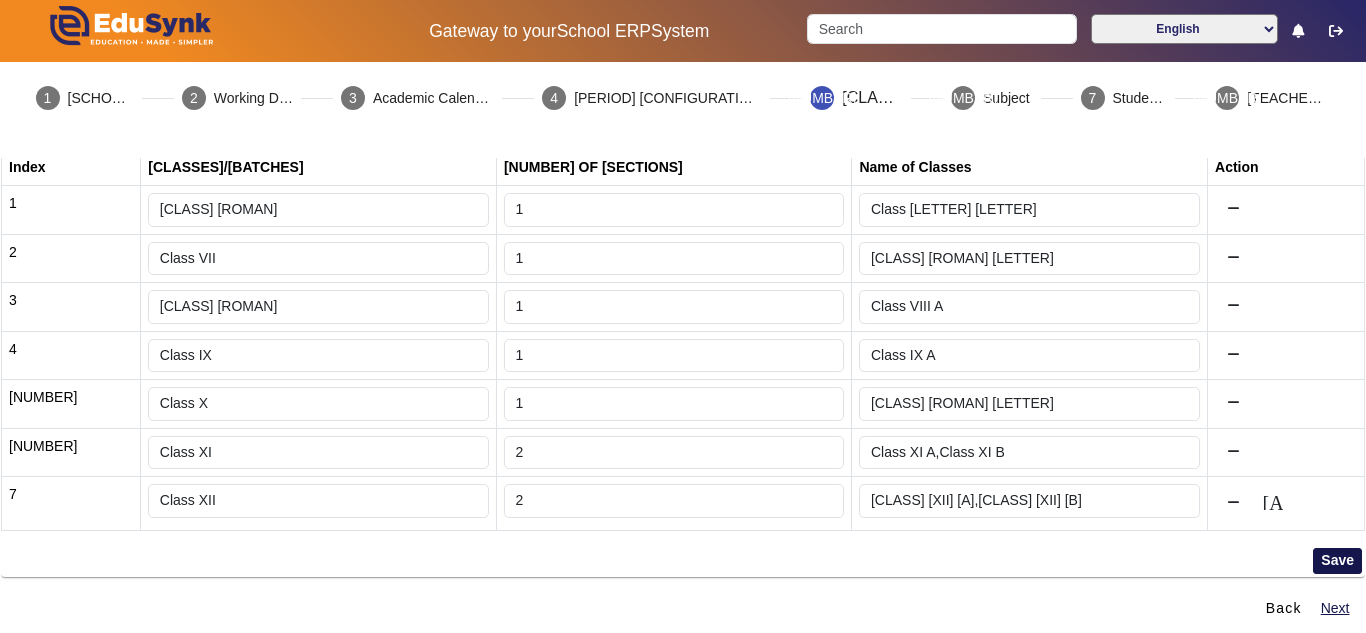 click on "Save" 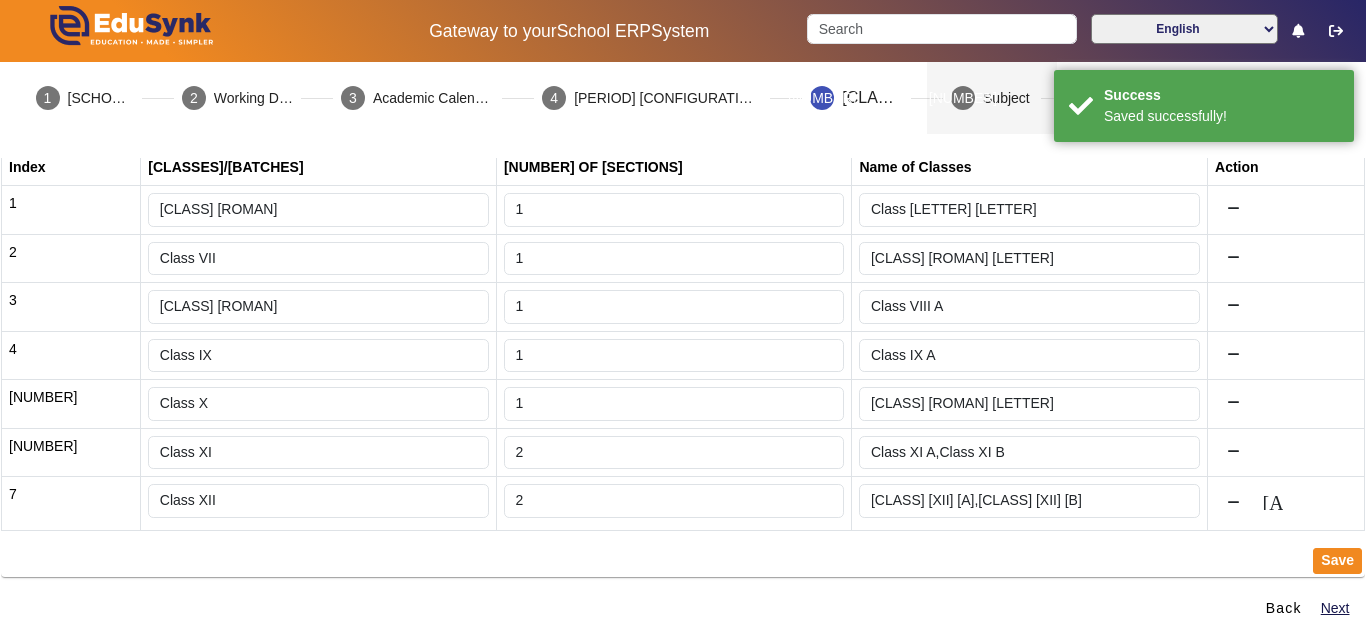 click on "Subject" at bounding box center [1008, 98] 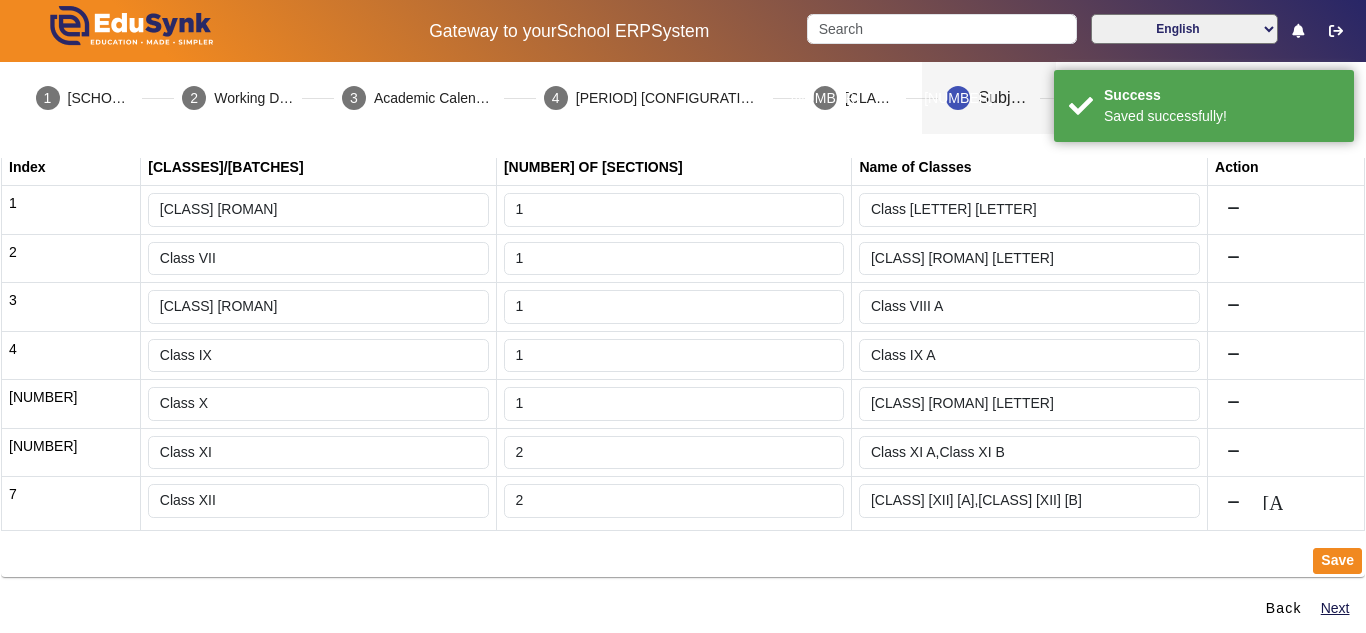 scroll, scrollTop: 0, scrollLeft: 0, axis: both 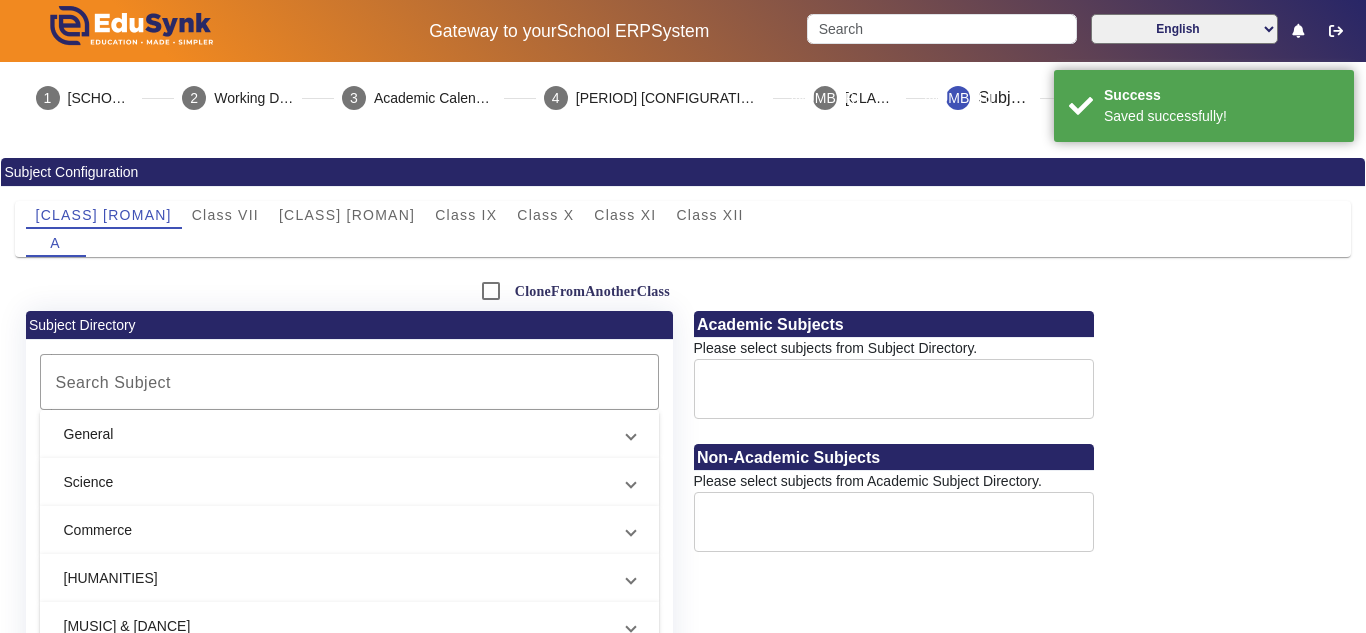 click on "General" at bounding box center (349, 434) 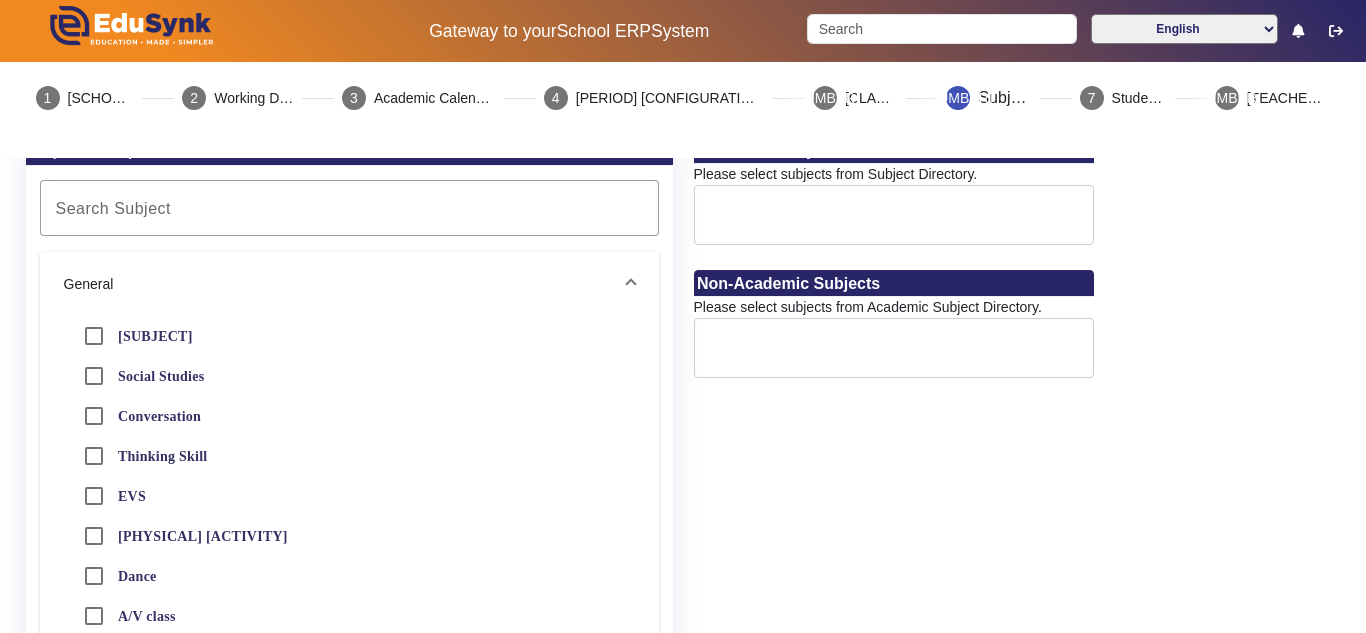 scroll, scrollTop: 0, scrollLeft: 0, axis: both 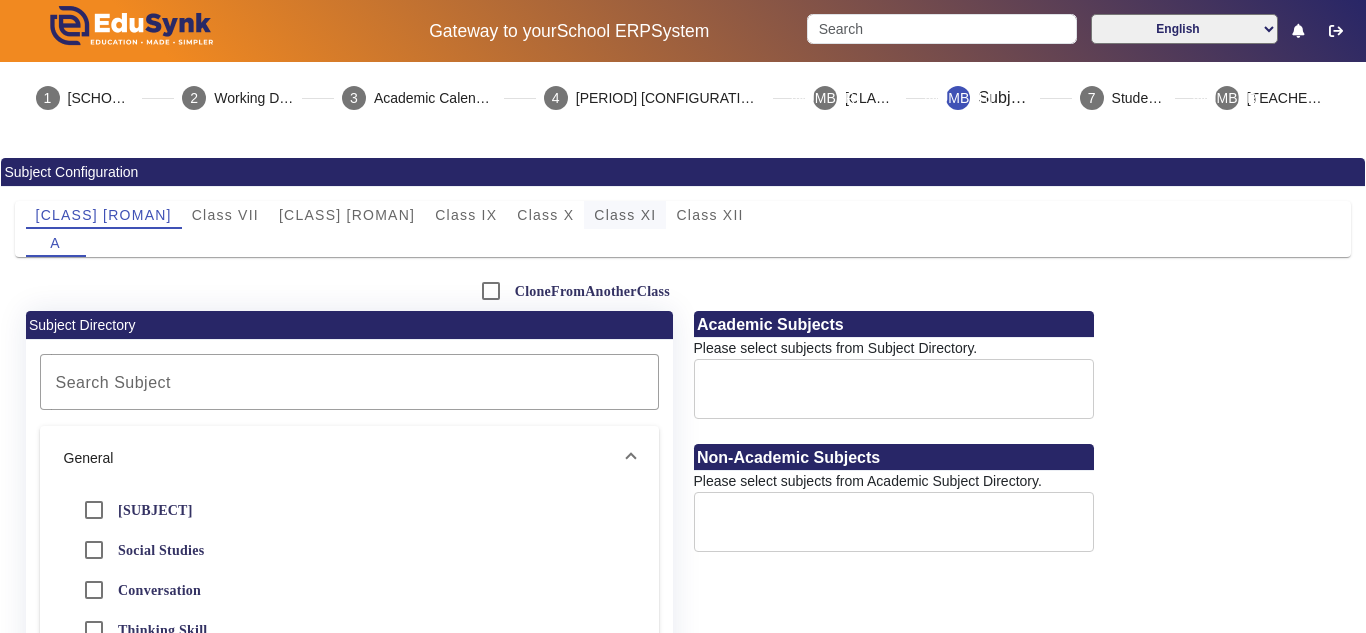 click on "Class XI" at bounding box center [625, 215] 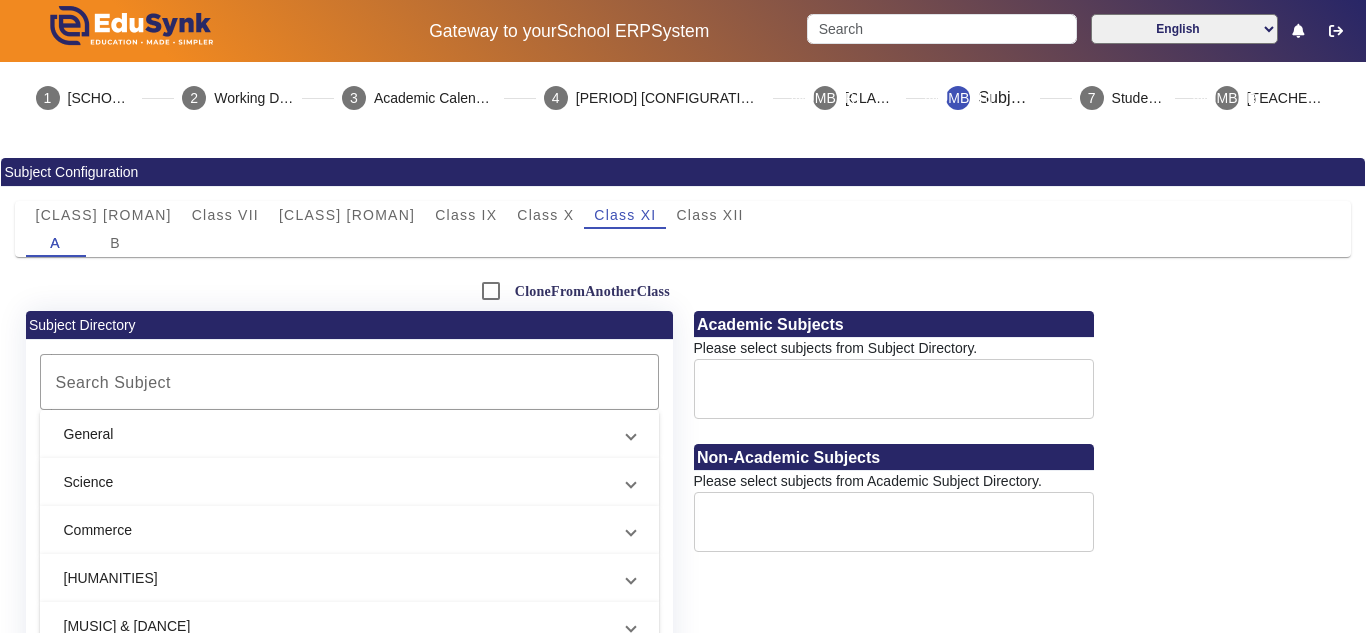 drag, startPoint x: 558, startPoint y: 211, endPoint x: 649, endPoint y: 210, distance: 91.00549 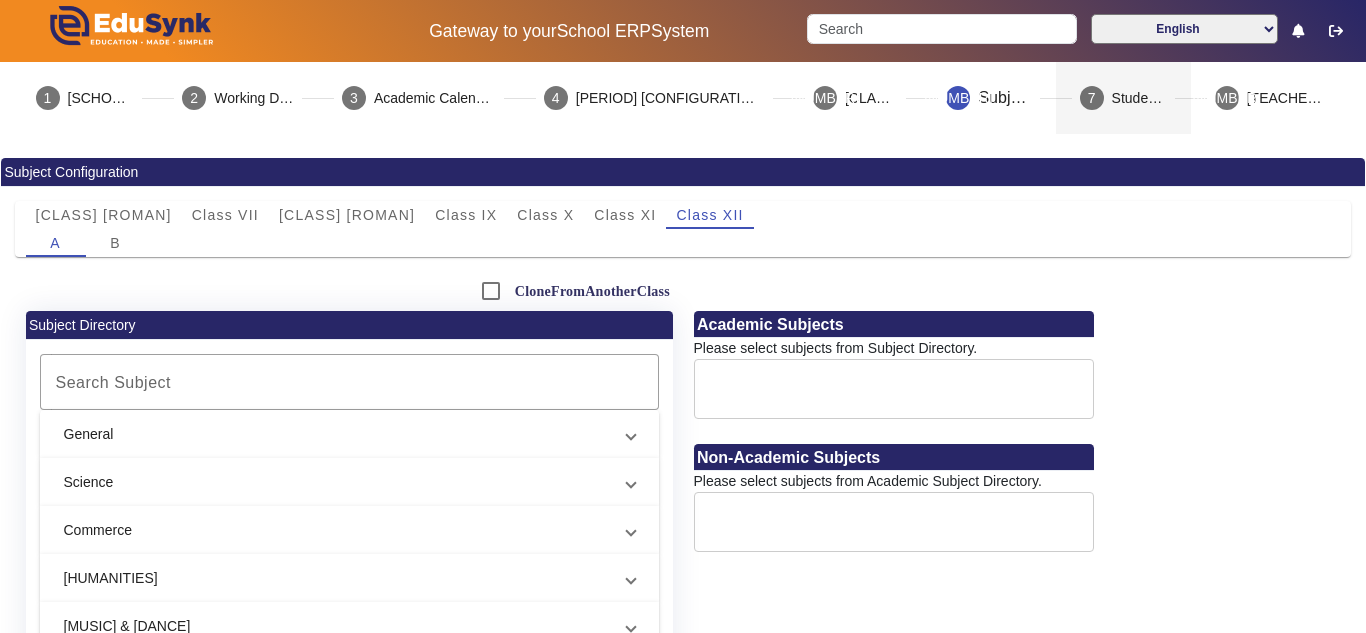 click on "7" at bounding box center [1092, 98] 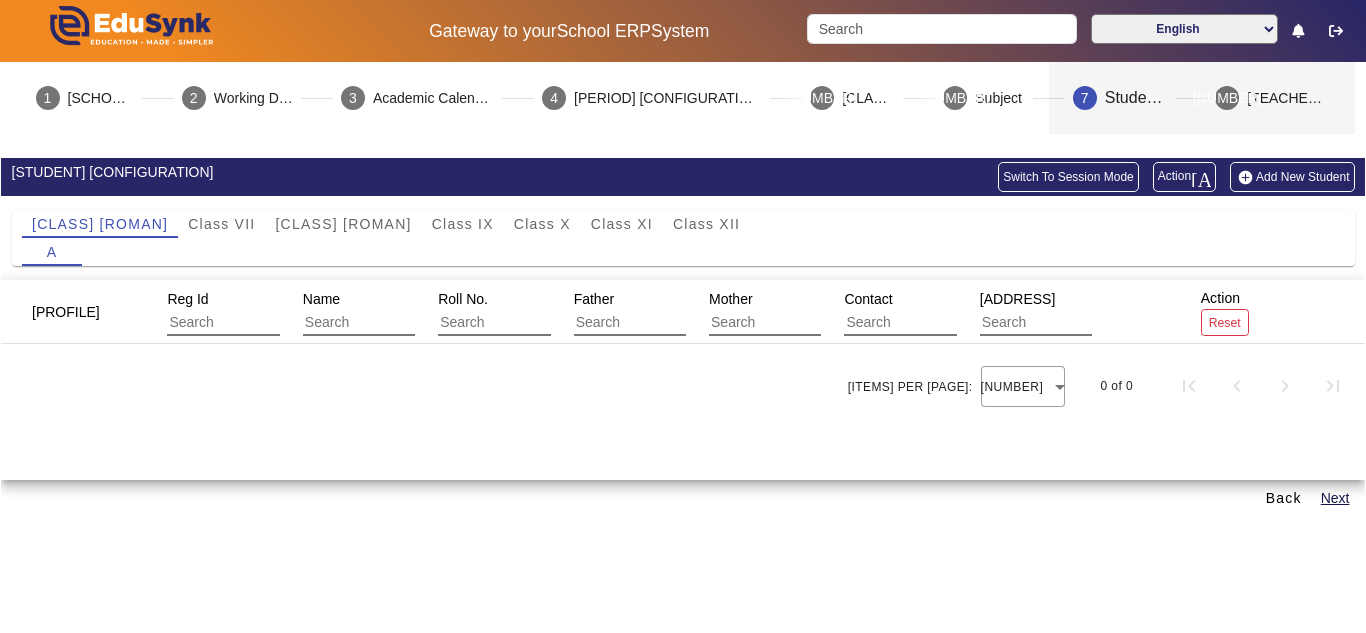 click on "[TEACHERS]" at bounding box center (1288, 98) 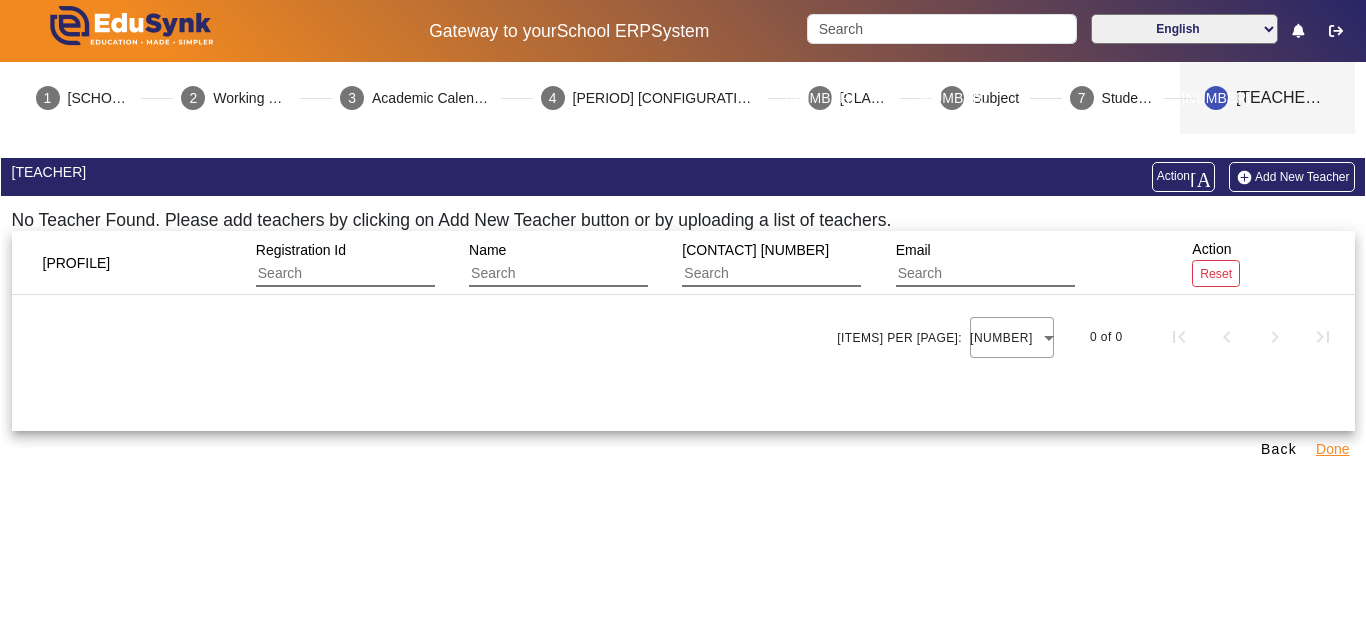 click on "Done" 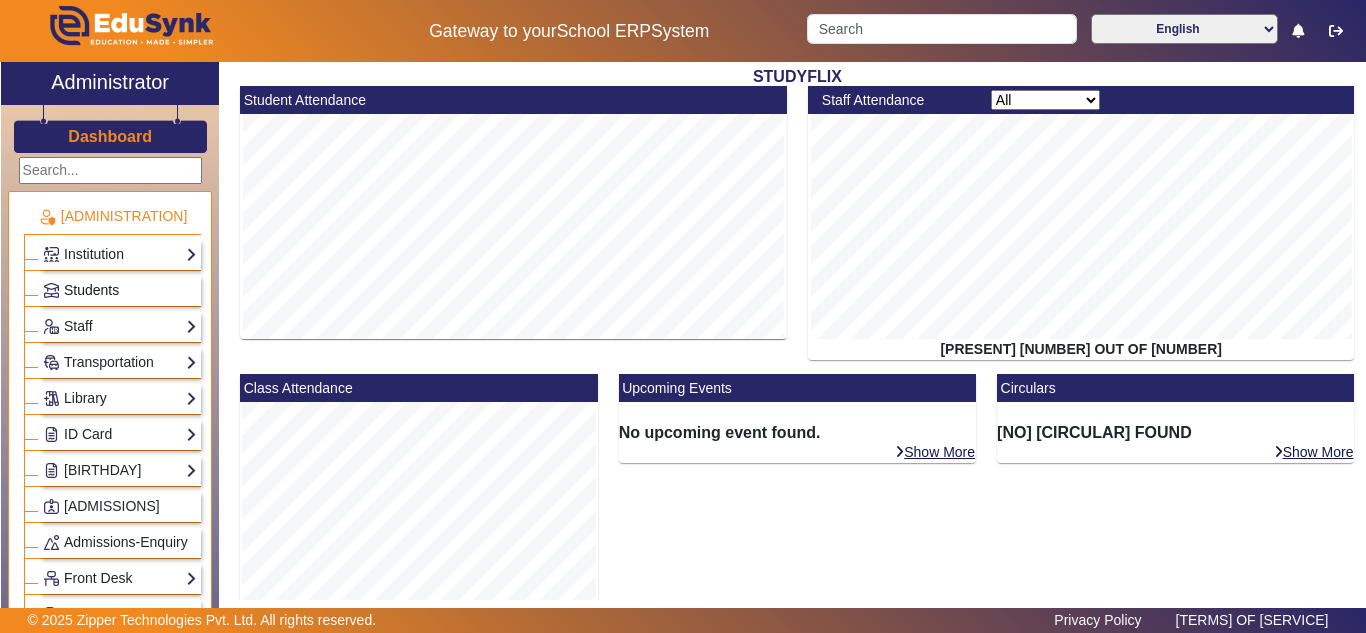 click on "Students" 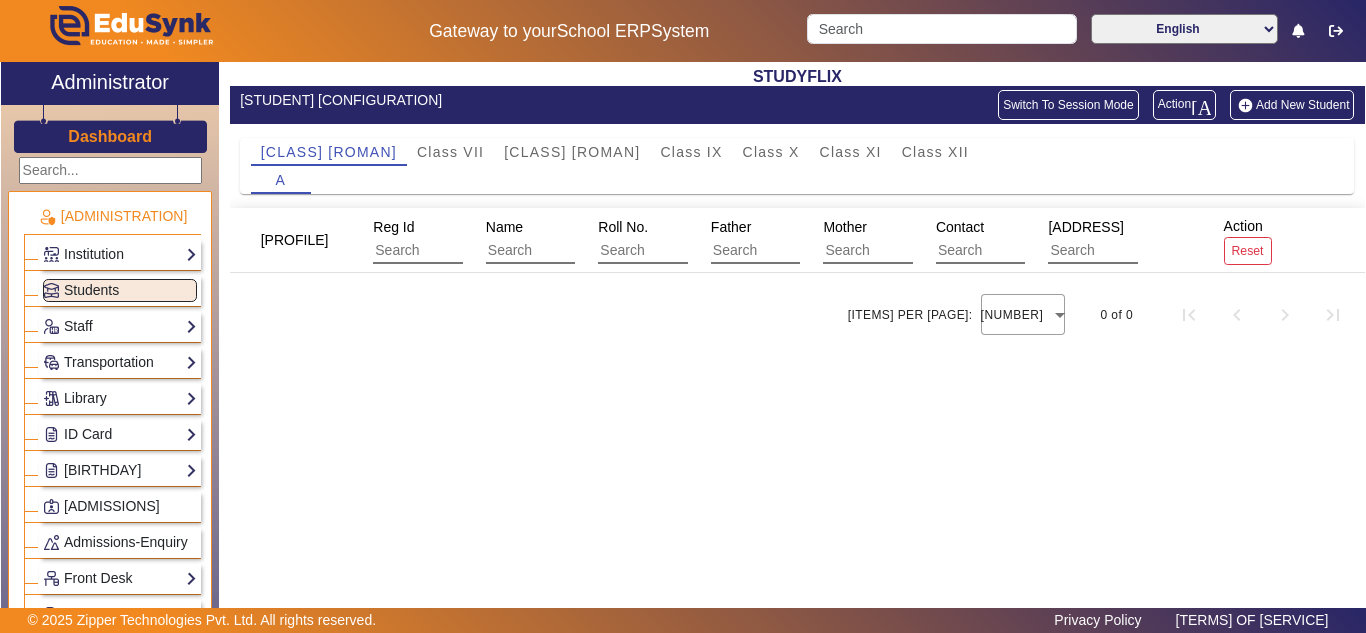 click on "[ARROW]" 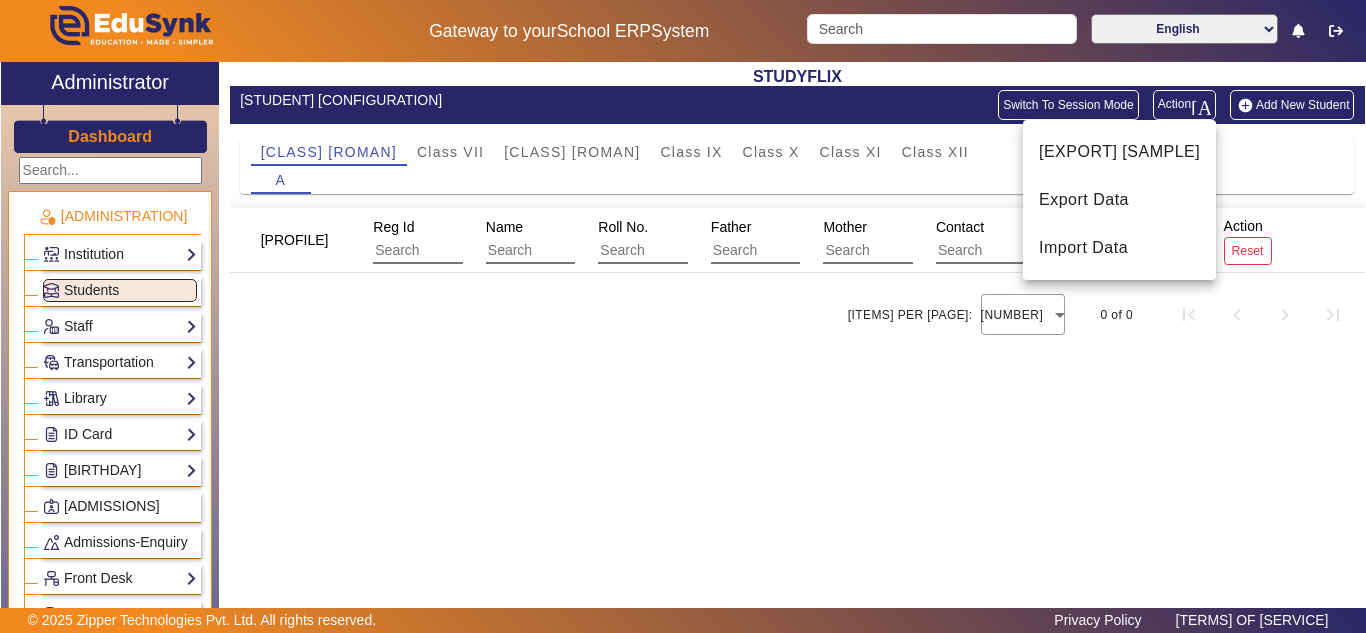 click at bounding box center [683, 316] 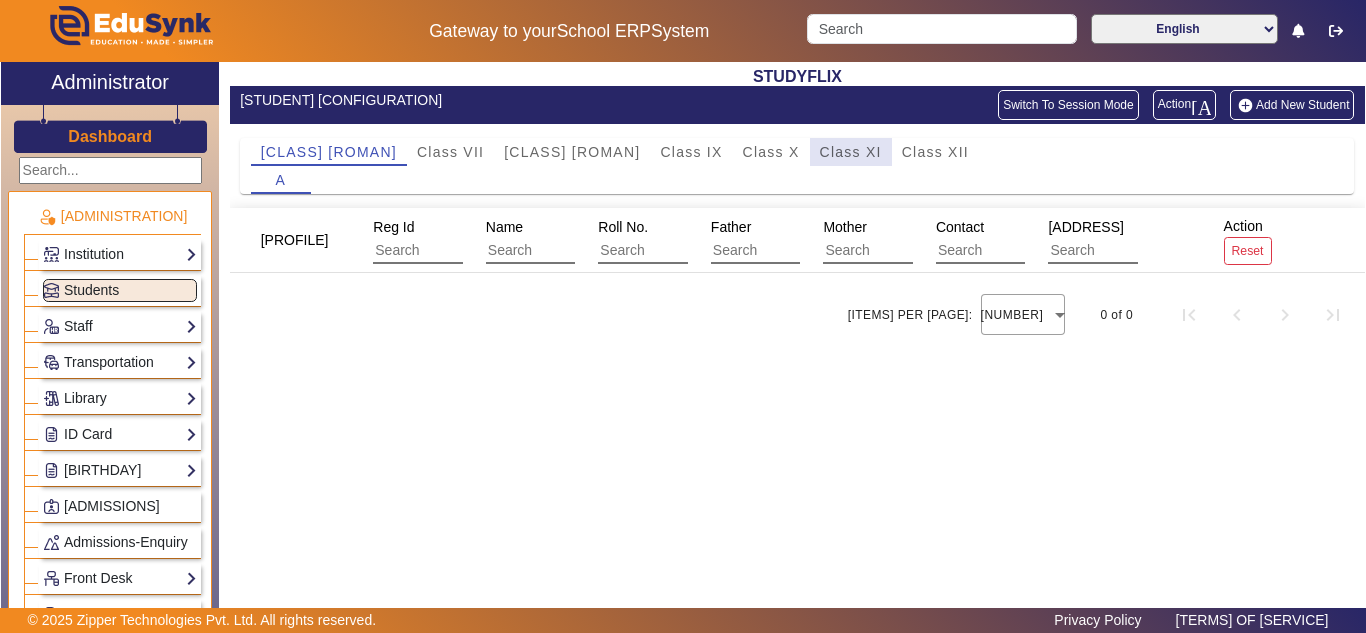 click on "Class XI" at bounding box center (851, 152) 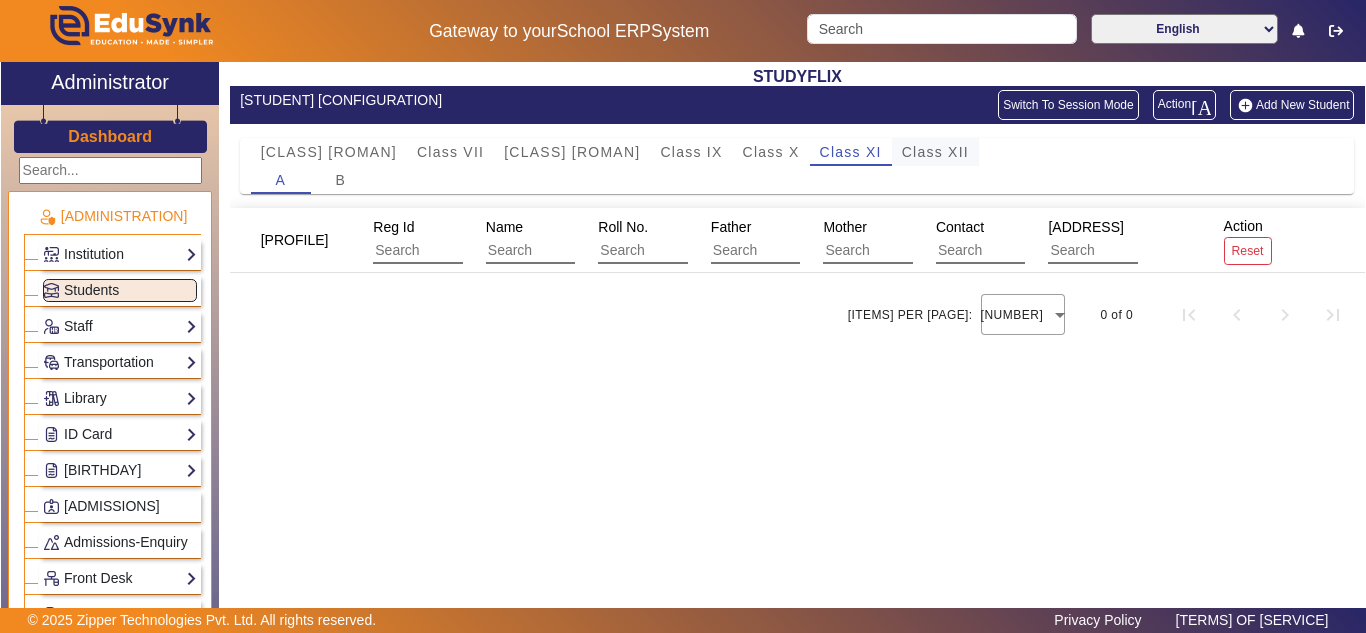click on "Class XII" at bounding box center (935, 152) 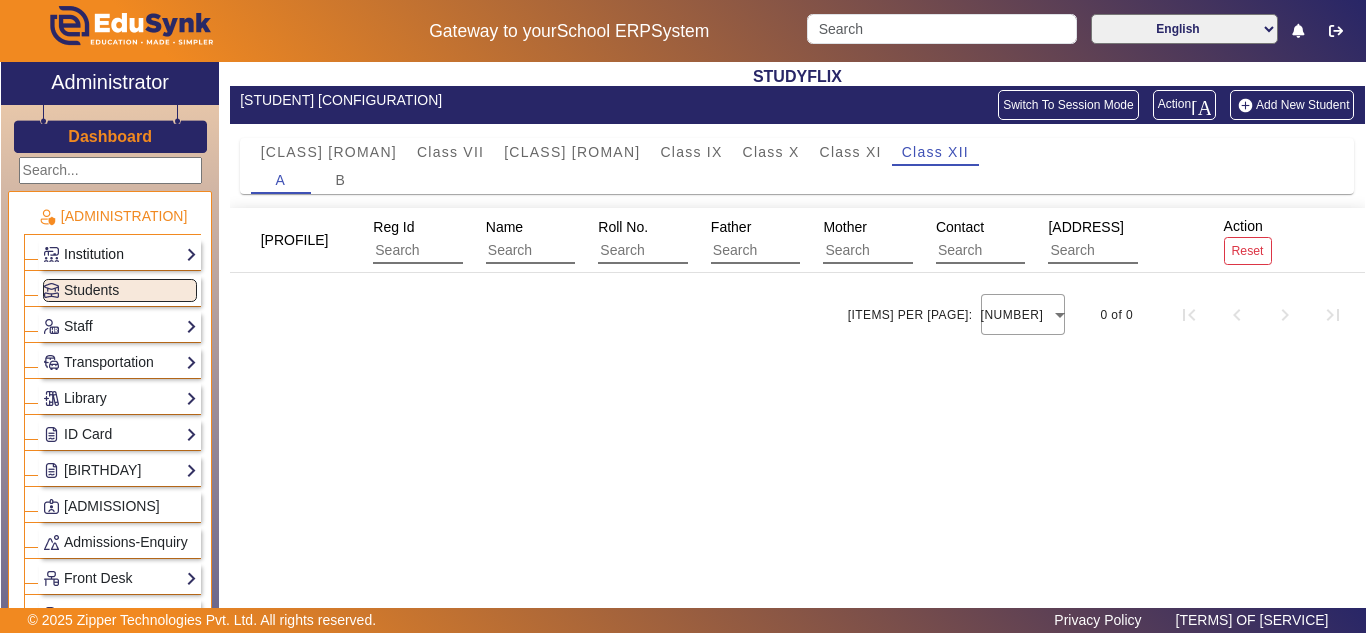 click on "Institution" 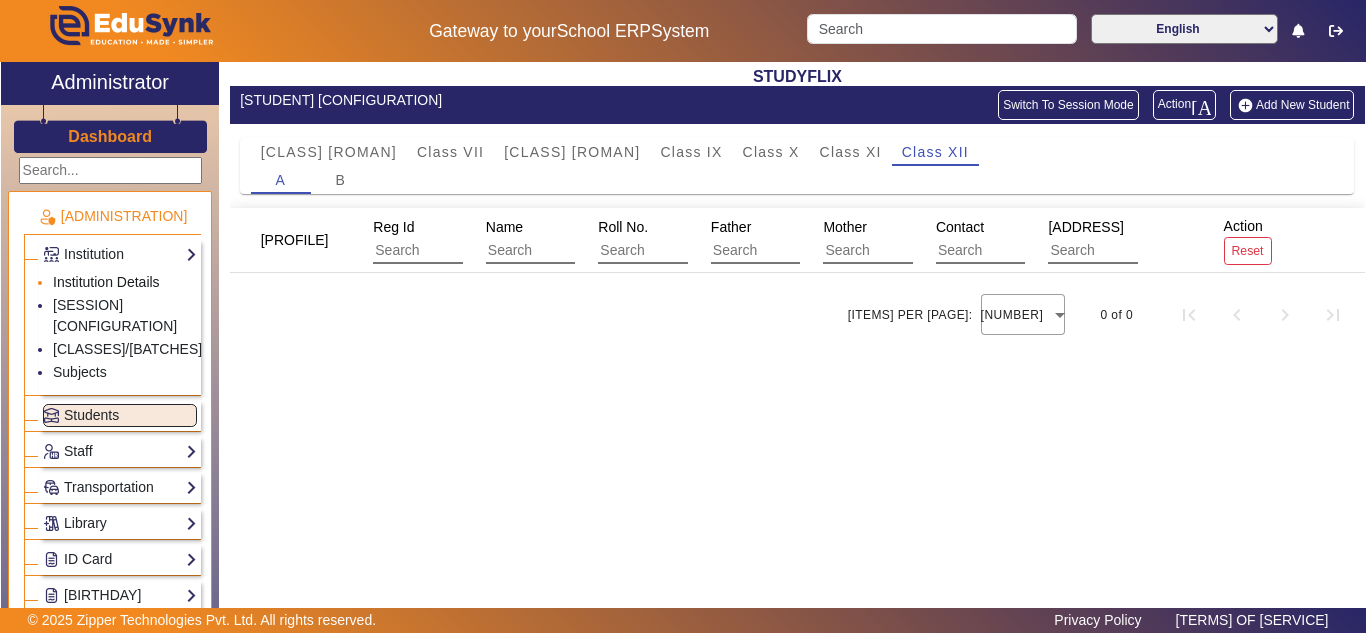 click on "Institution Details" 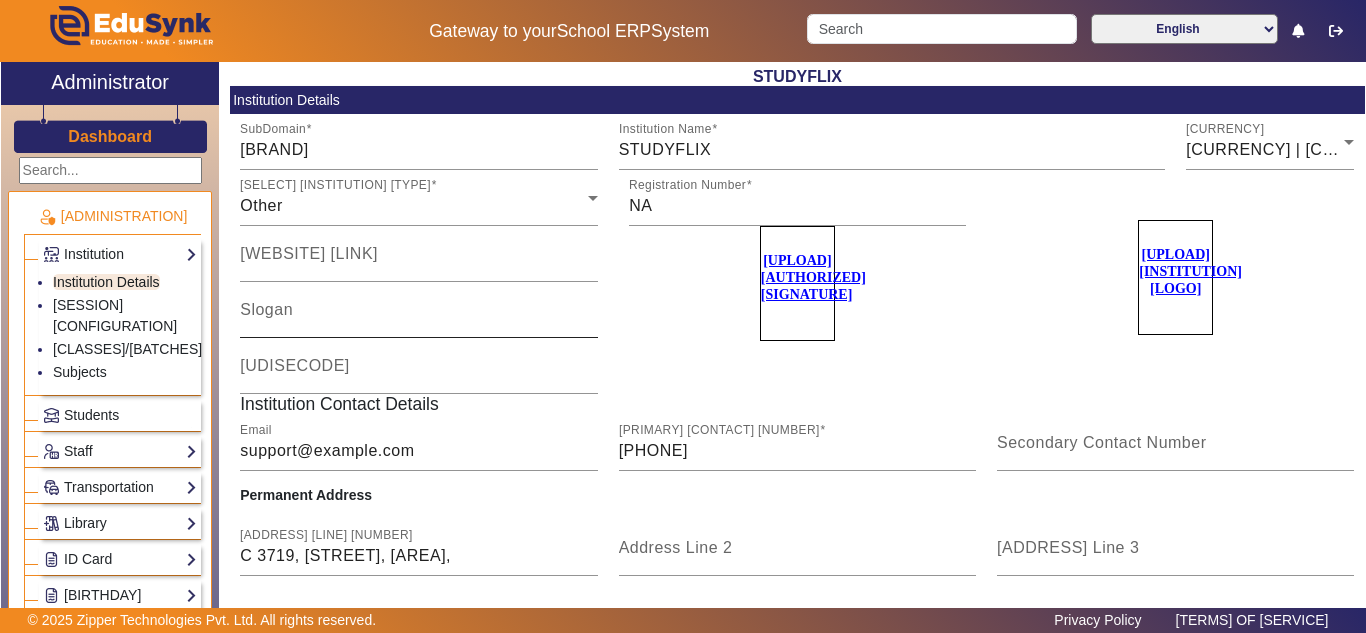 scroll, scrollTop: 185, scrollLeft: 0, axis: vertical 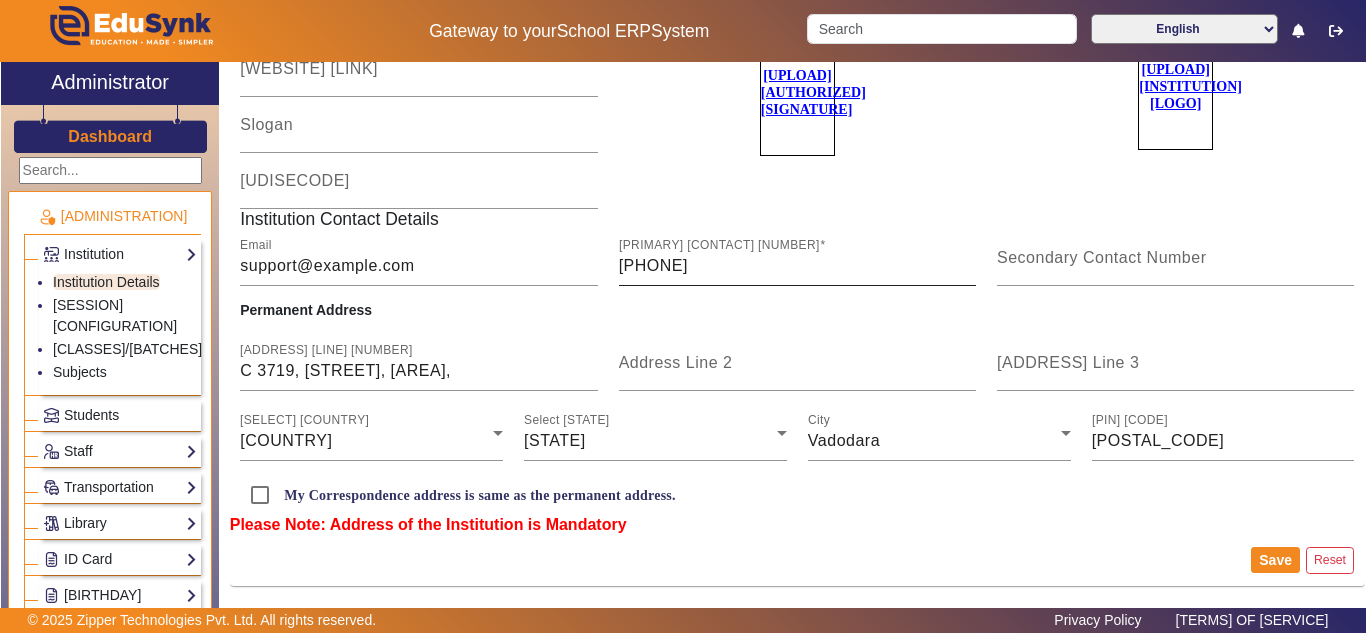 click on "[PHONE]" at bounding box center (797, 266) 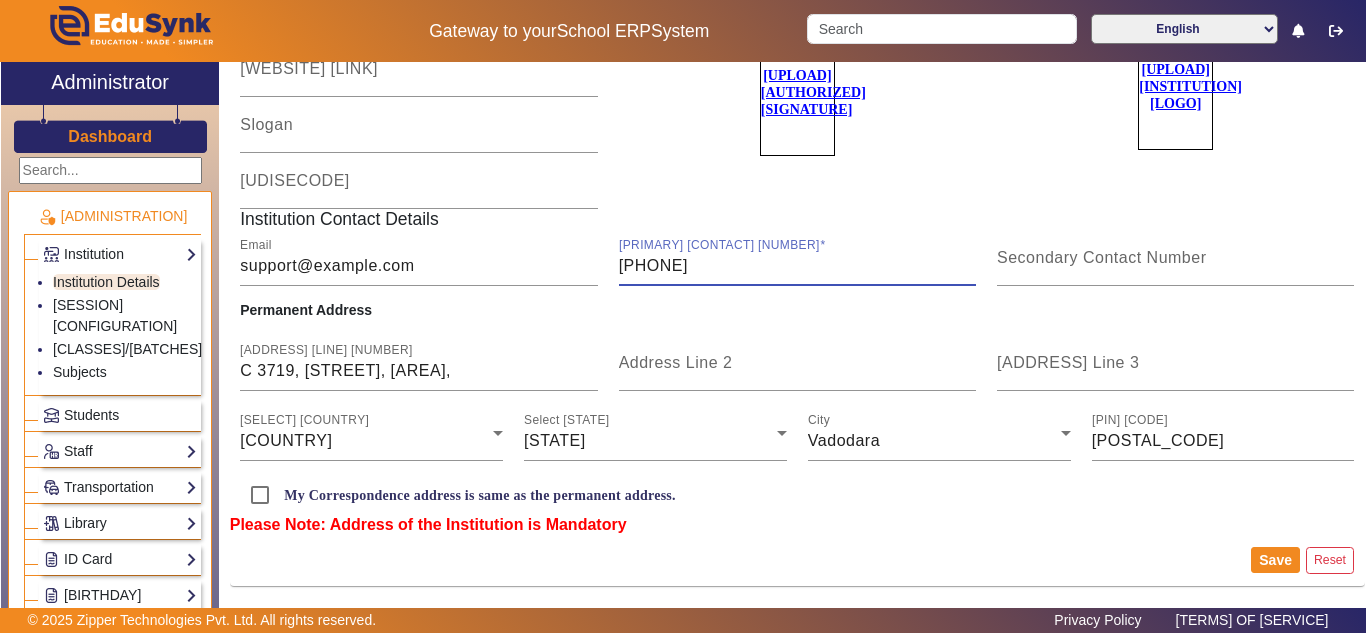 click on "[PHONE]" at bounding box center (797, 266) 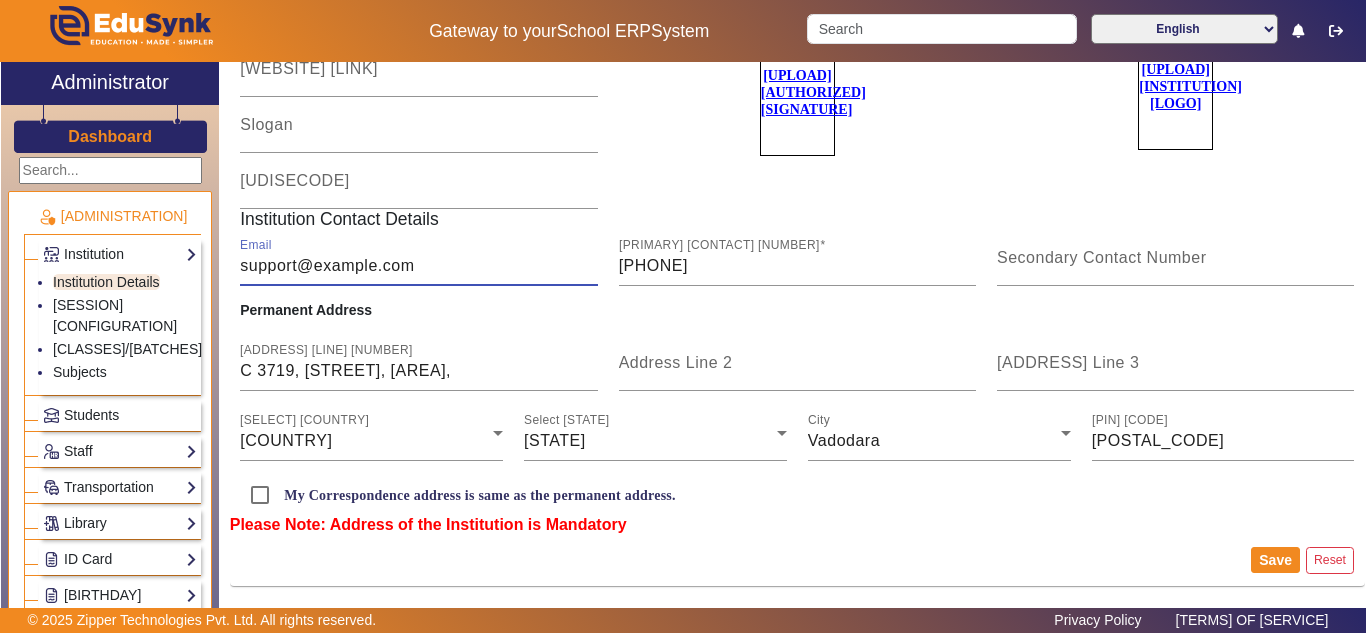 drag, startPoint x: 489, startPoint y: 268, endPoint x: 172, endPoint y: 241, distance: 318.14777 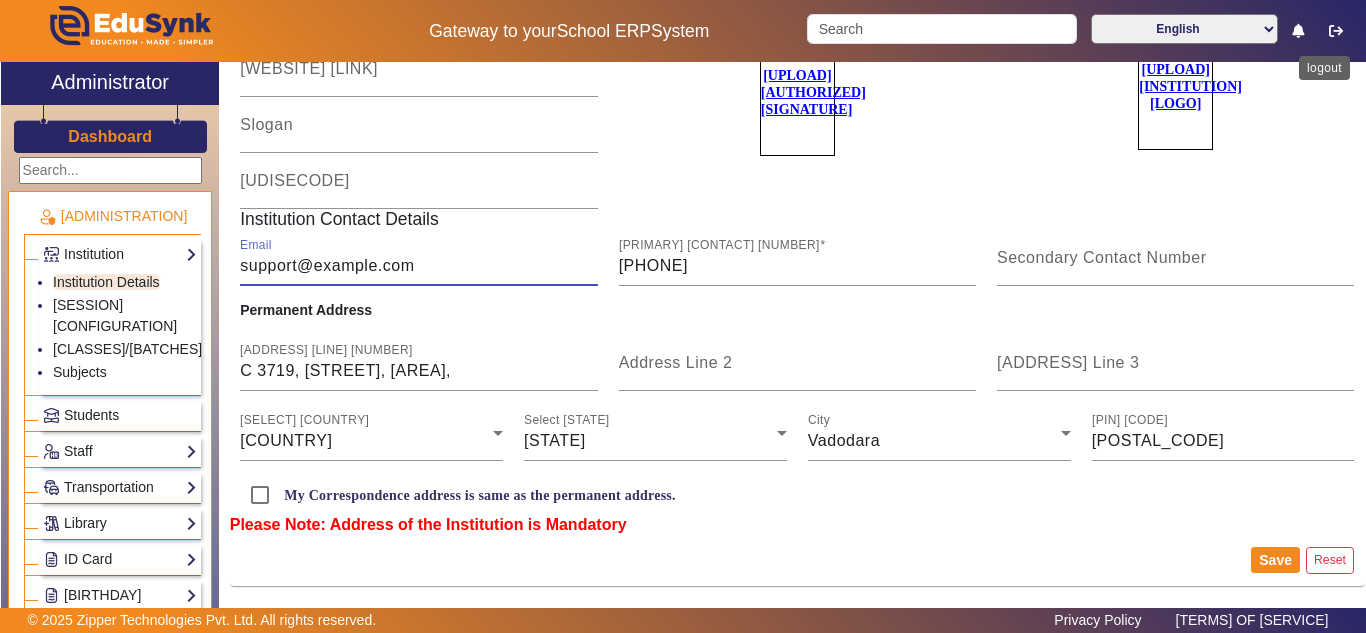 click 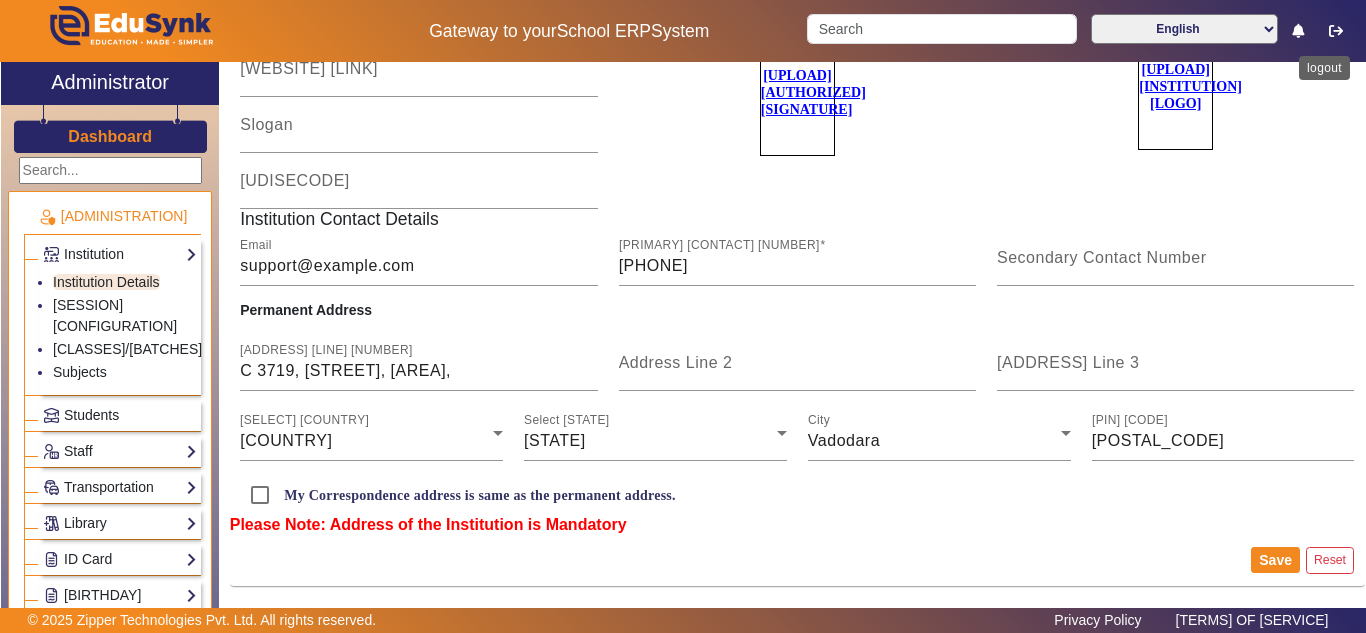 click 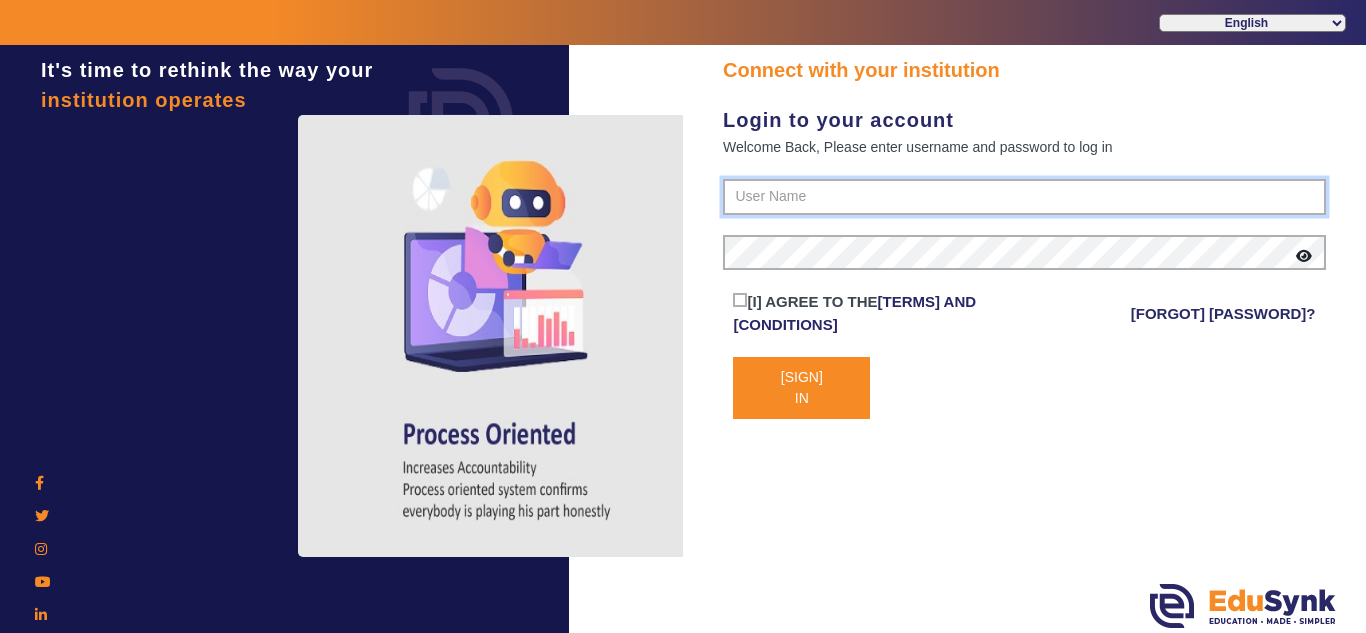 click at bounding box center (1024, 197) 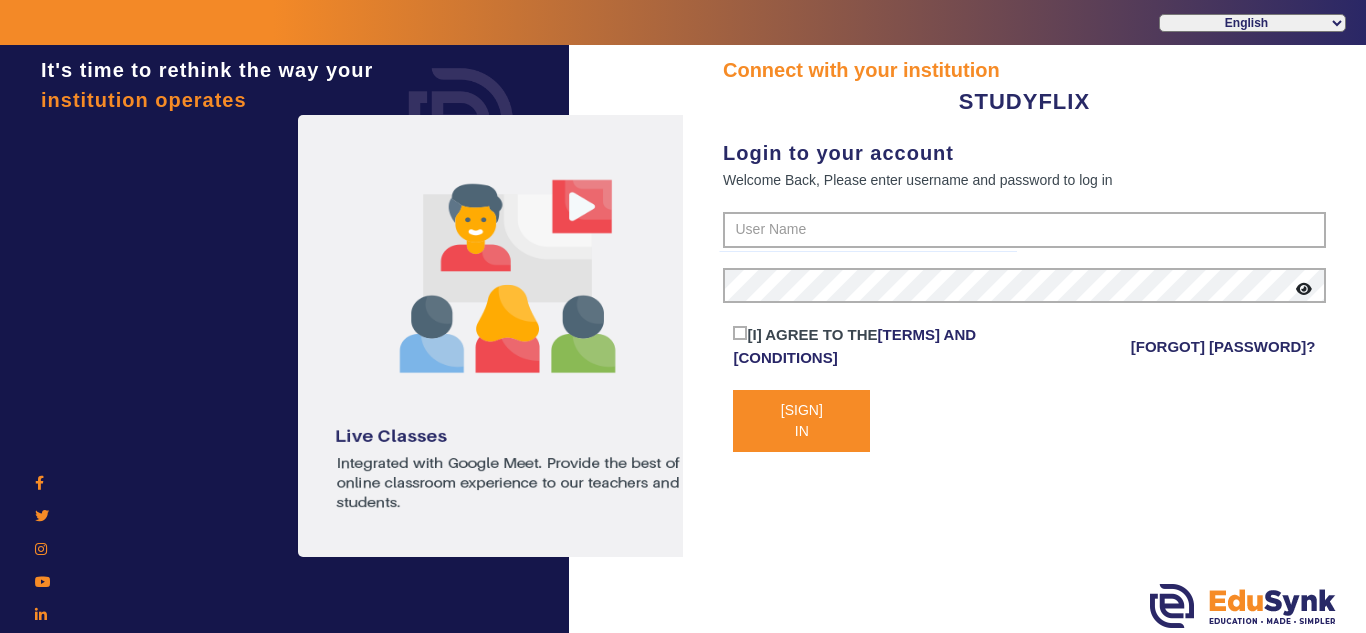 click on "[CONNECT] WITH YOUR [INSTITUTION] [BRAND] [LOGIN] TO YOUR [ACCOUNT] [WELCOME] BACK, PLEASE ENTER [USERNAME] AND [PASSWORD] TO LOG IN I AGREE TO THE TERMS AND CONDITIONS [FORGOT] [PASSWORD]? [SIGN] IN" 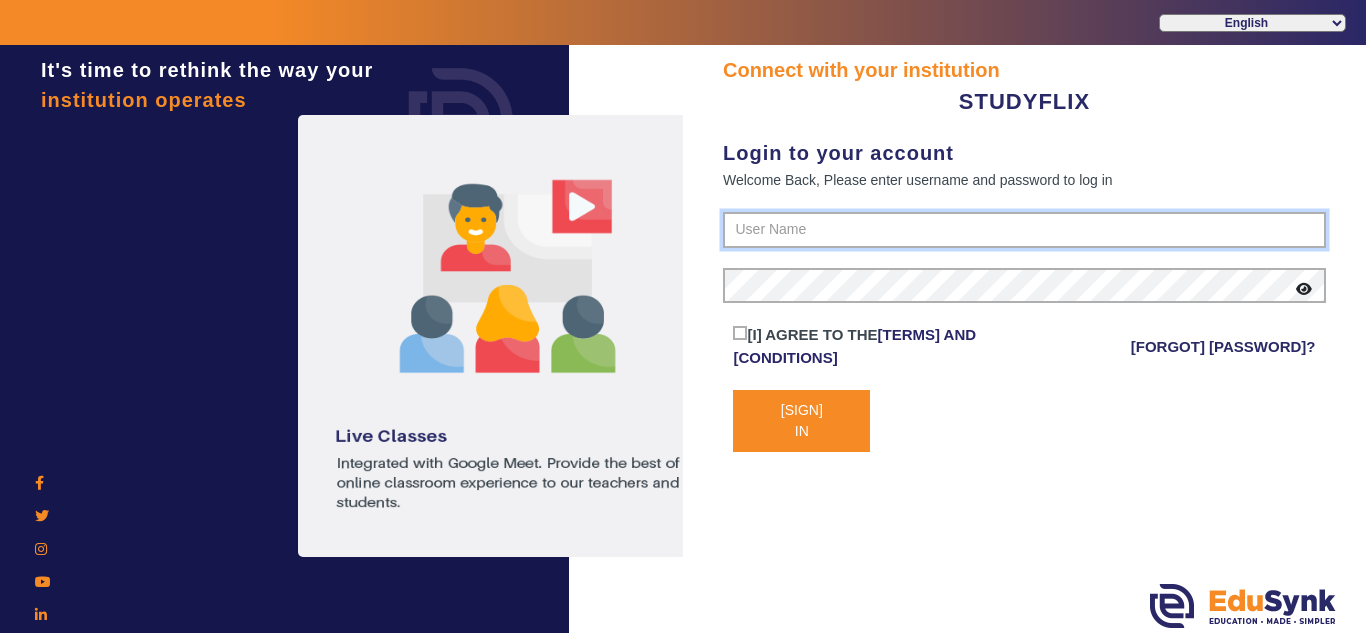 click at bounding box center [1024, 230] 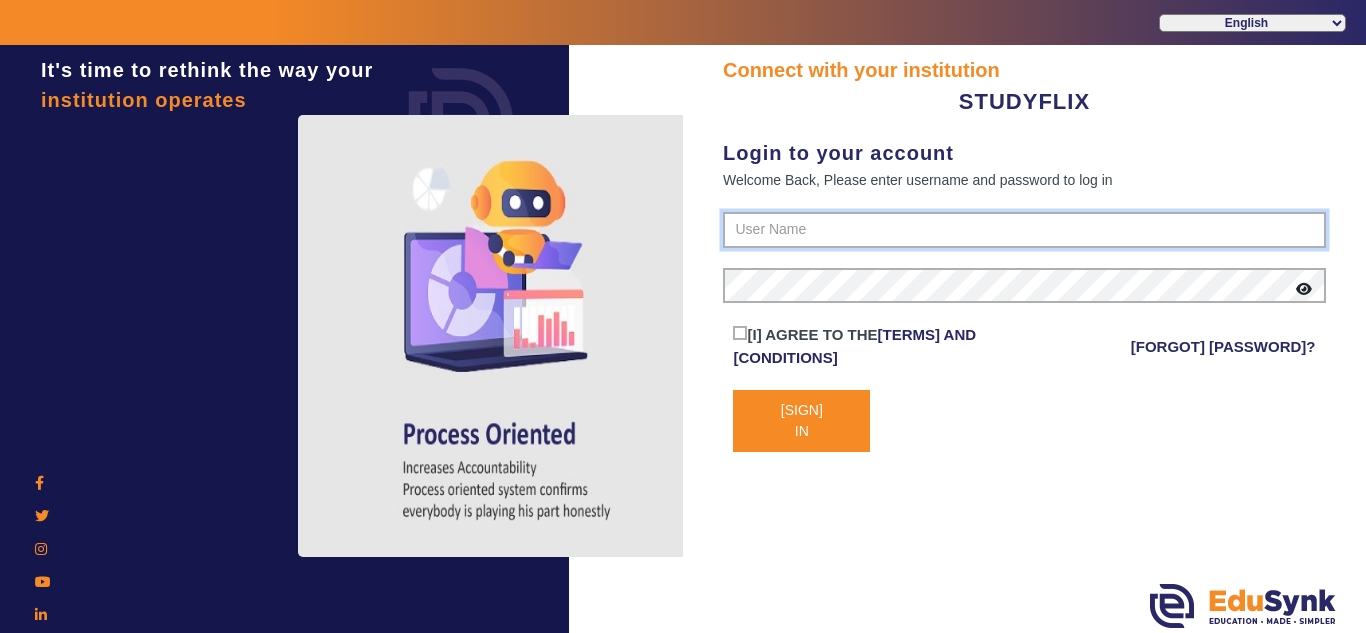 paste on "[ID]" 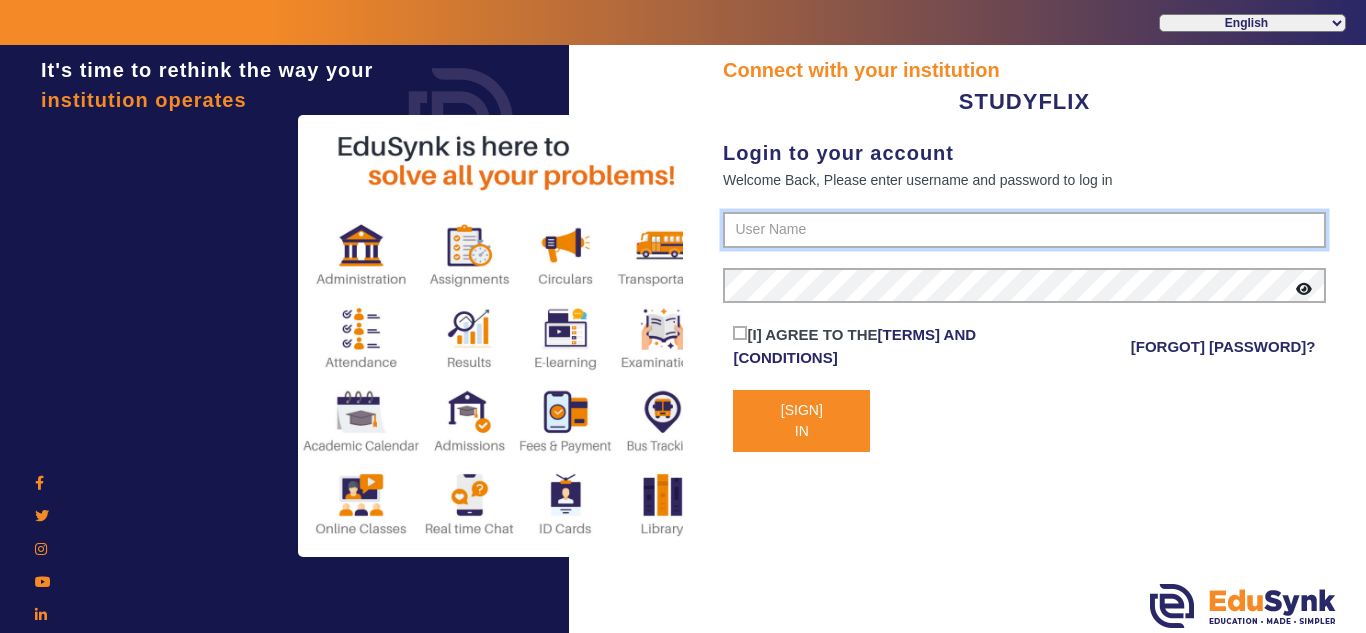 click at bounding box center (1024, 230) 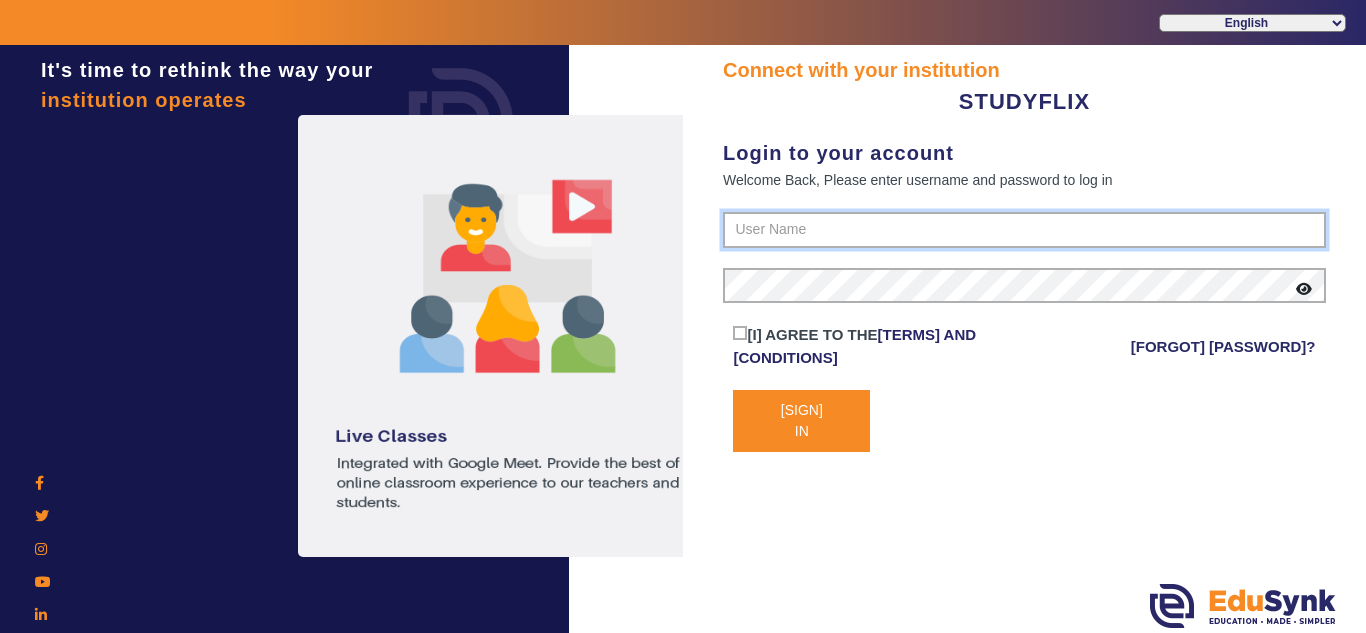 click at bounding box center (1024, 230) 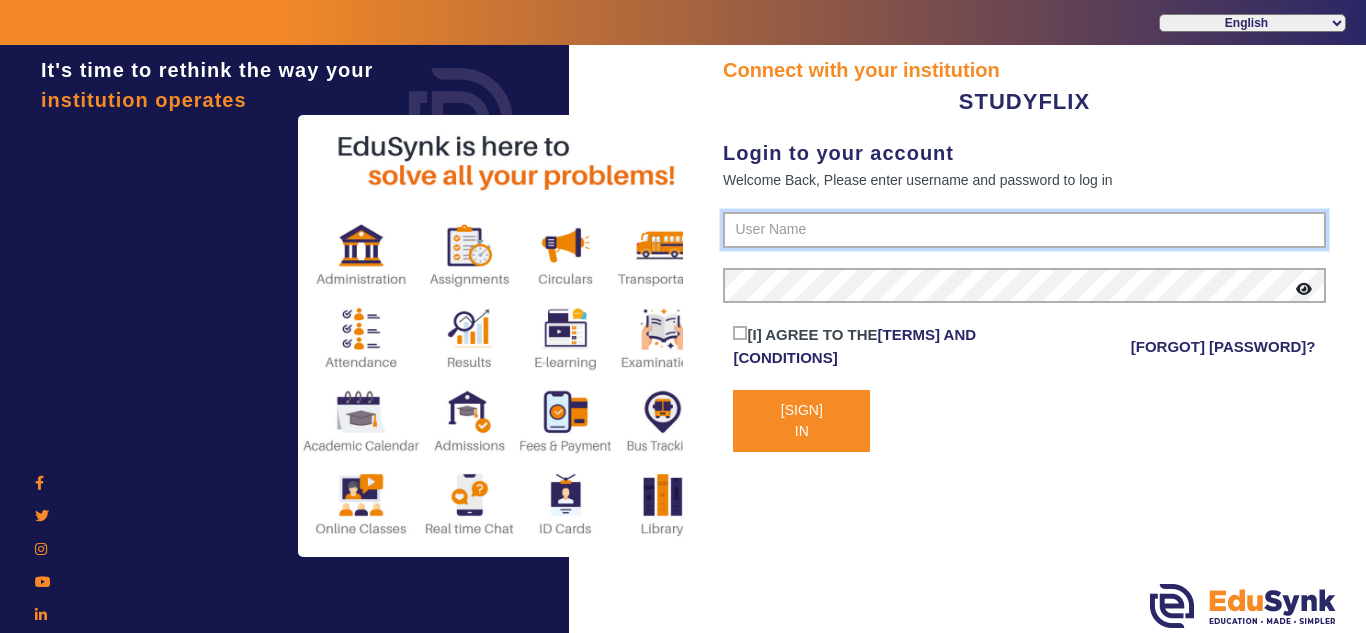 paste on "[PHONE]" 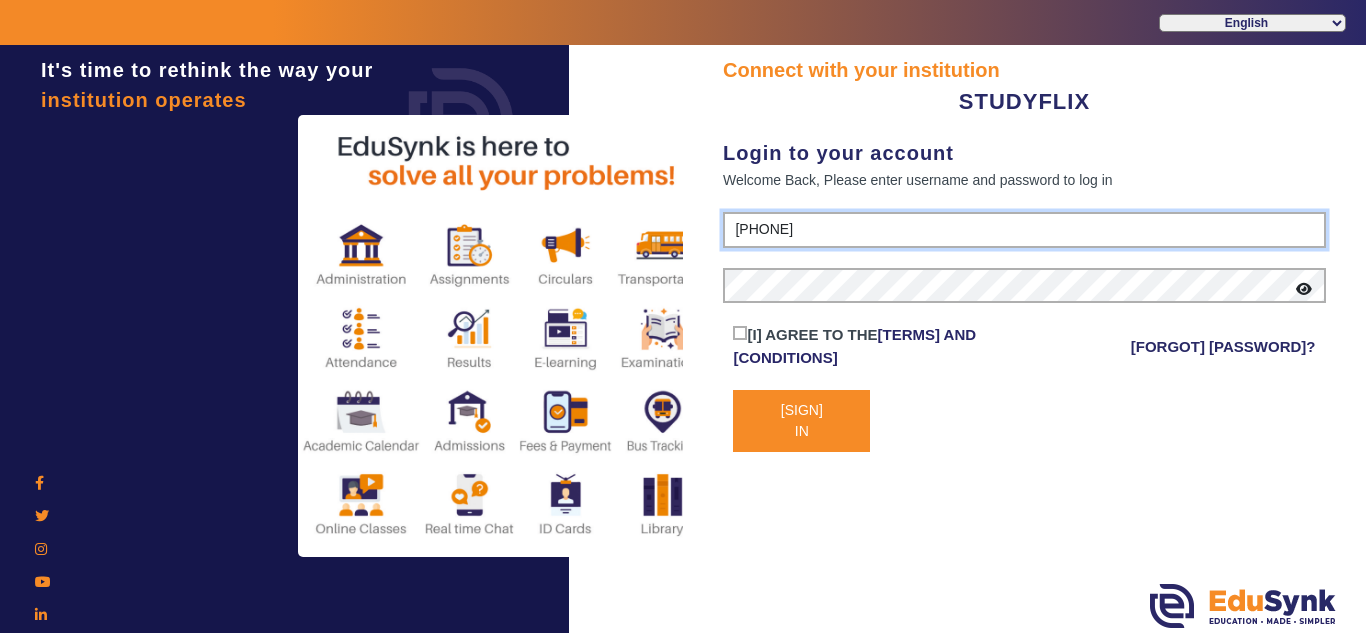 type on "[PHONE]" 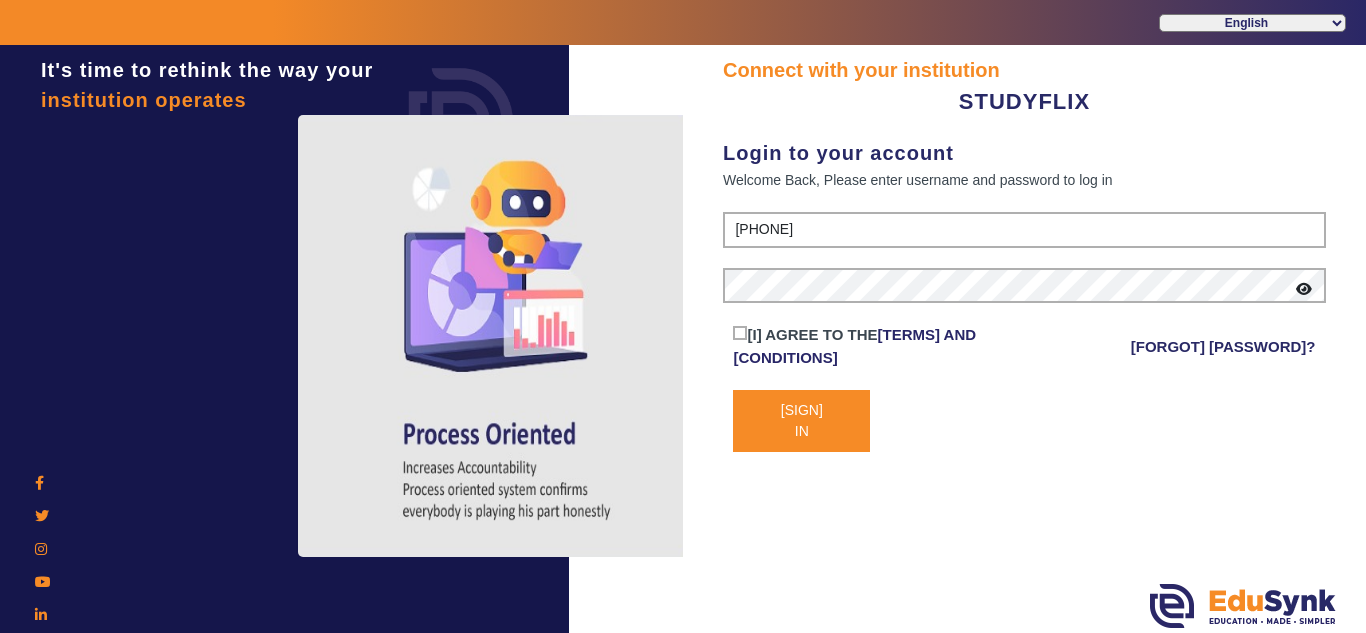 click on "[SIGN] IN" 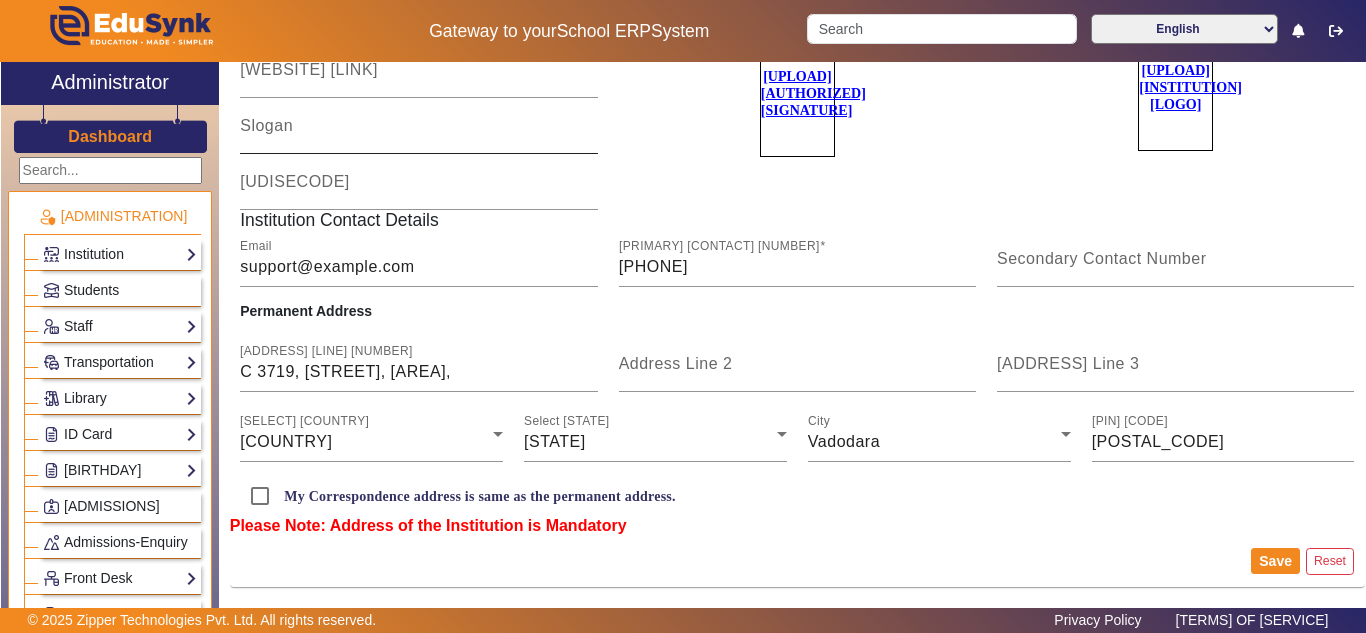 scroll, scrollTop: 185, scrollLeft: 0, axis: vertical 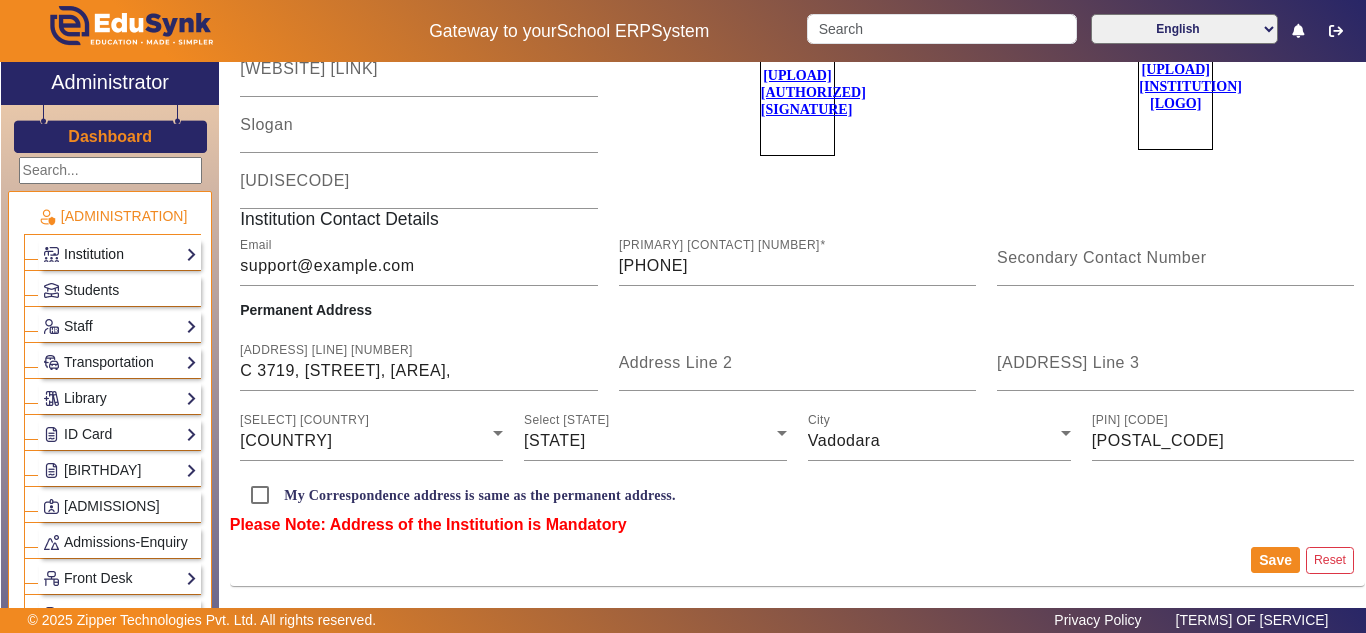 click on "Institution" 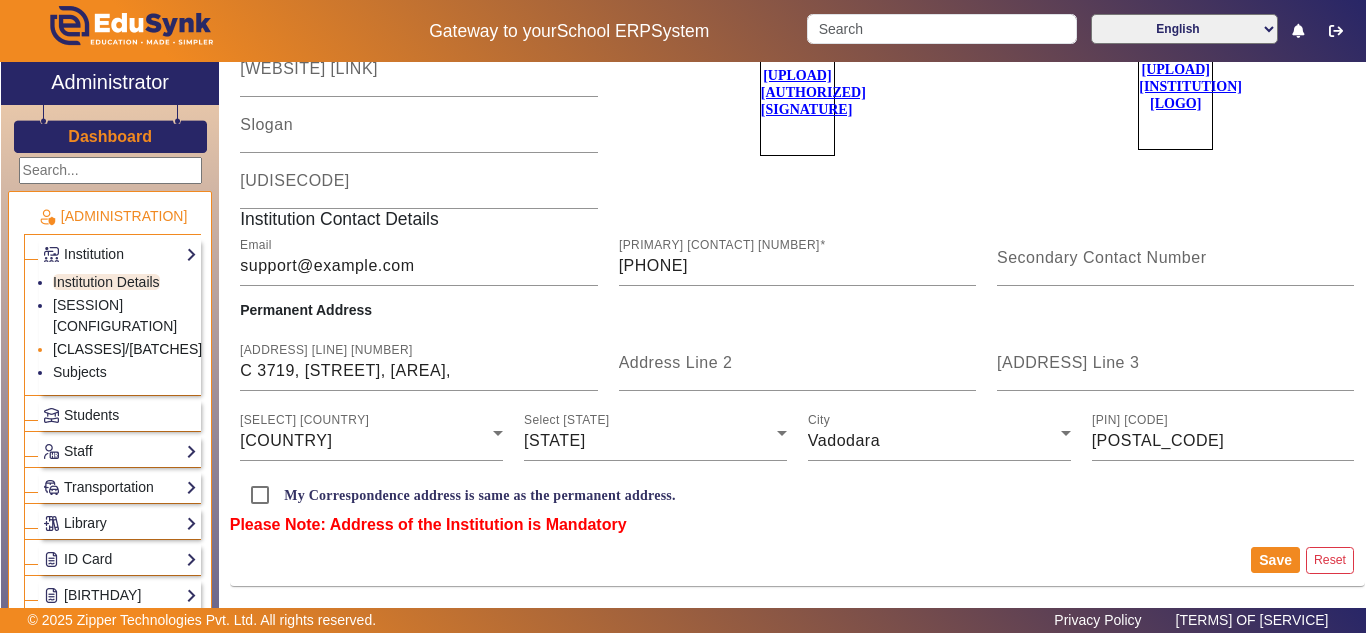 click on "[CLASSES]/[BATCHES]" 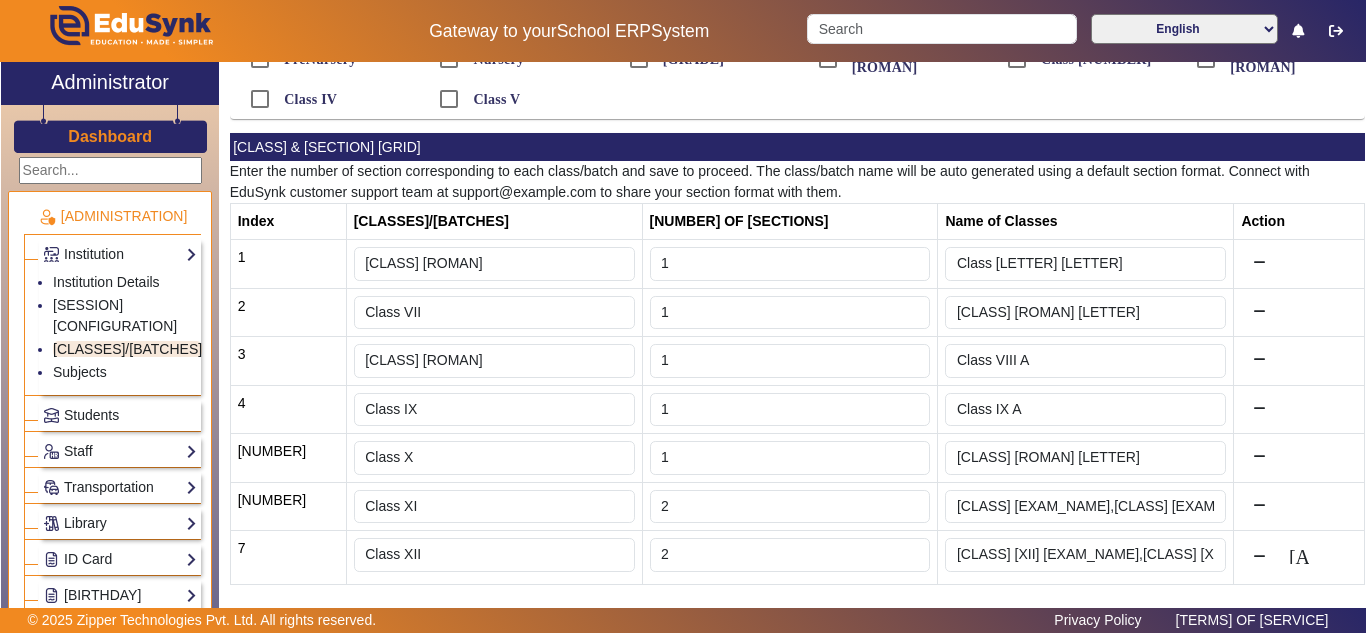 scroll, scrollTop: 155, scrollLeft: 0, axis: vertical 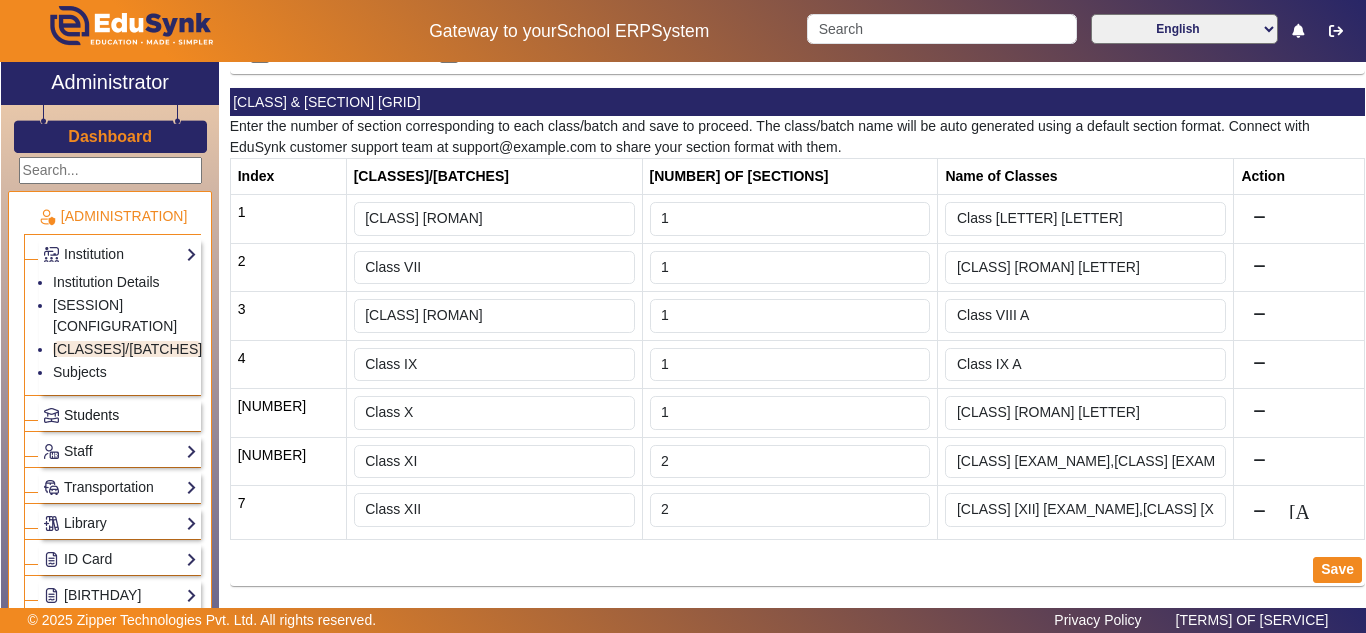 click on "Students" 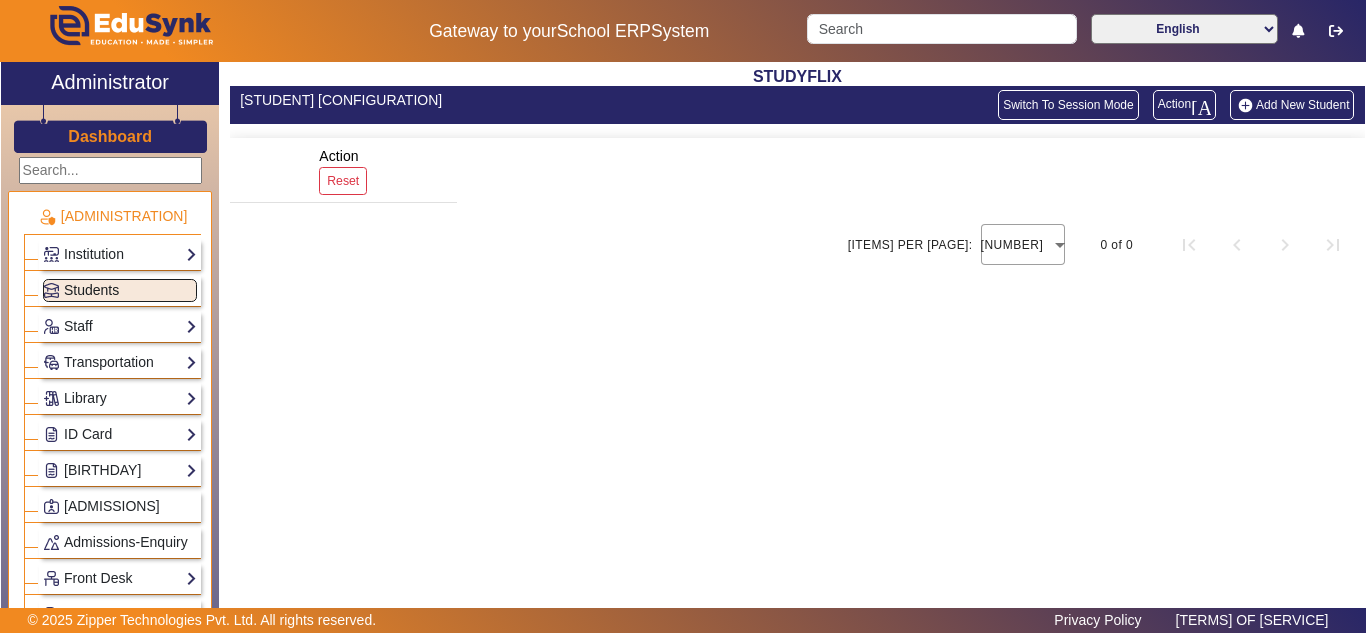 scroll, scrollTop: 0, scrollLeft: 0, axis: both 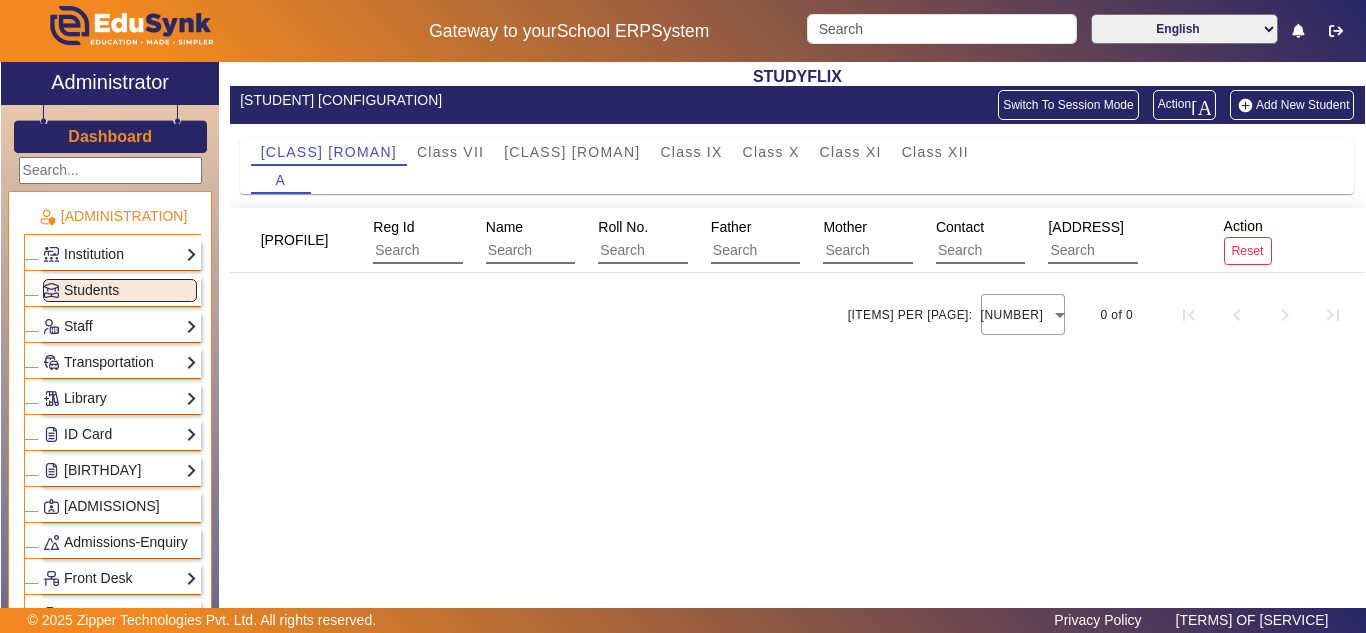 click on "Switch To Session Mode" 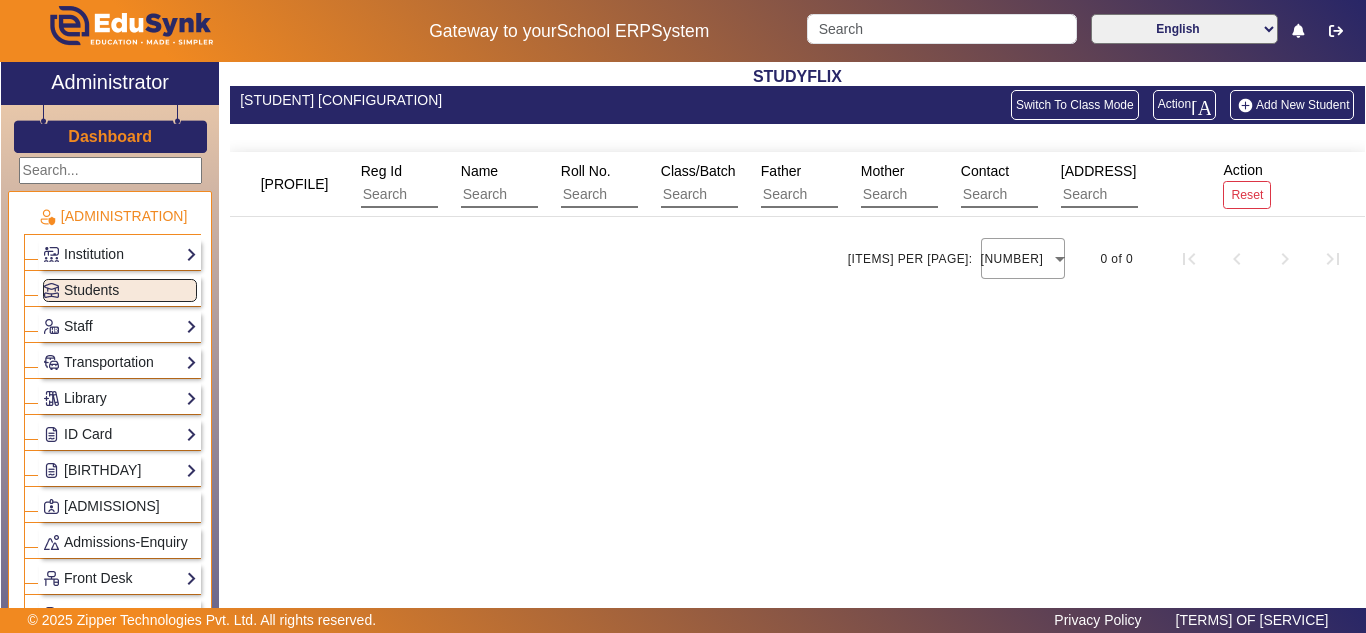 click on "Switch To Class Mode" 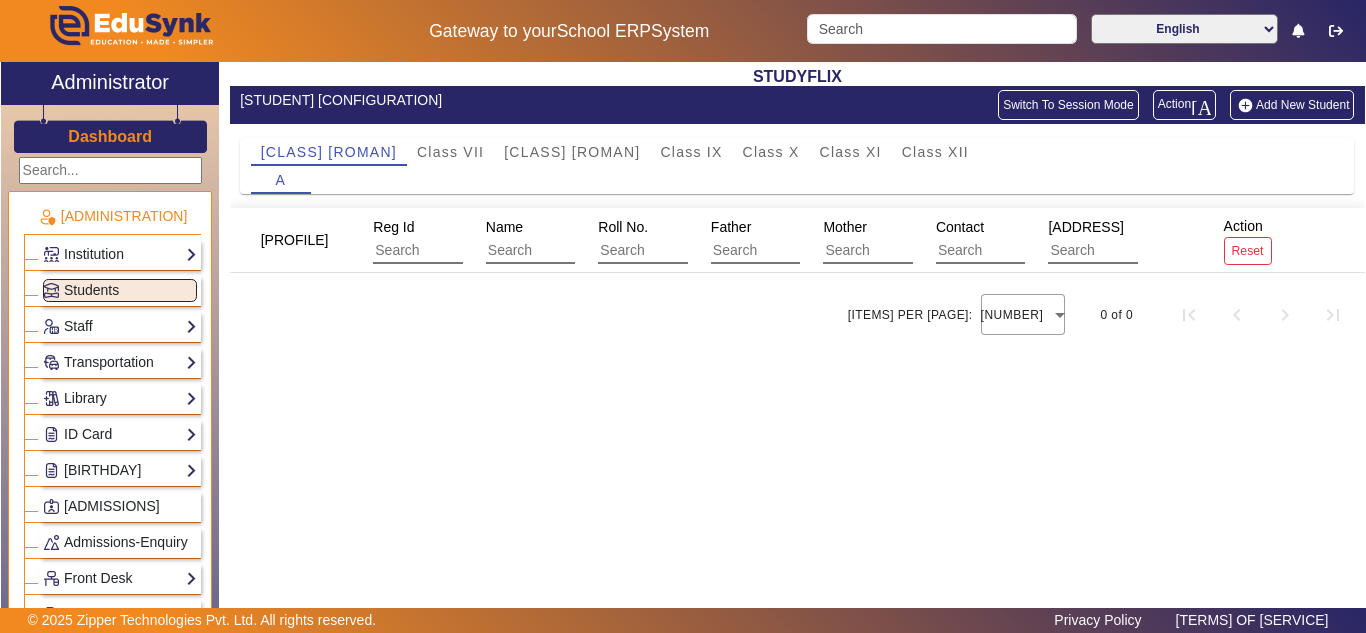 click on "[ARROW]" 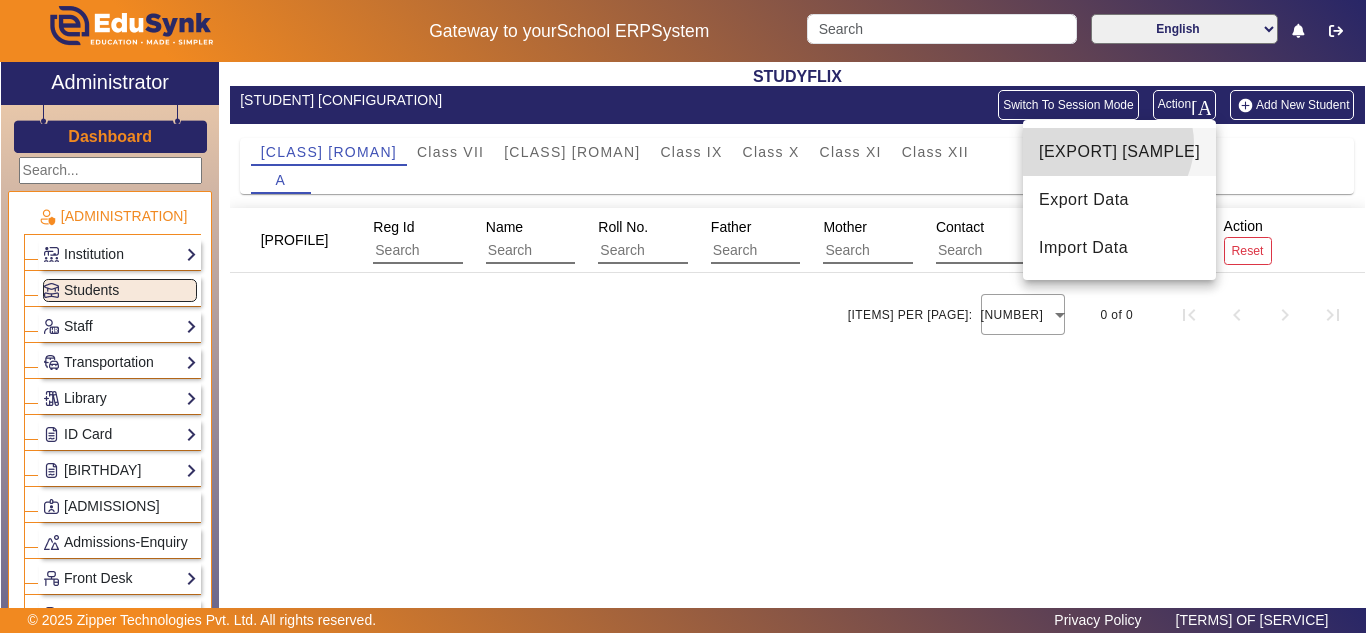 click on "[EXPORT] [SAMPLE]" at bounding box center [1119, 152] 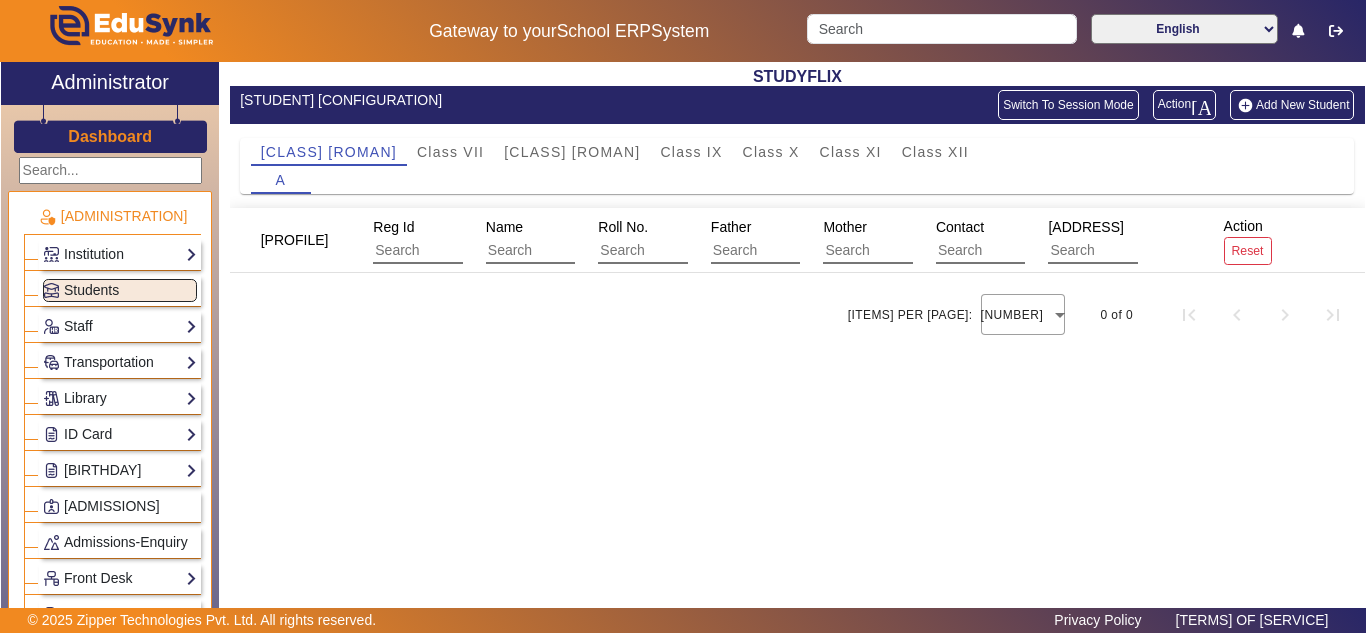 click on "[ARROW]" 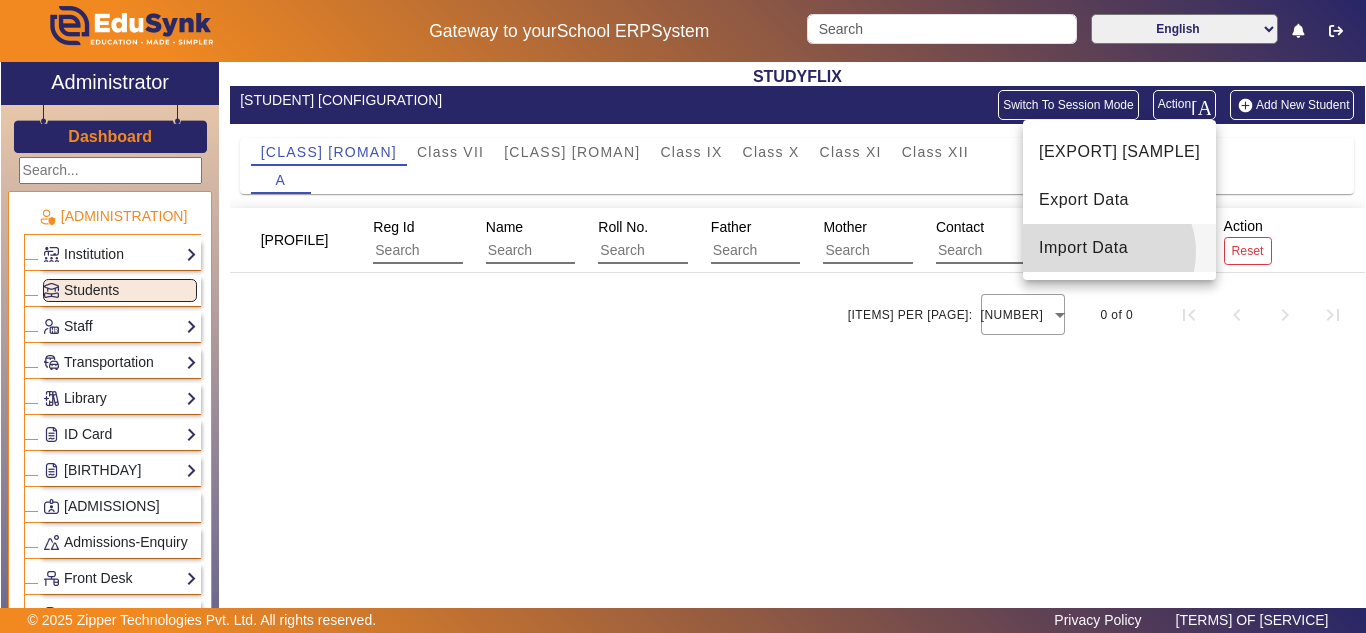 click on "Import Data" at bounding box center [1119, 248] 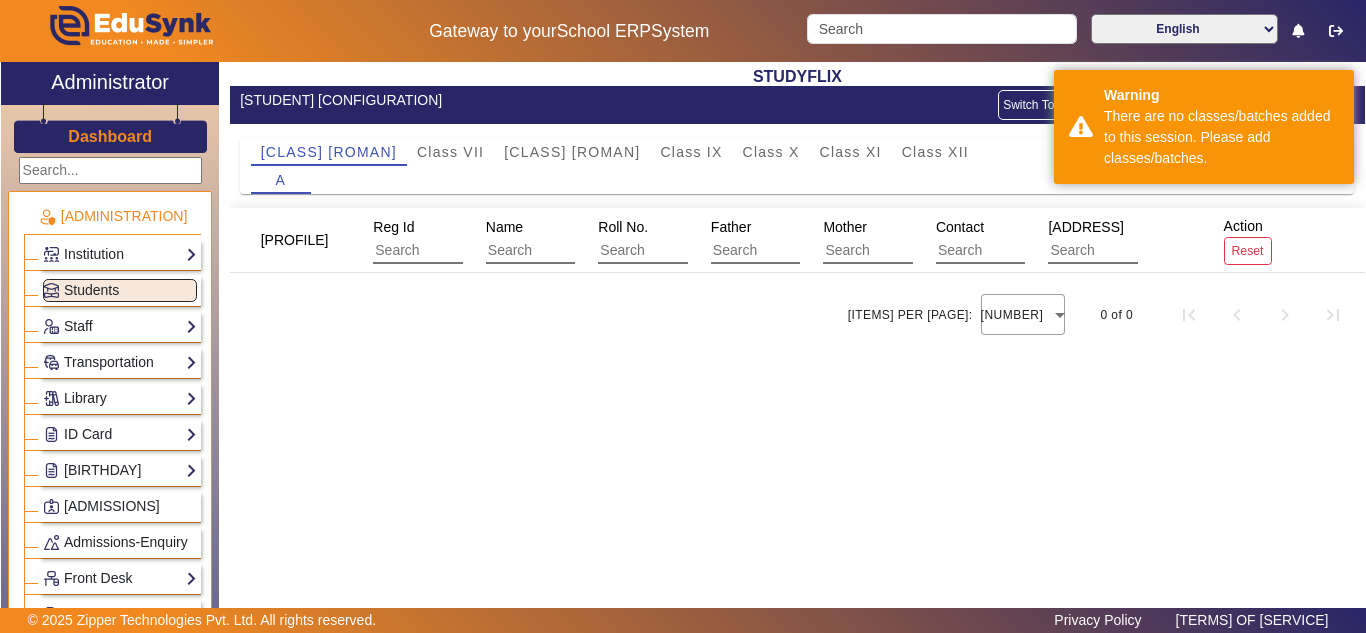 click on "Profile  Reg Id  Name  Roll No.  Father  Mother  Contact  Address Action Reset  Items per page:  50  0 of 0" 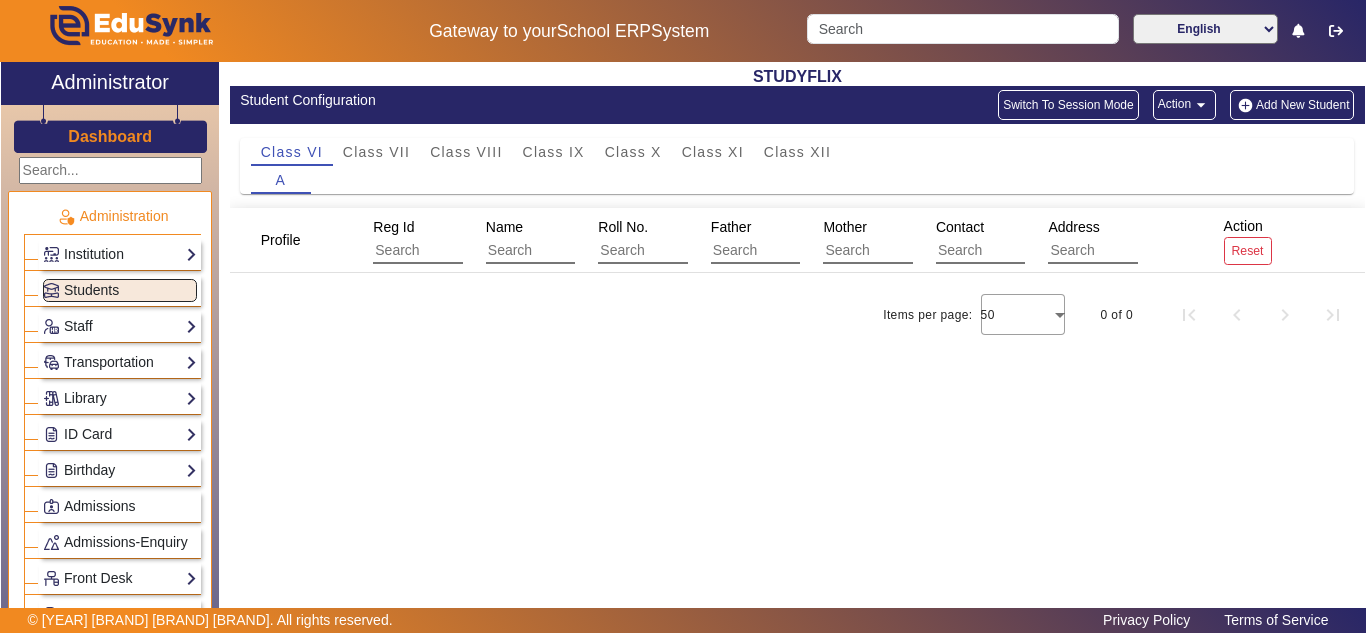 scroll, scrollTop: 0, scrollLeft: 0, axis: both 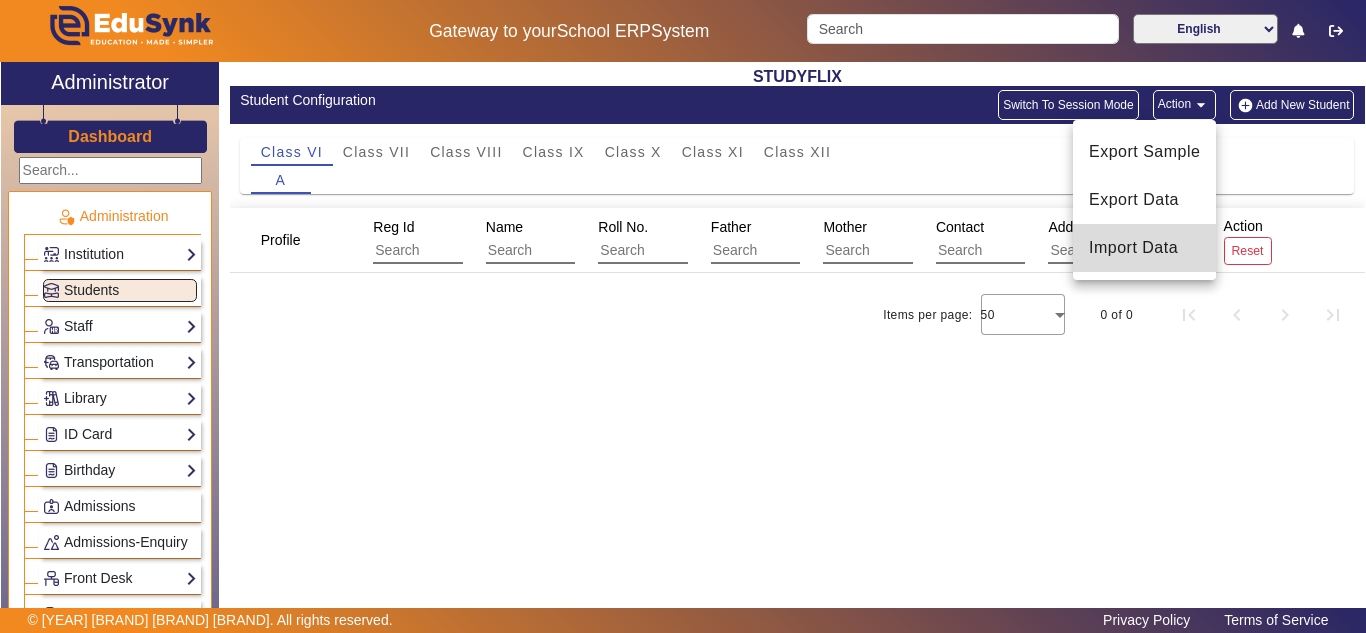 click on "Import Data" at bounding box center (1144, 248) 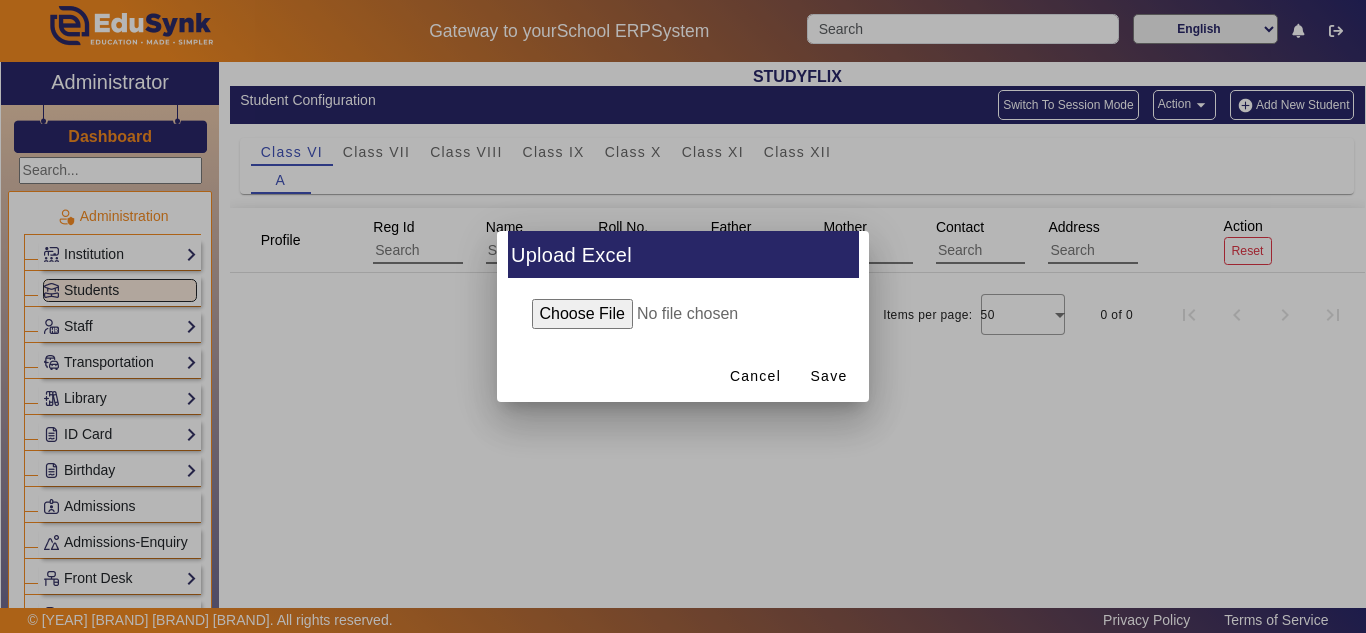 click at bounding box center (683, 314) 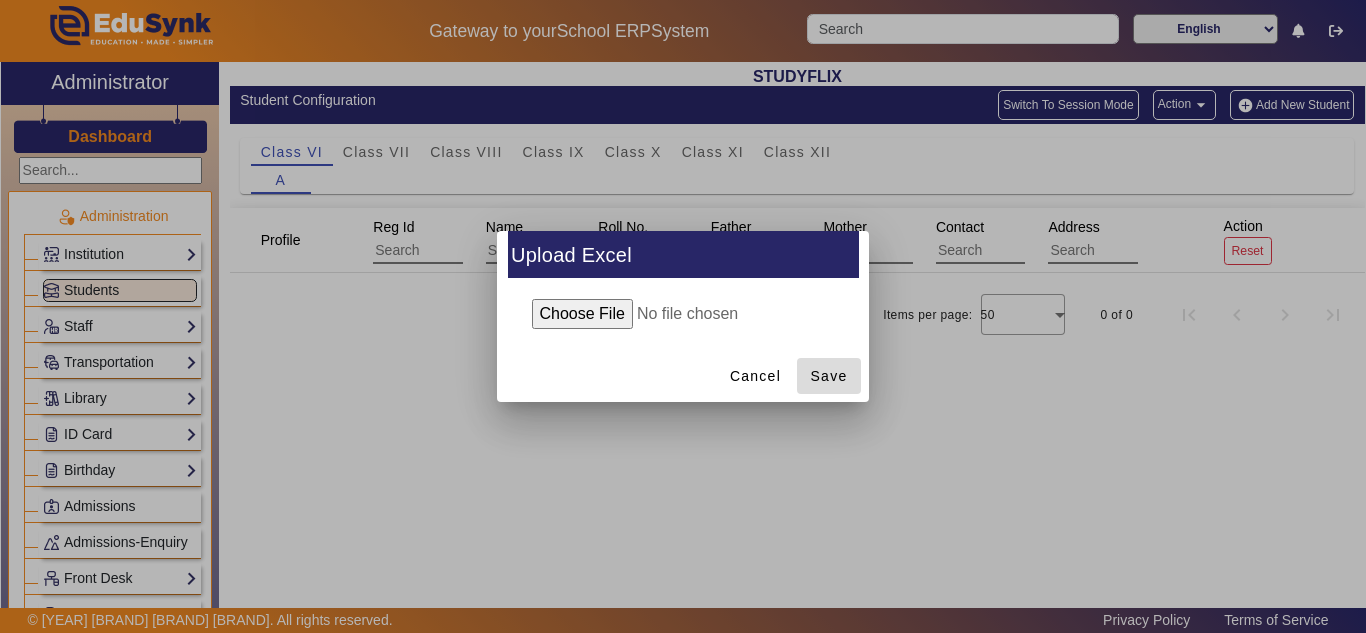 click on "Save" at bounding box center (829, 376) 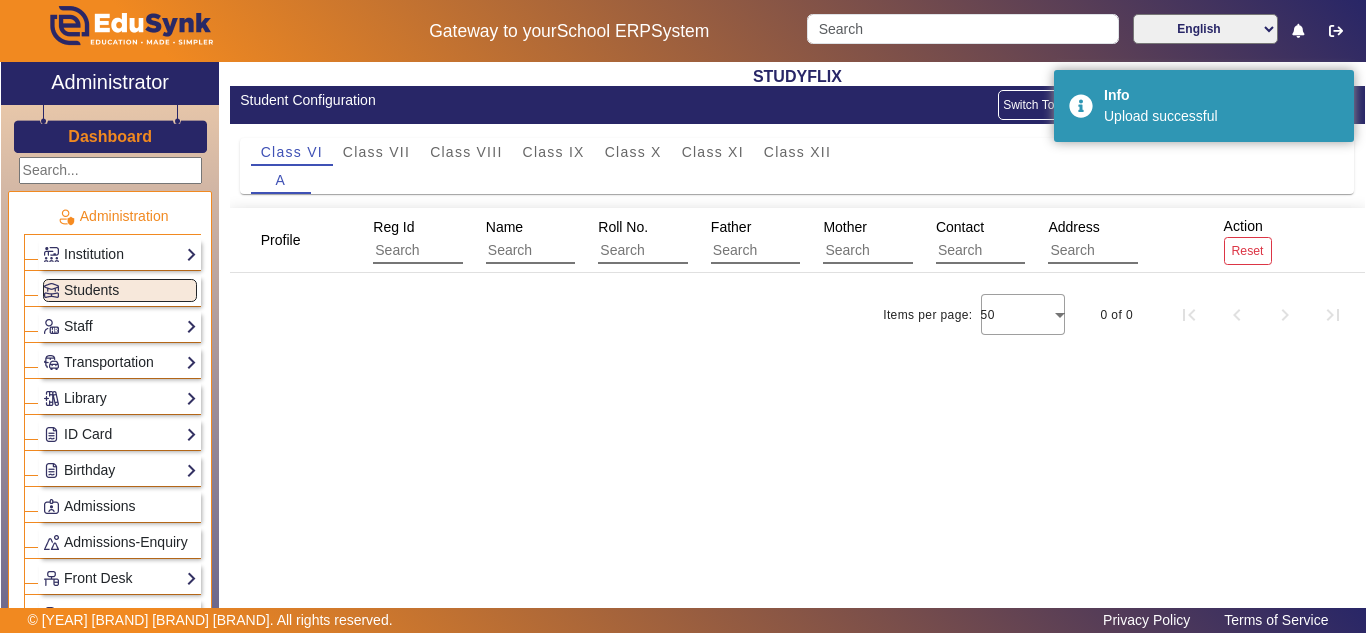 click on "Dashboard" 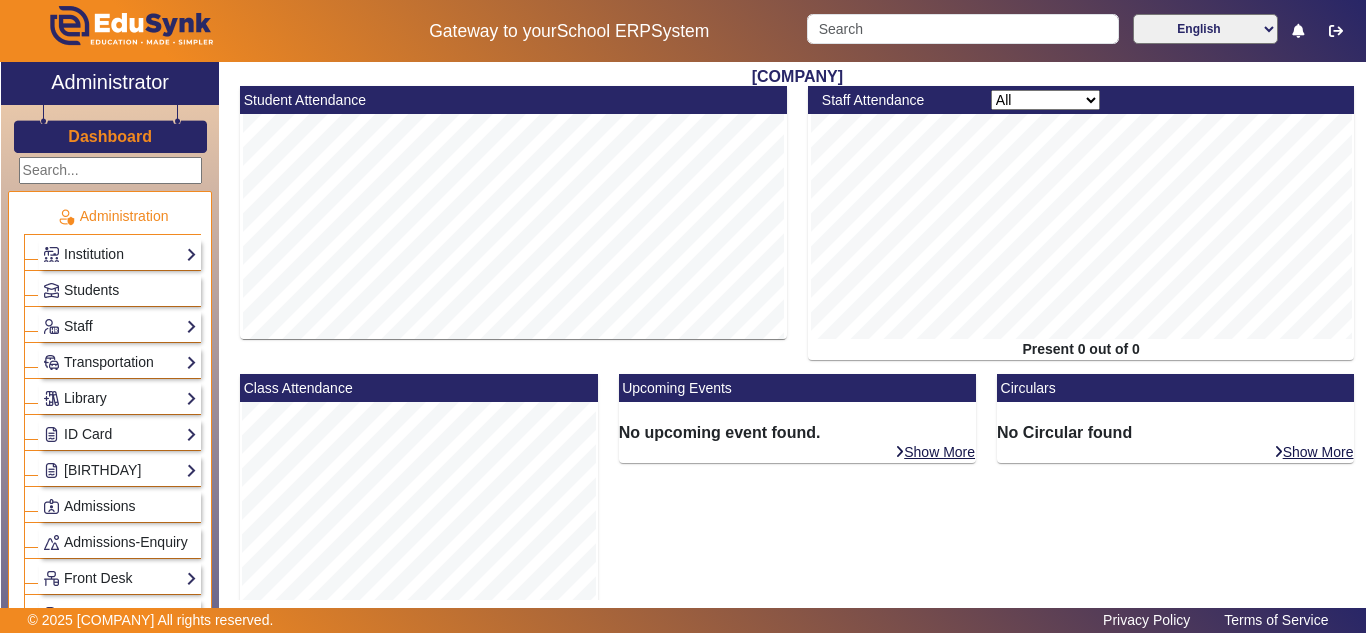 scroll, scrollTop: 0, scrollLeft: 0, axis: both 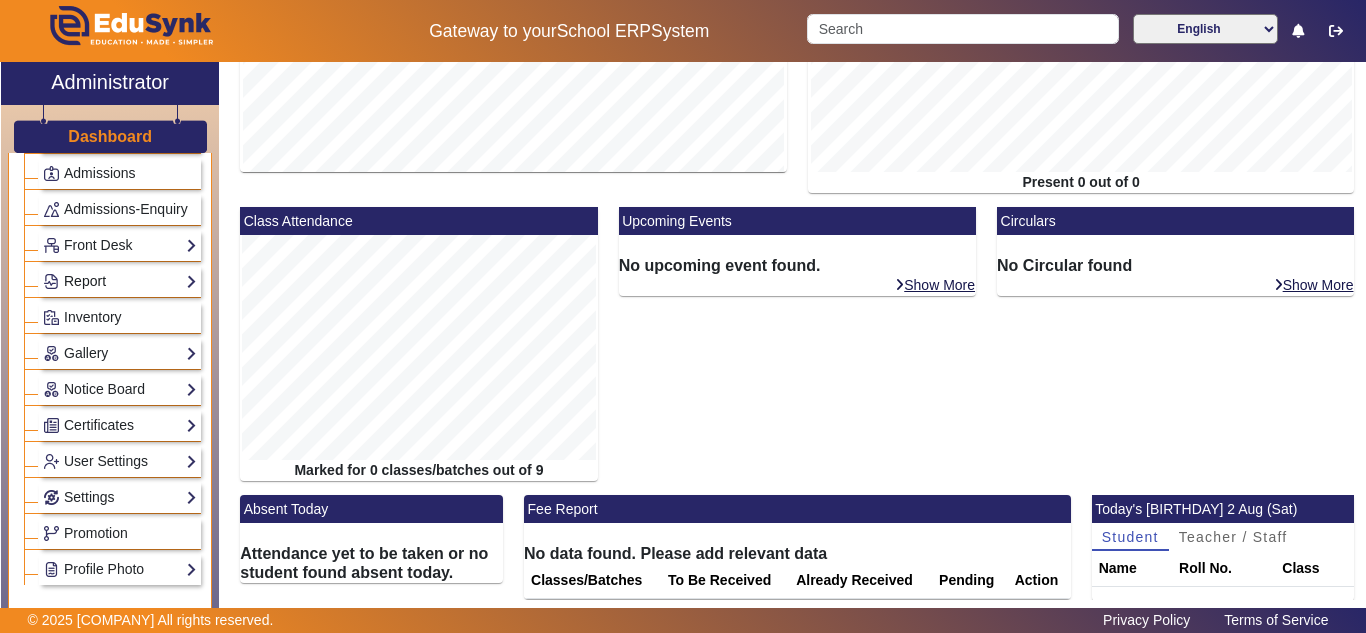 click on "Report" 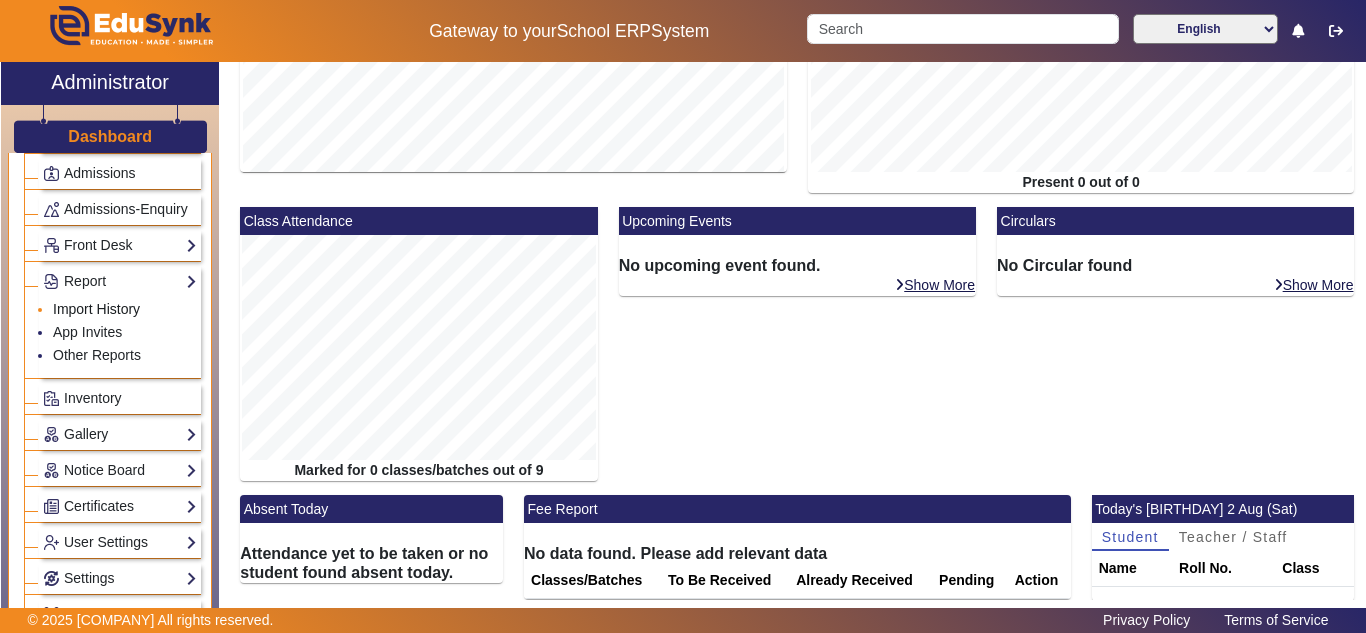 click on "Import History" 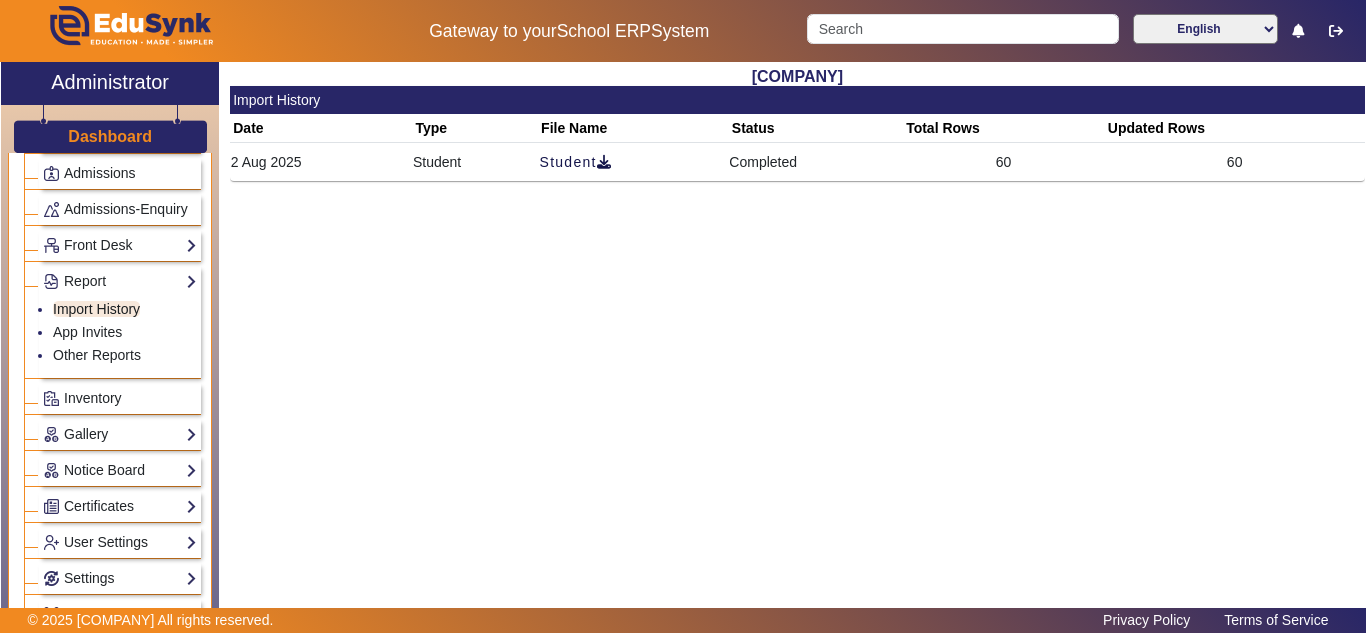 scroll, scrollTop: 0, scrollLeft: 0, axis: both 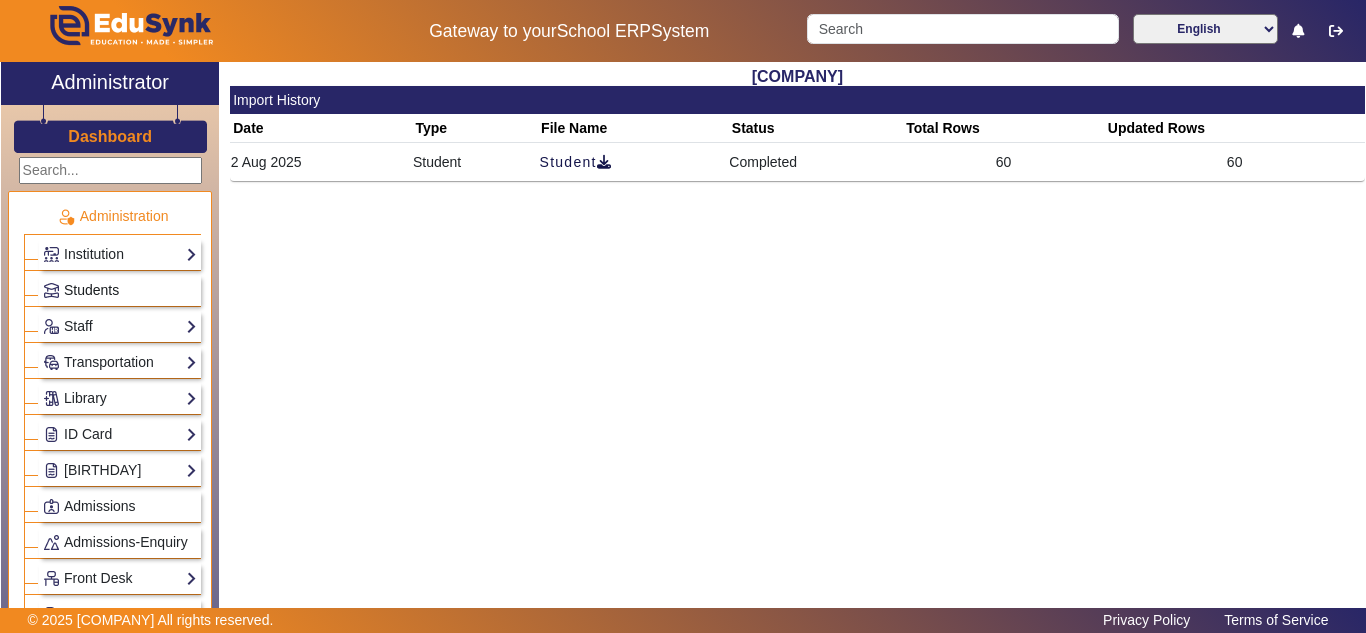 click on "[ROLE]" 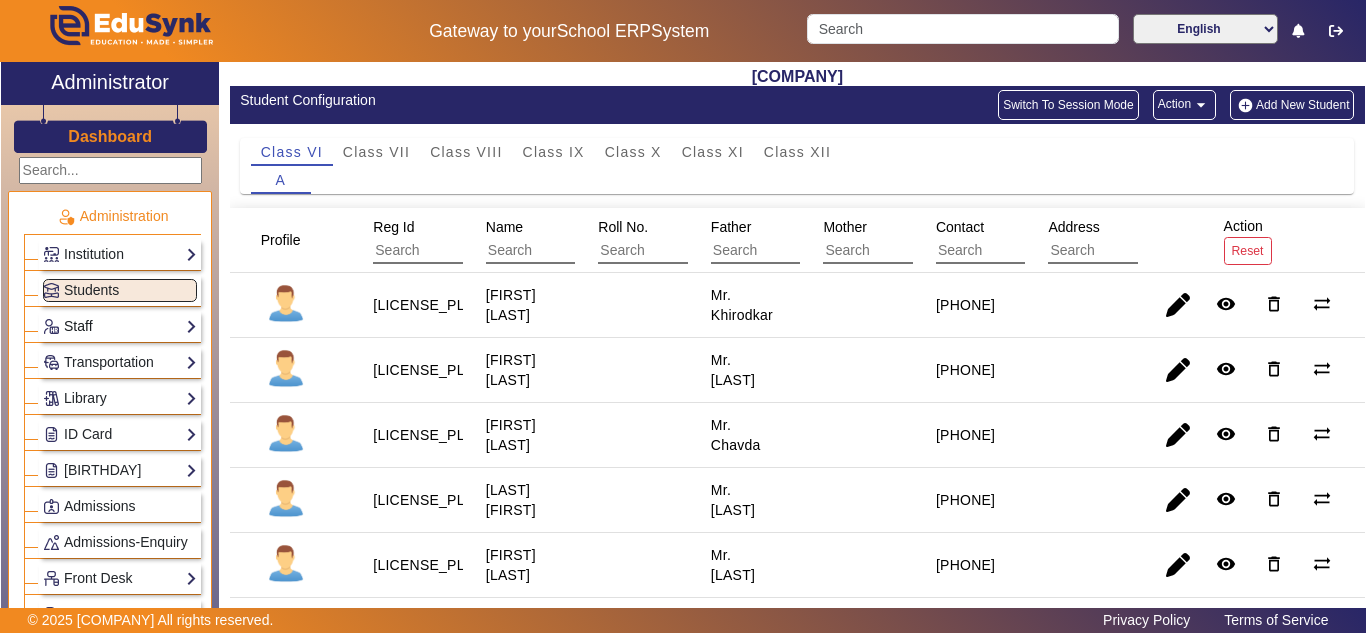 click on "[ROLE]" 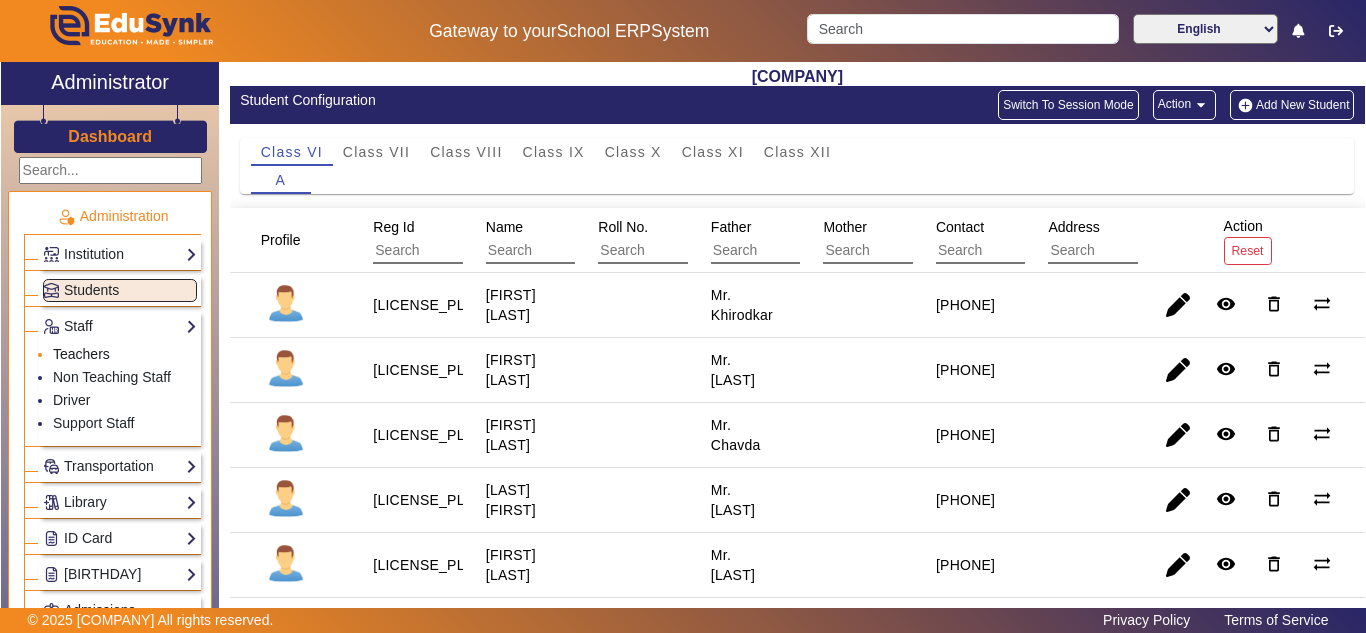 click on "Teachers" 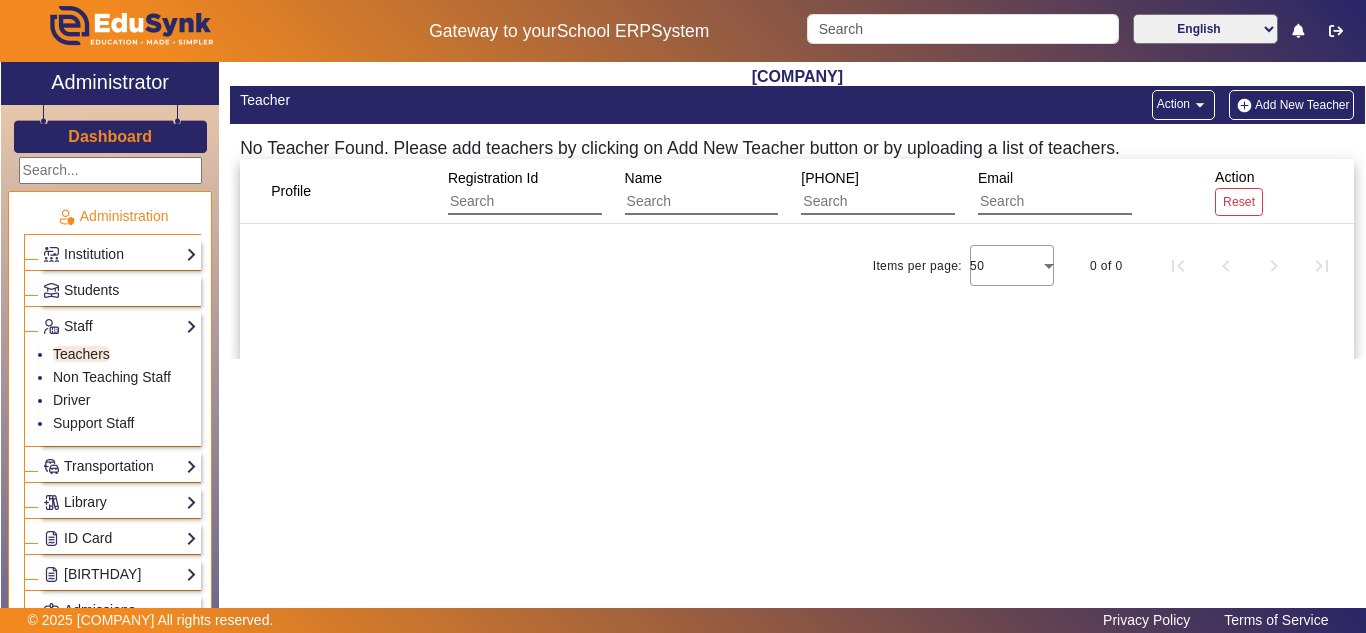 click on "Action  arrow_drop_down" 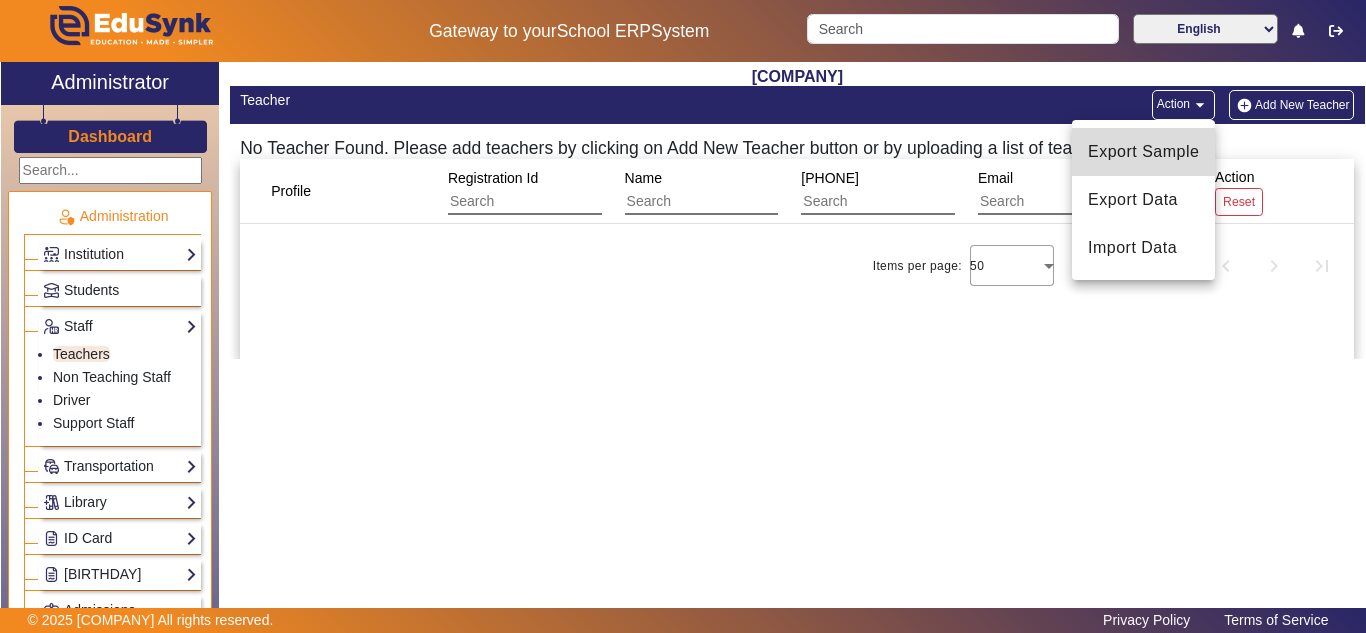 click on "[EXPORT] [SAMPLE]" at bounding box center [1143, 152] 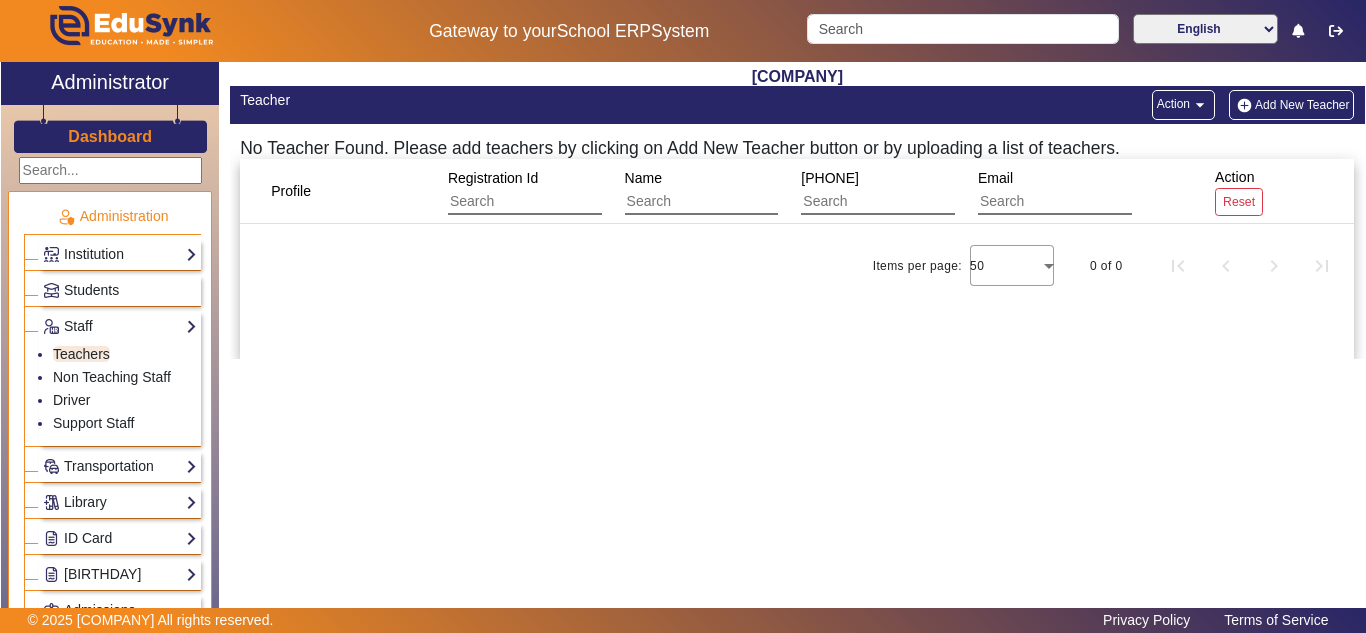 type 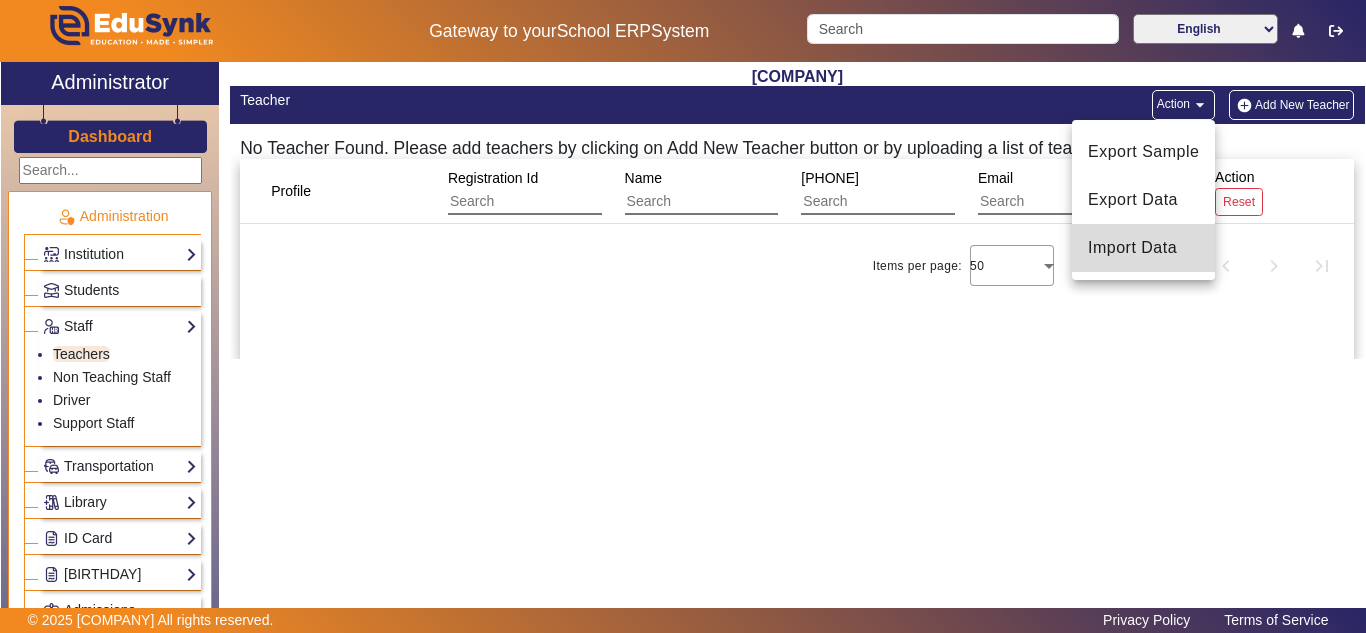 click on "Import Data" at bounding box center (1143, 248) 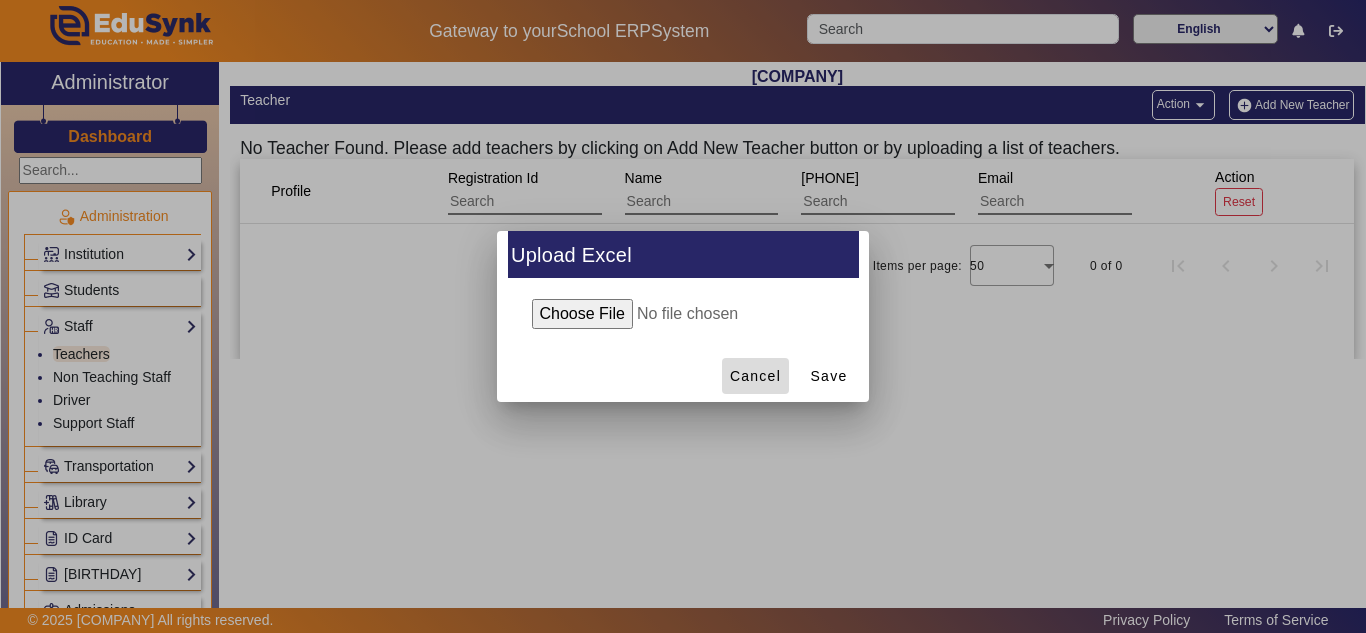 click on "[CANCEL]" at bounding box center [755, 376] 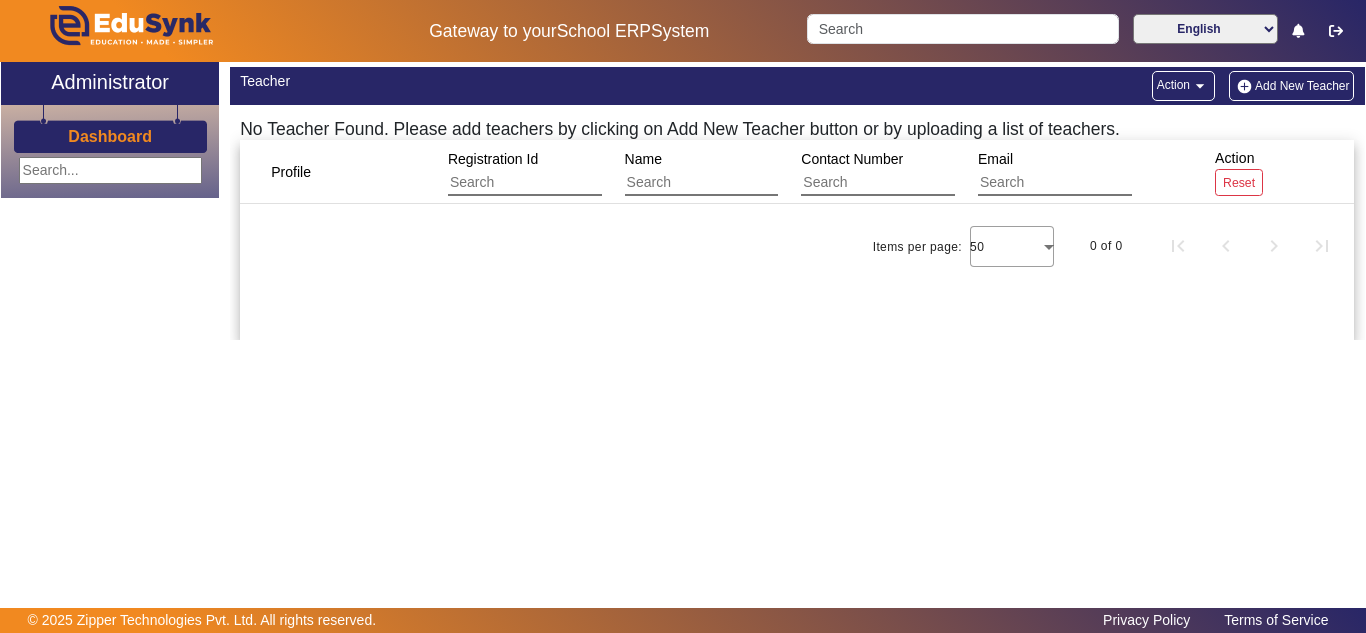scroll, scrollTop: 0, scrollLeft: 0, axis: both 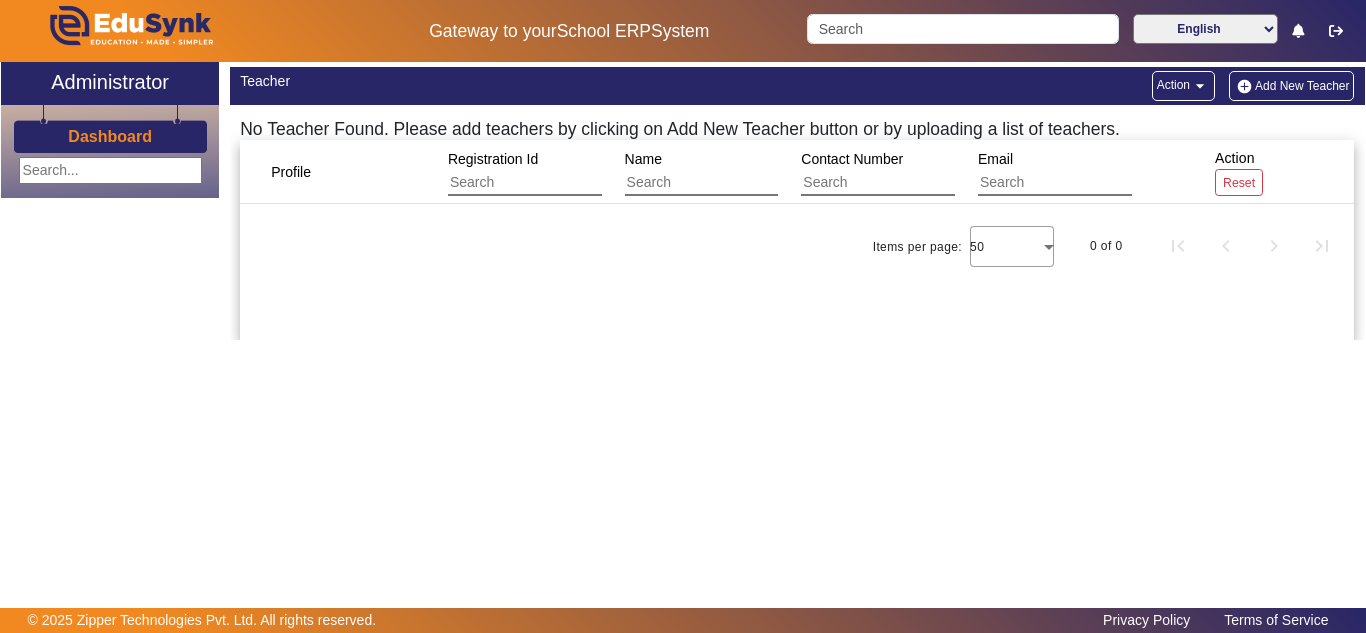 click on "arrow_drop_down" 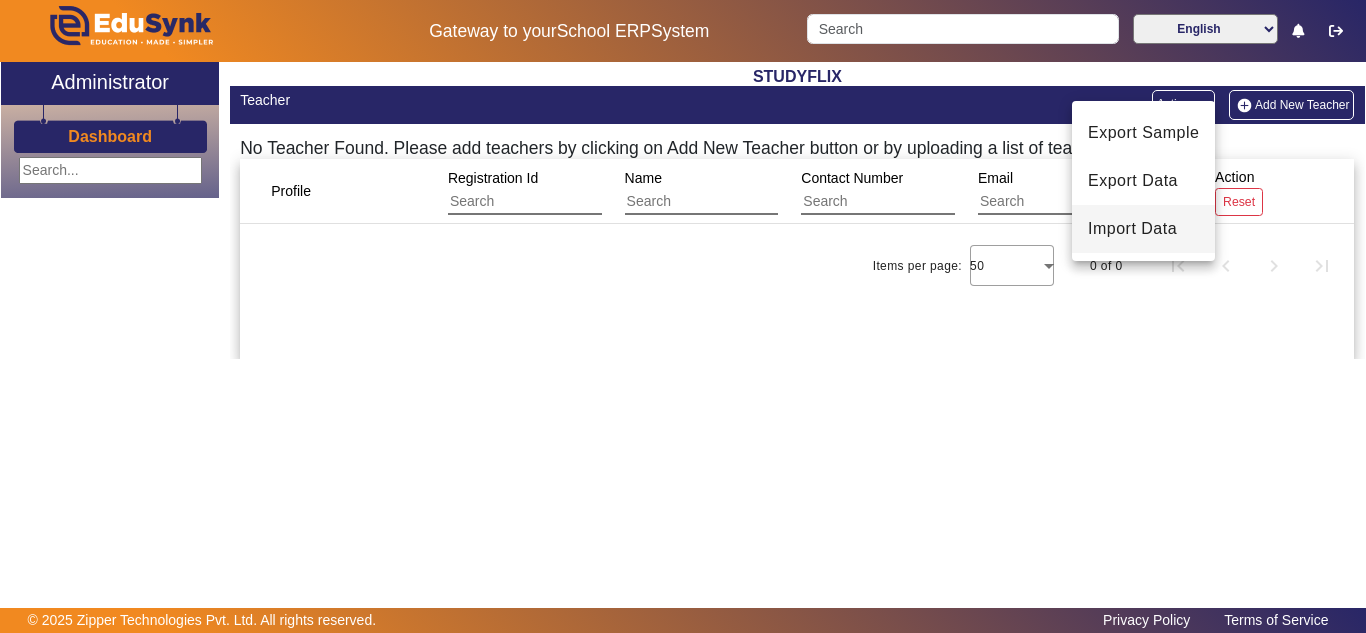 click on "Import Data" at bounding box center (1143, 229) 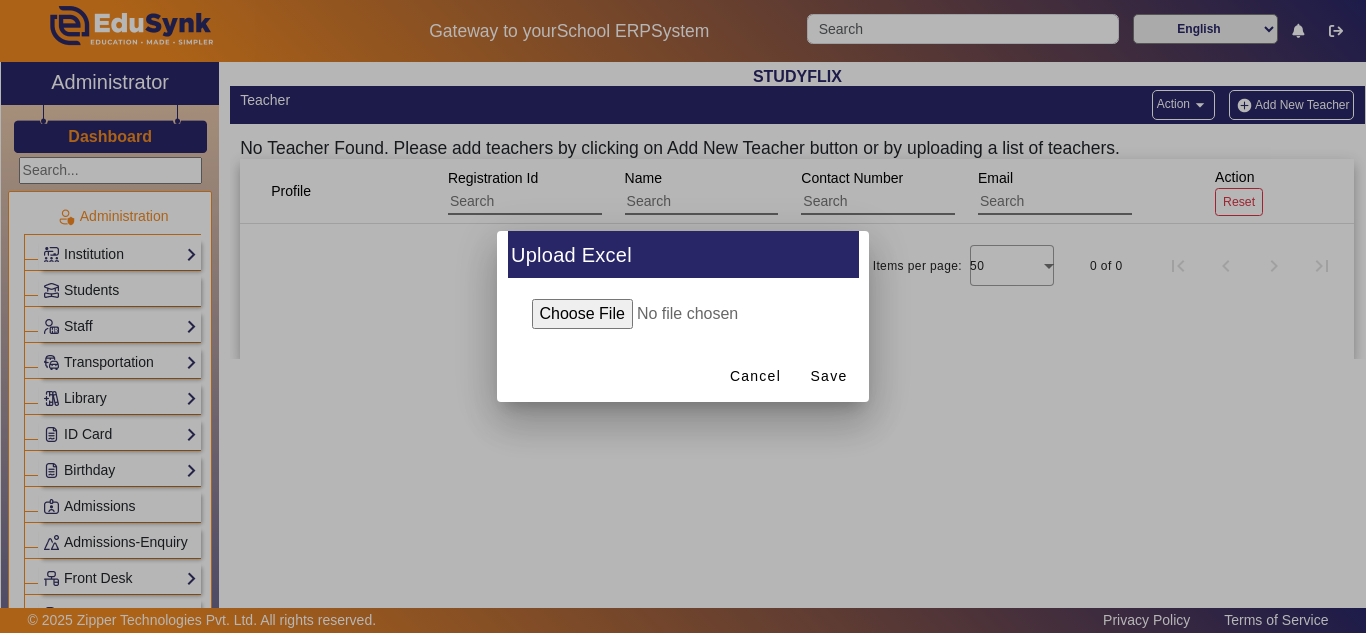 click at bounding box center [683, 314] 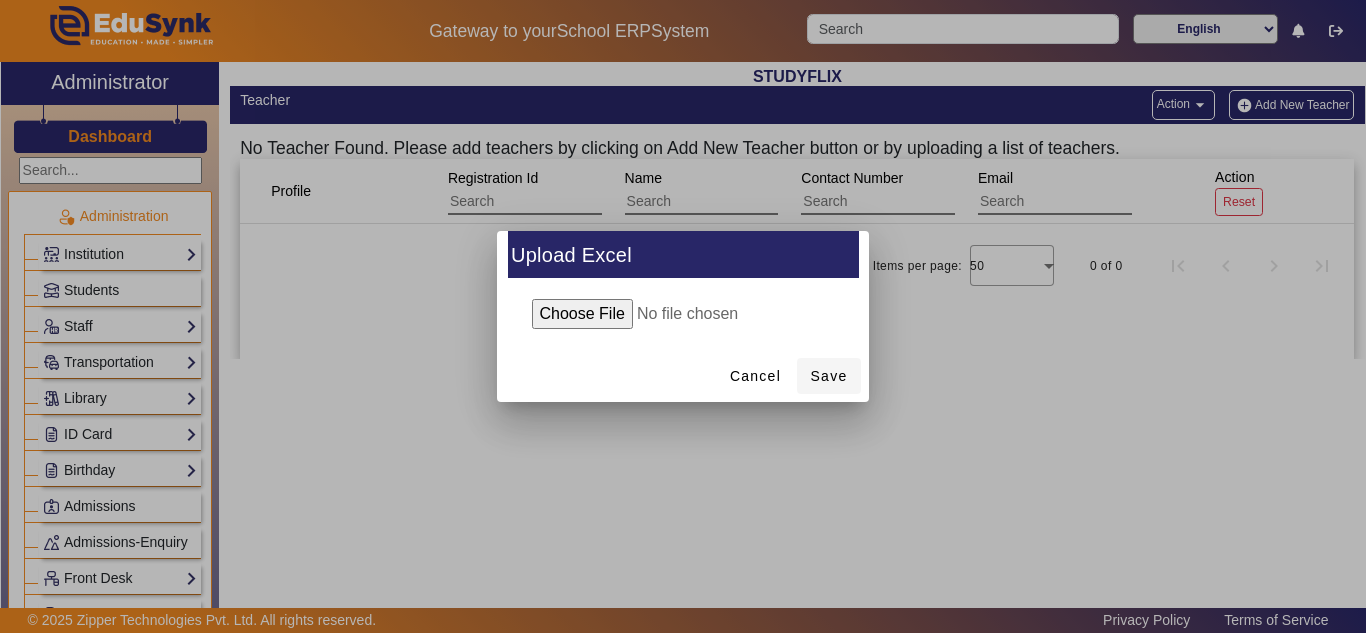 click on "Save" at bounding box center (829, 376) 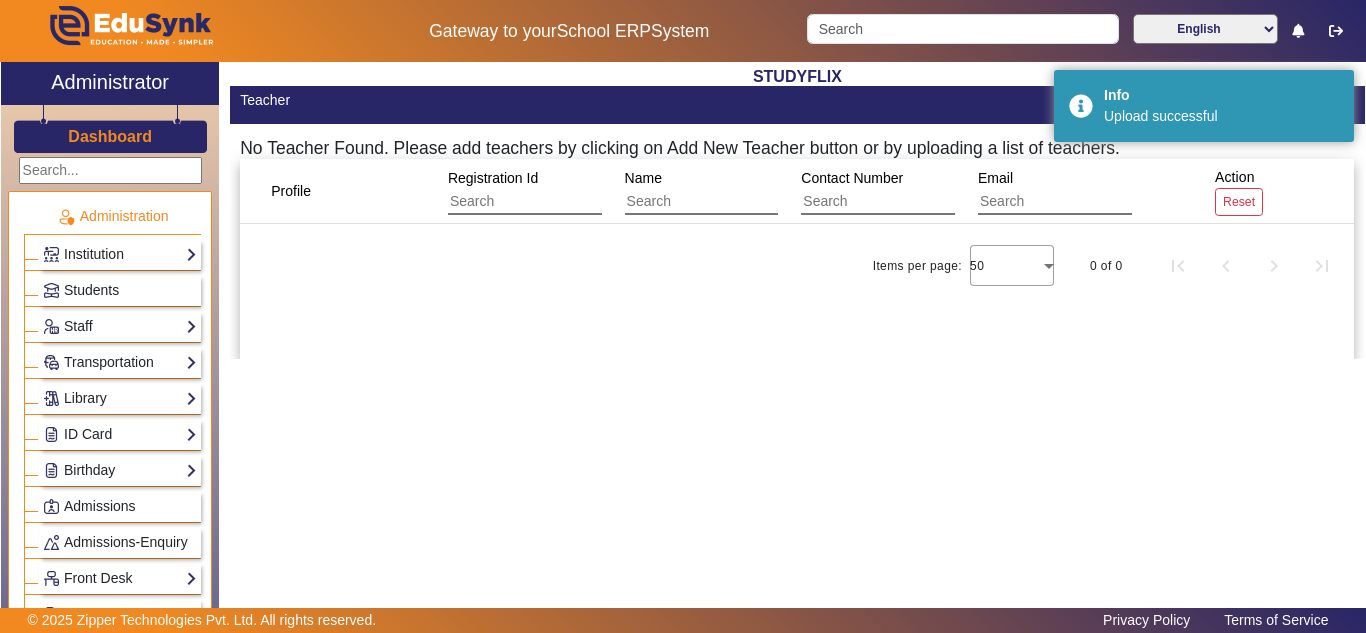 click on "Dashboard" 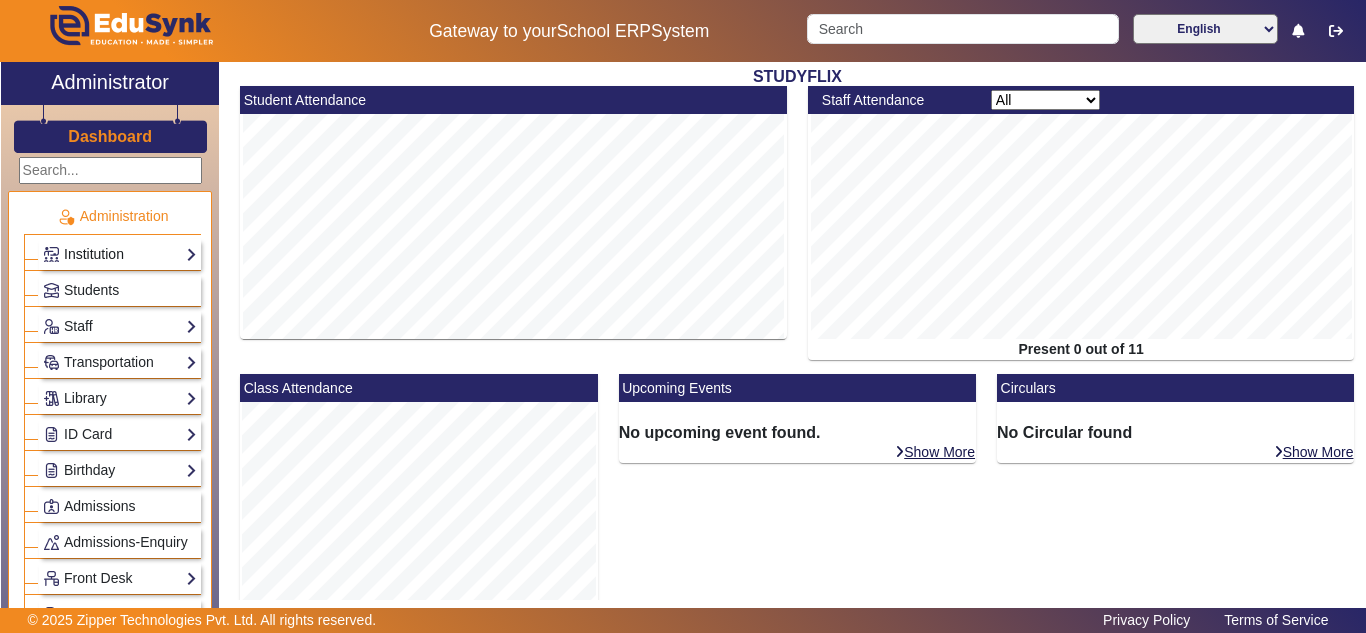 click on "Institution" 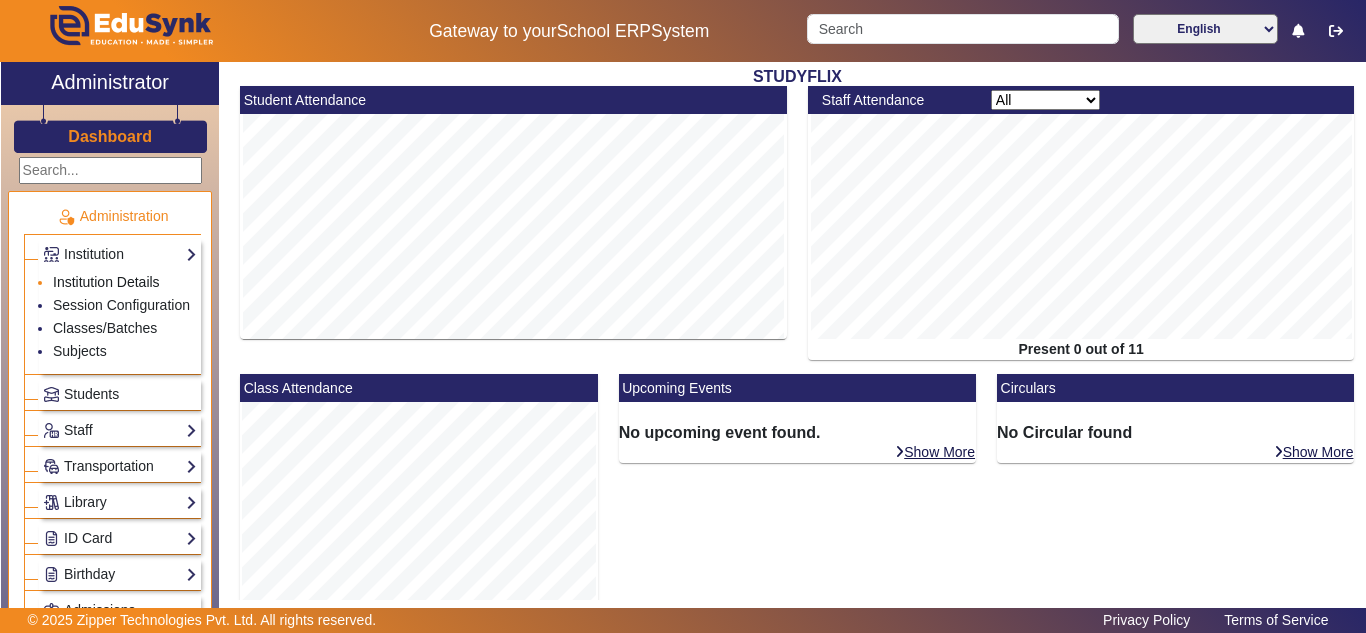 click on "Institution Details" 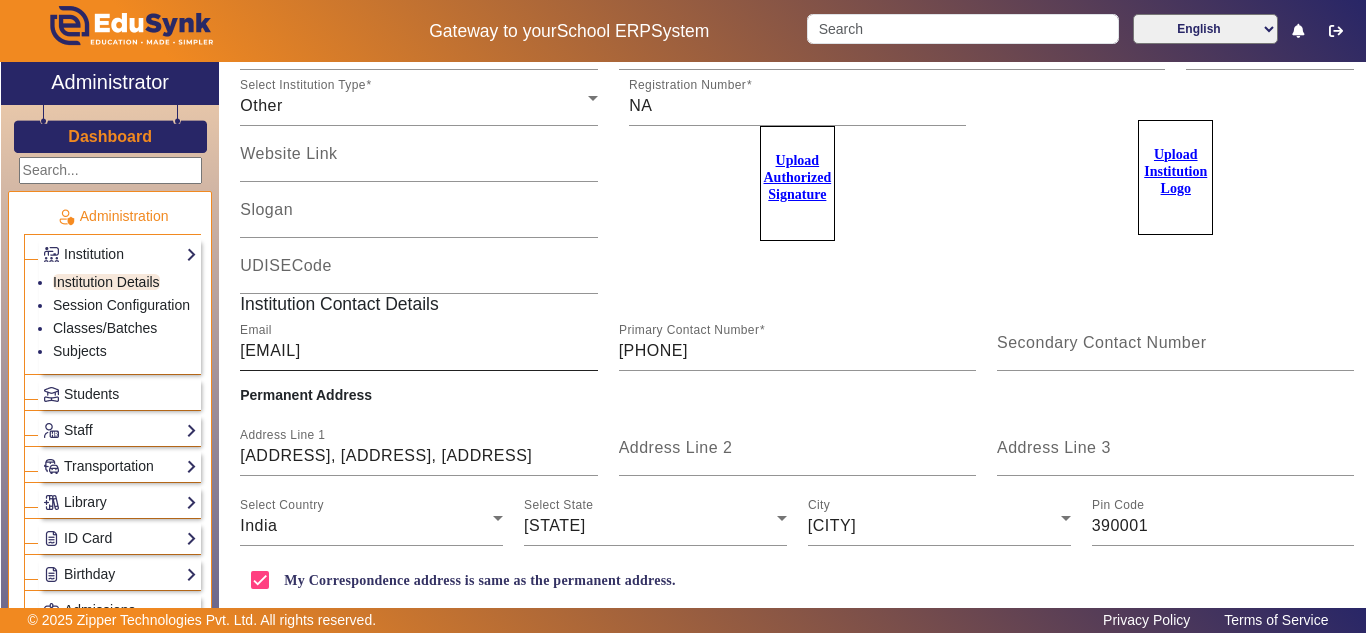 scroll, scrollTop: 167, scrollLeft: 0, axis: vertical 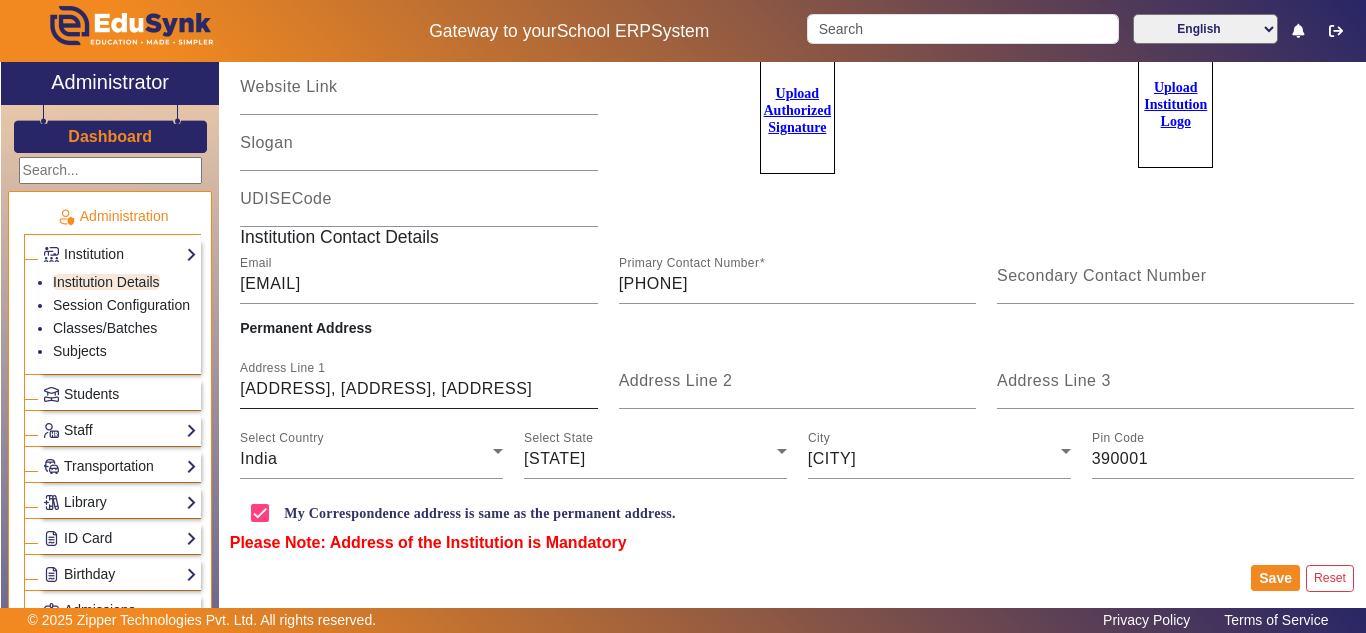 click on "Address Line 1 C 3719, CHHIPWAD NAKKA, MOTI CHHIPWAD," 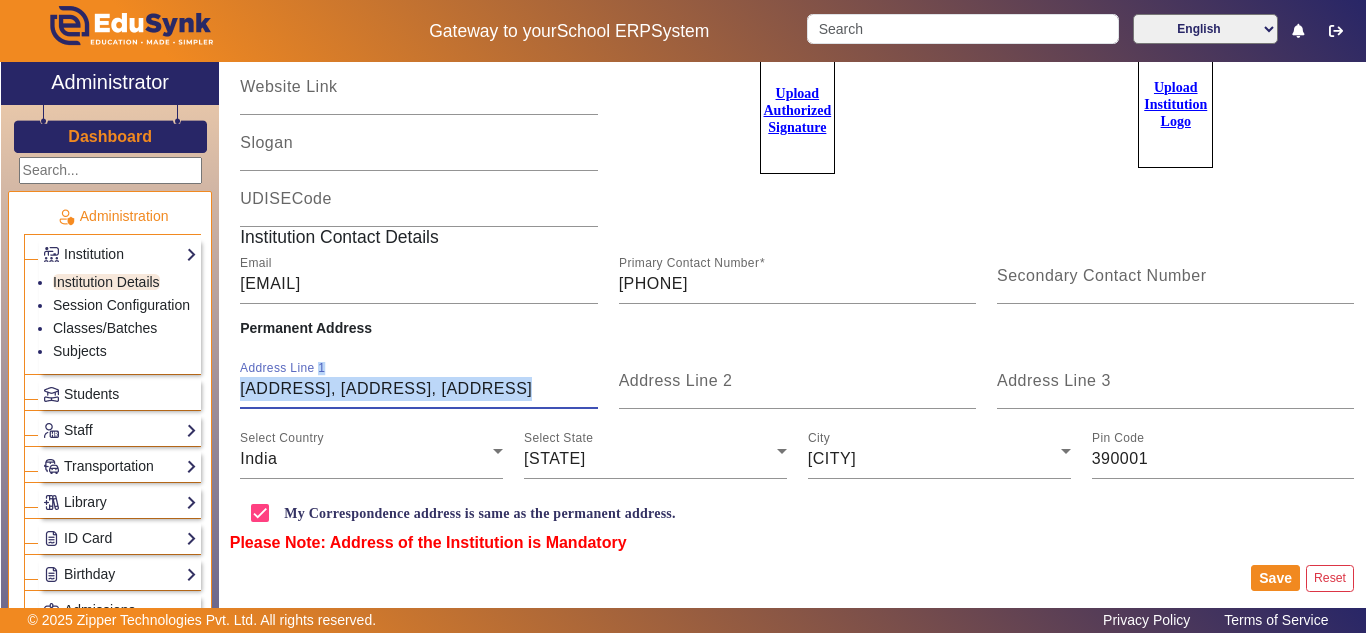 click on "Address Line 1 C 3719, CHHIPWAD NAKKA, MOTI CHHIPWAD," 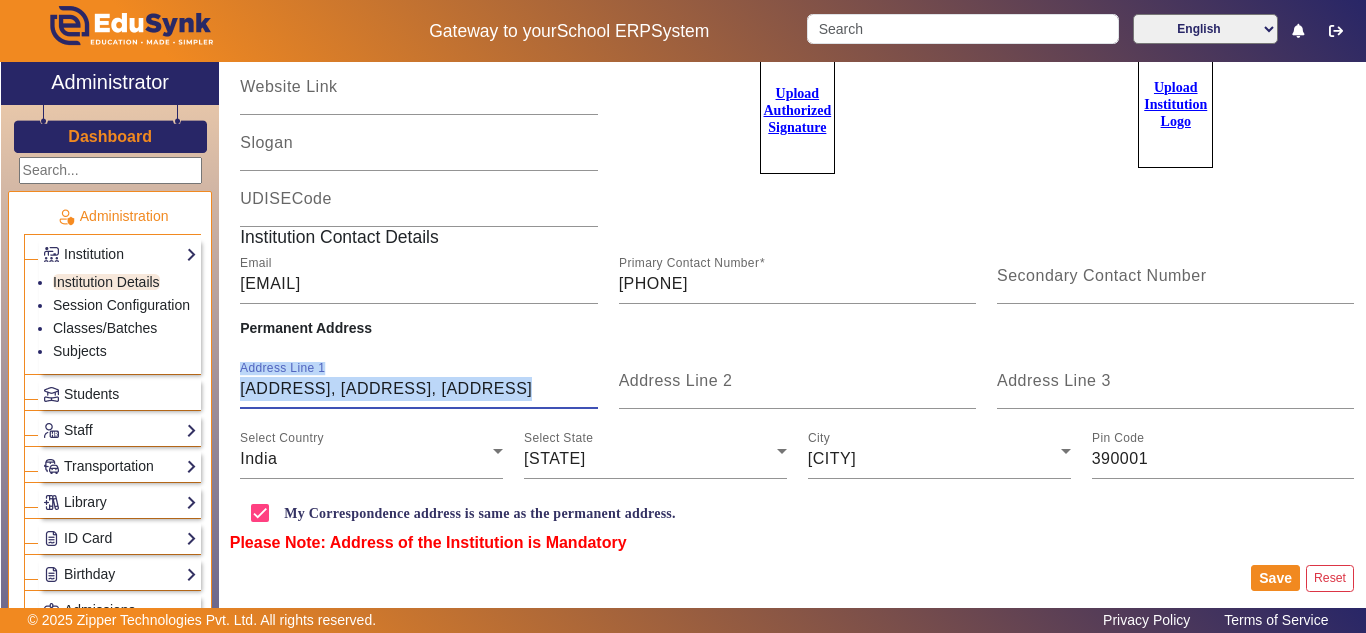 click on "Address Line 1 C 3719, CHHIPWAD NAKKA, MOTI CHHIPWAD," 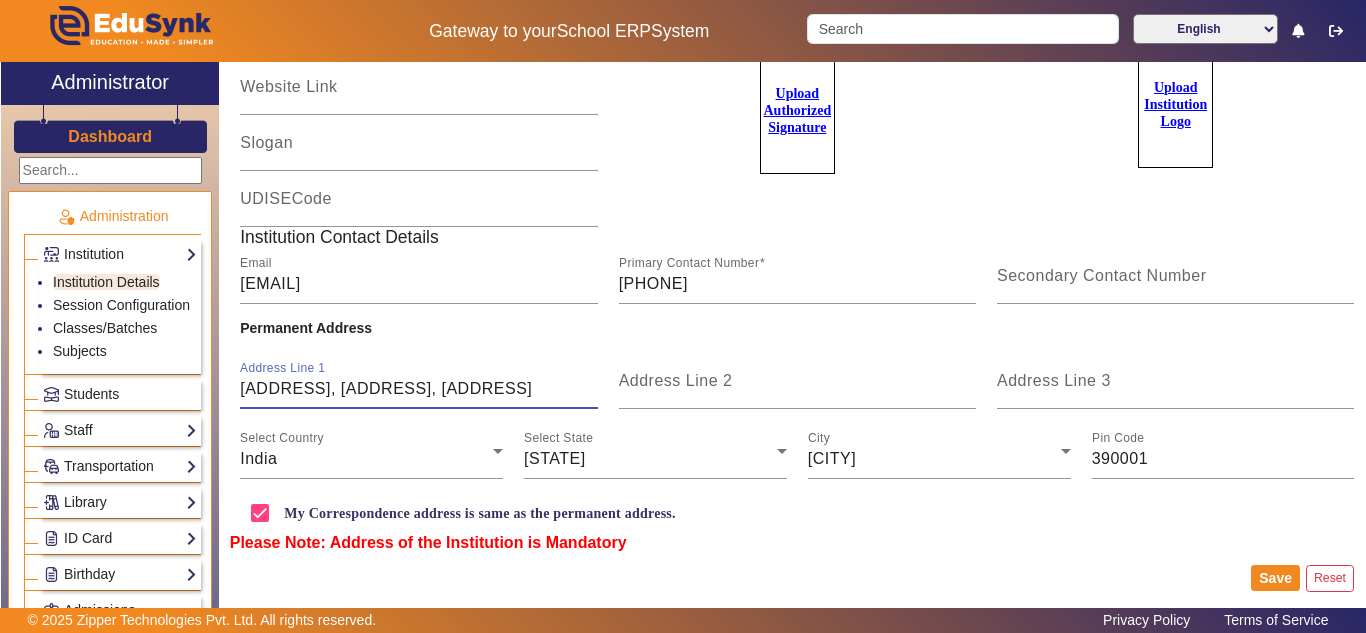 click on "C 3719, [STREET], [AREA]," at bounding box center [418, 389] 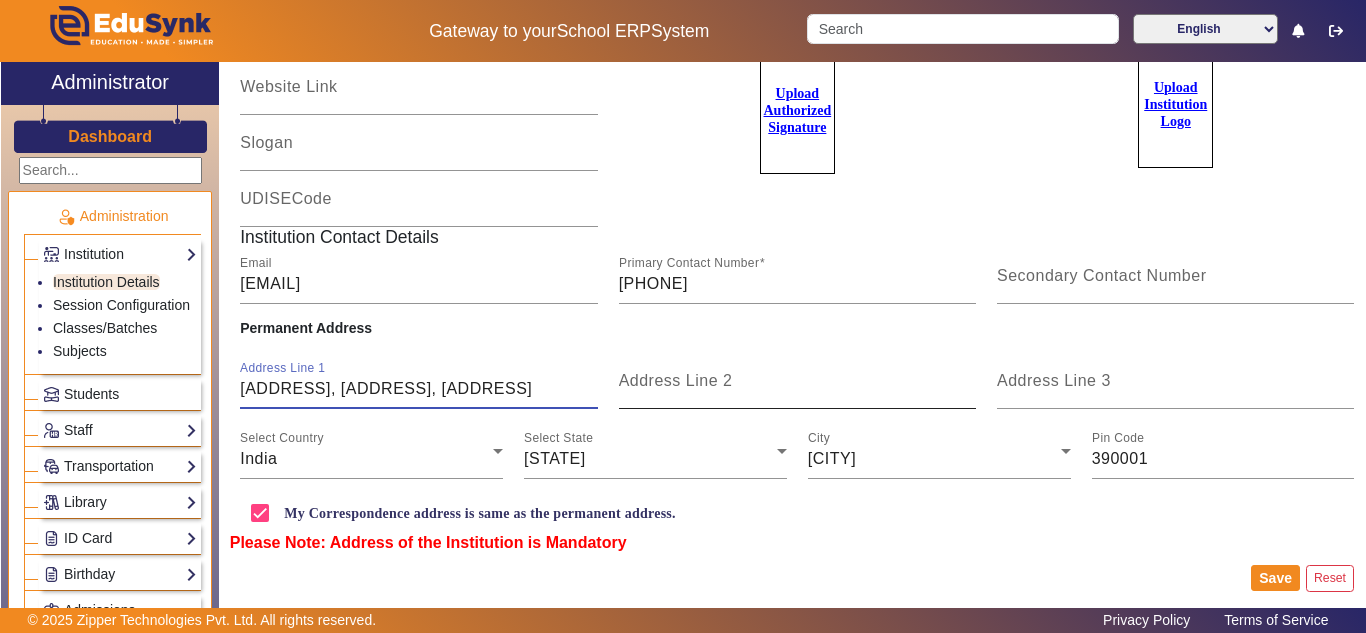 scroll, scrollTop: 0, scrollLeft: 15, axis: horizontal 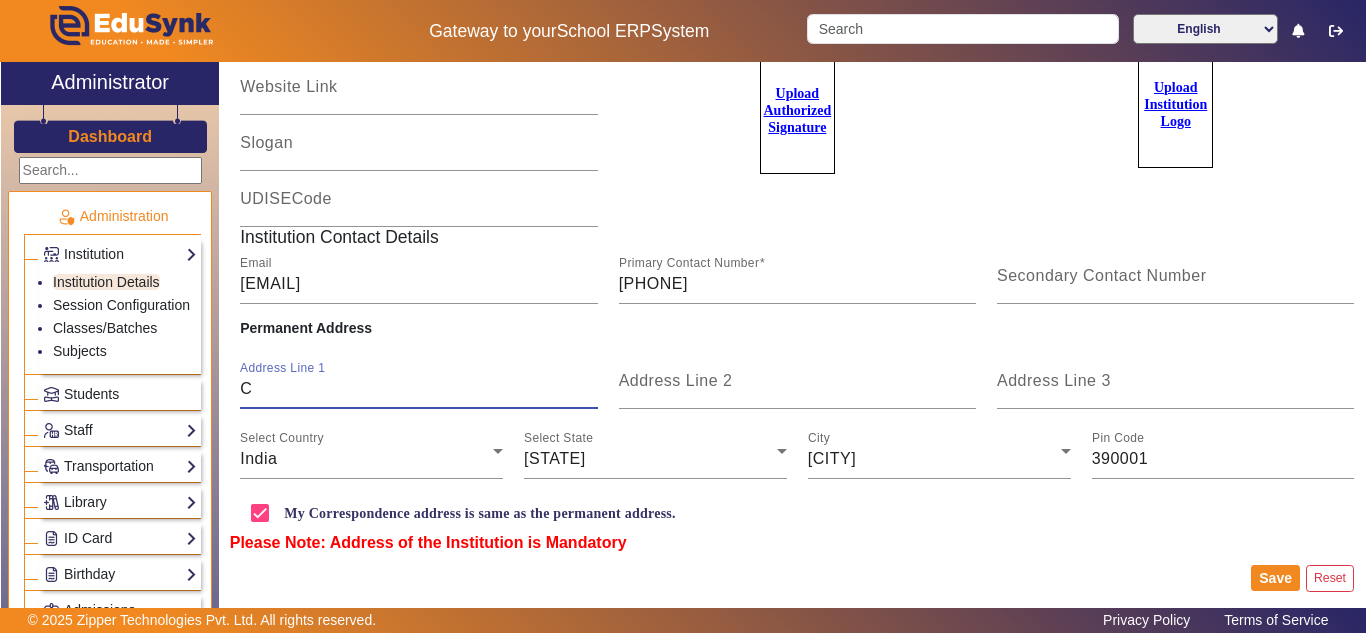 type on "C" 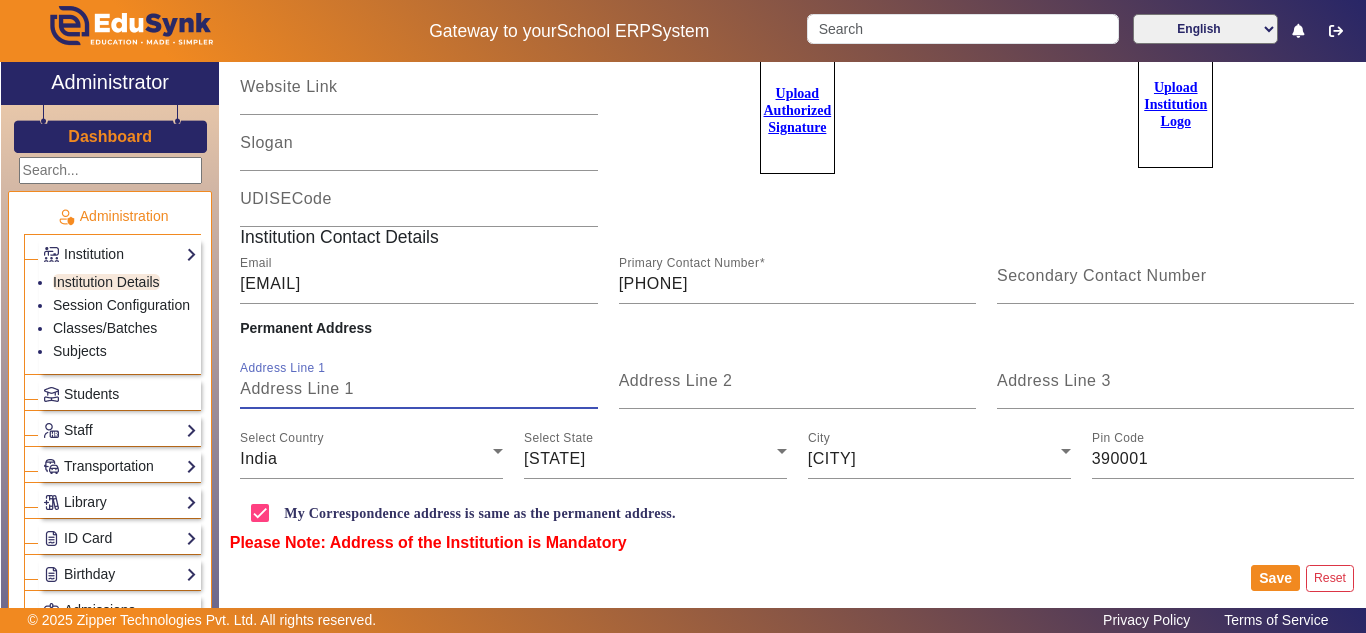 paste on "3rd Floor, Study Flix, New Karelibaugh" 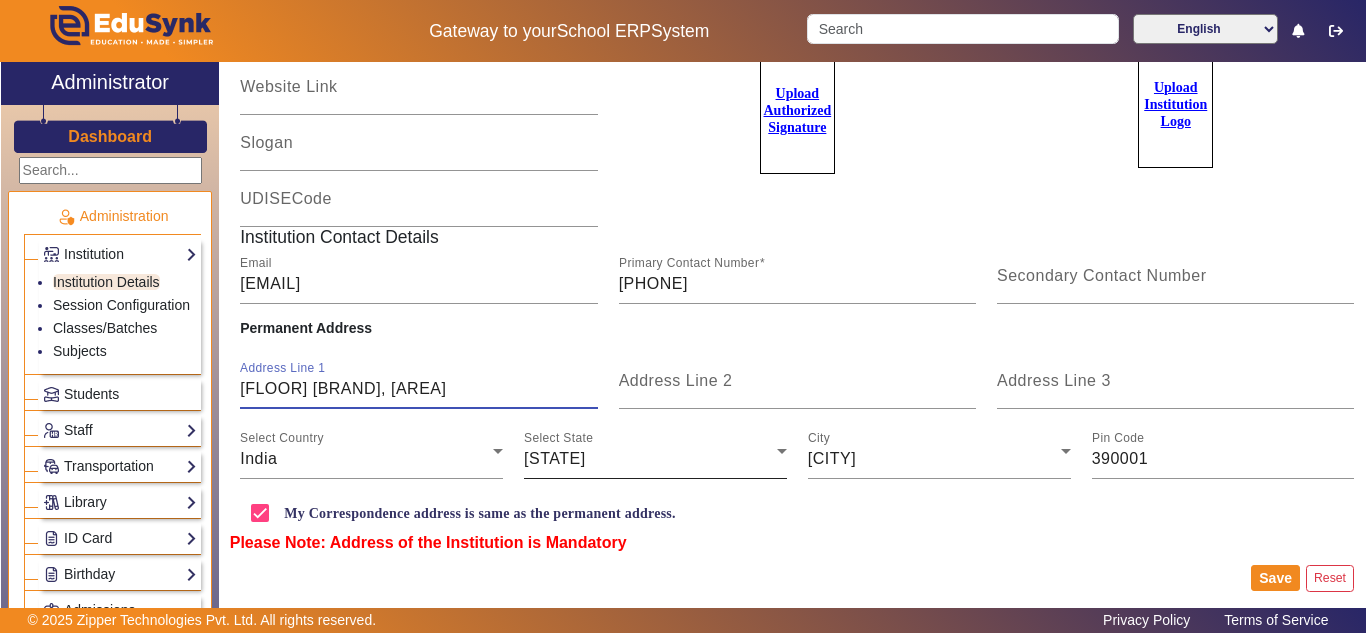type on "3rd Floor, Study Flix, New Karelibaugh" 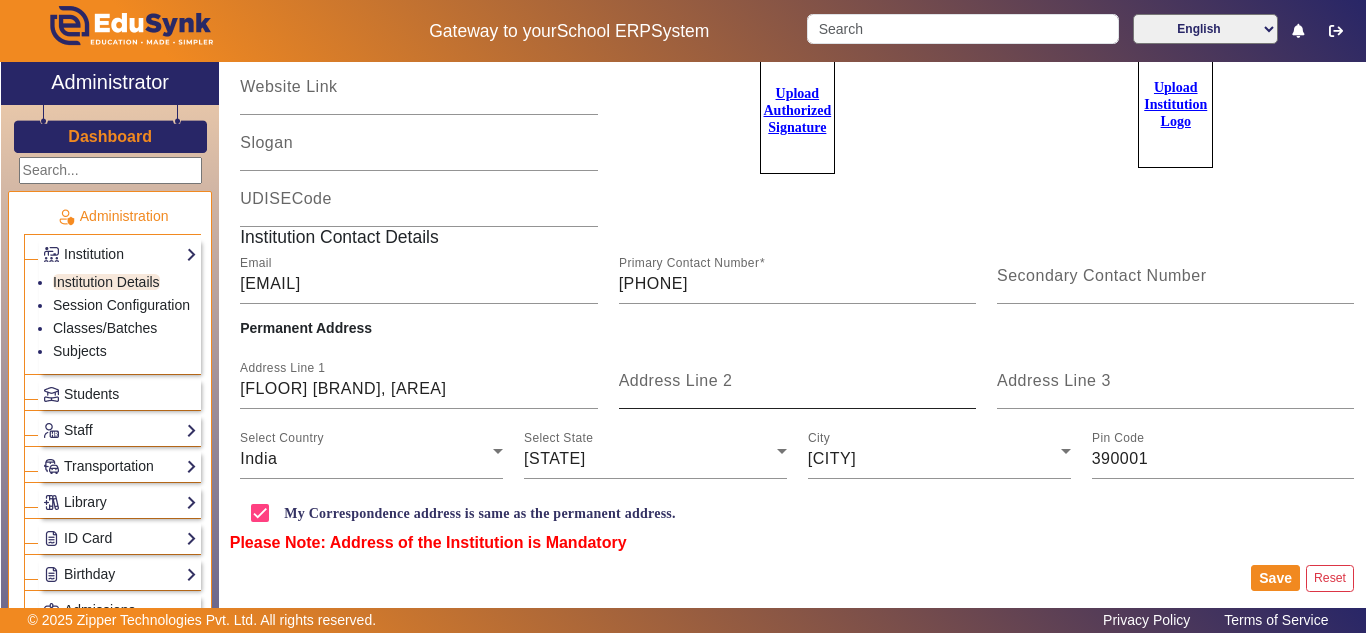 click on "Address Line 2" at bounding box center [676, 380] 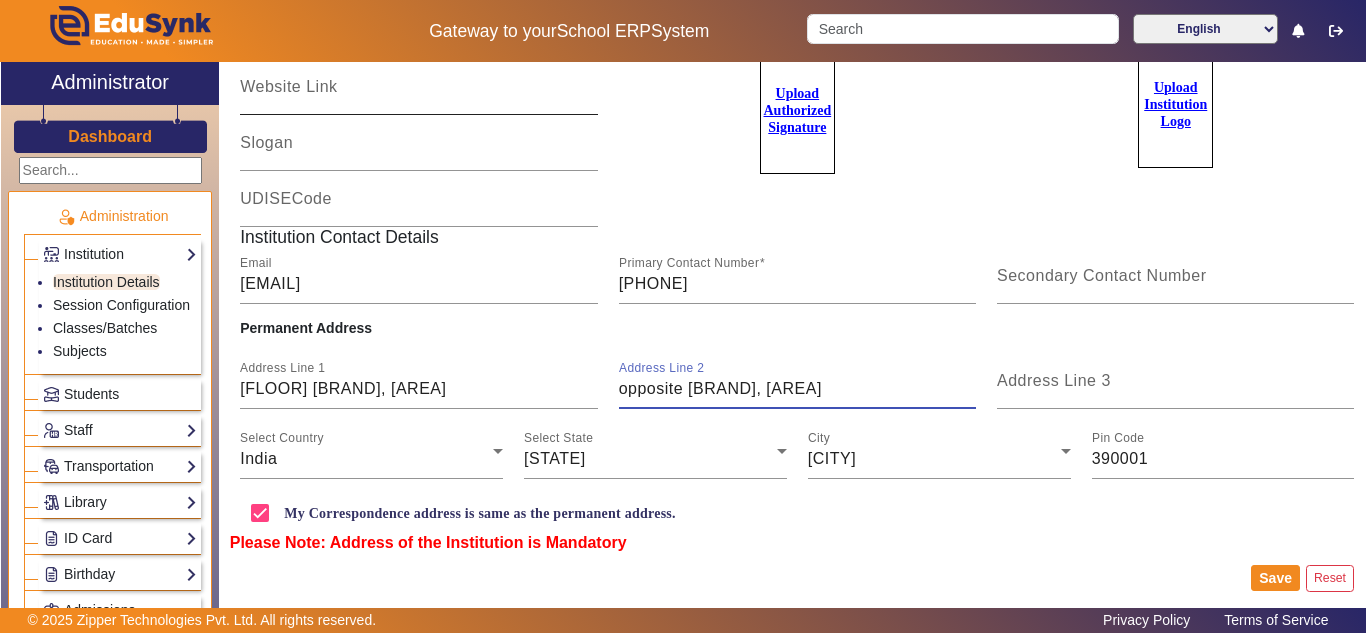 type on "opposite Pancham Elite, Khodiyar Nagar" 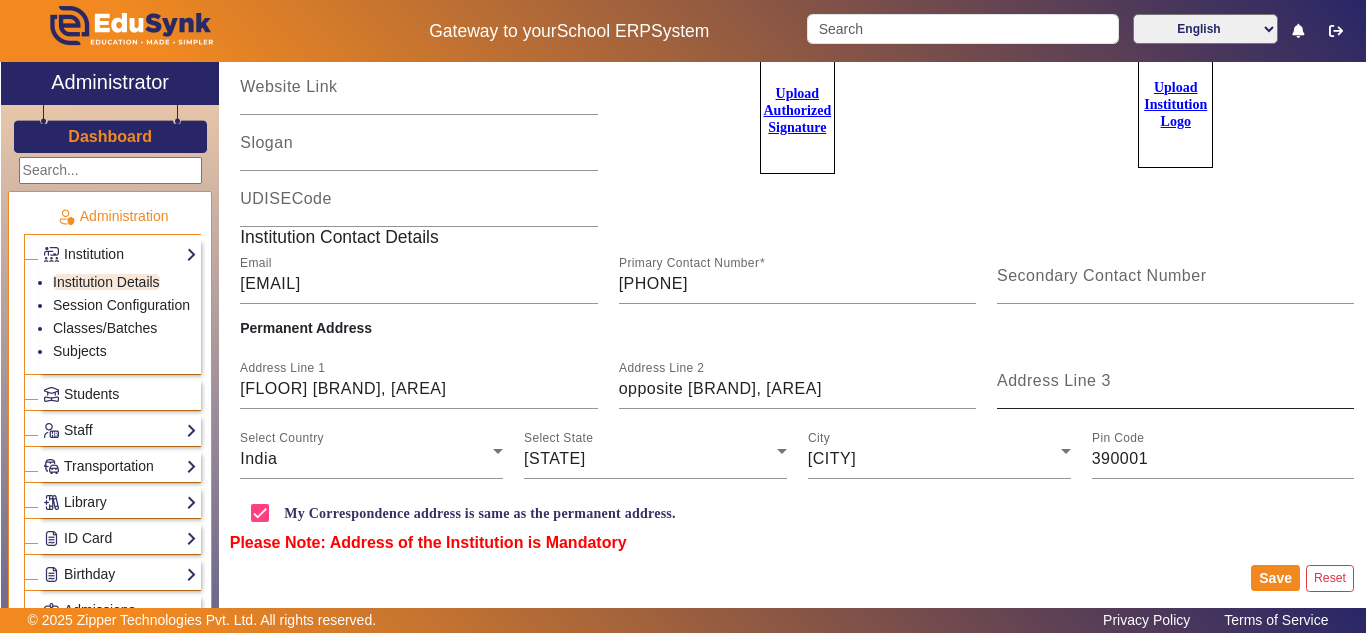 click on "[ADDRESS] Line 3" 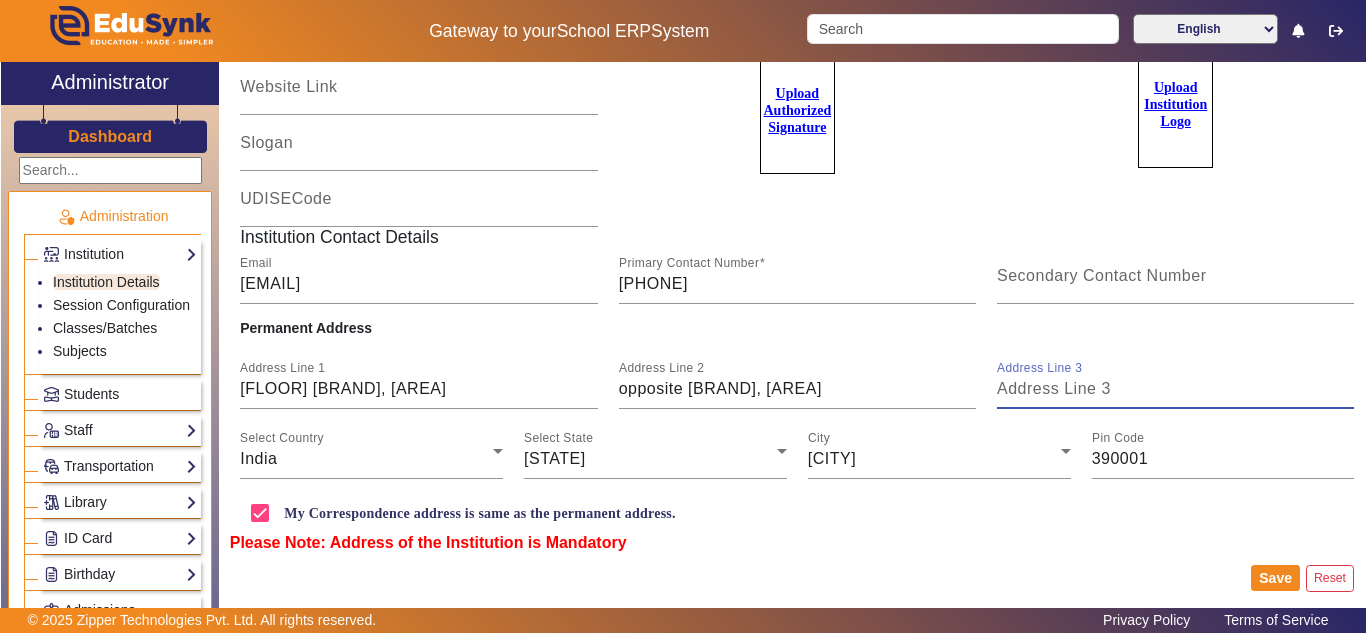 paste on "Sayaji Park Society" 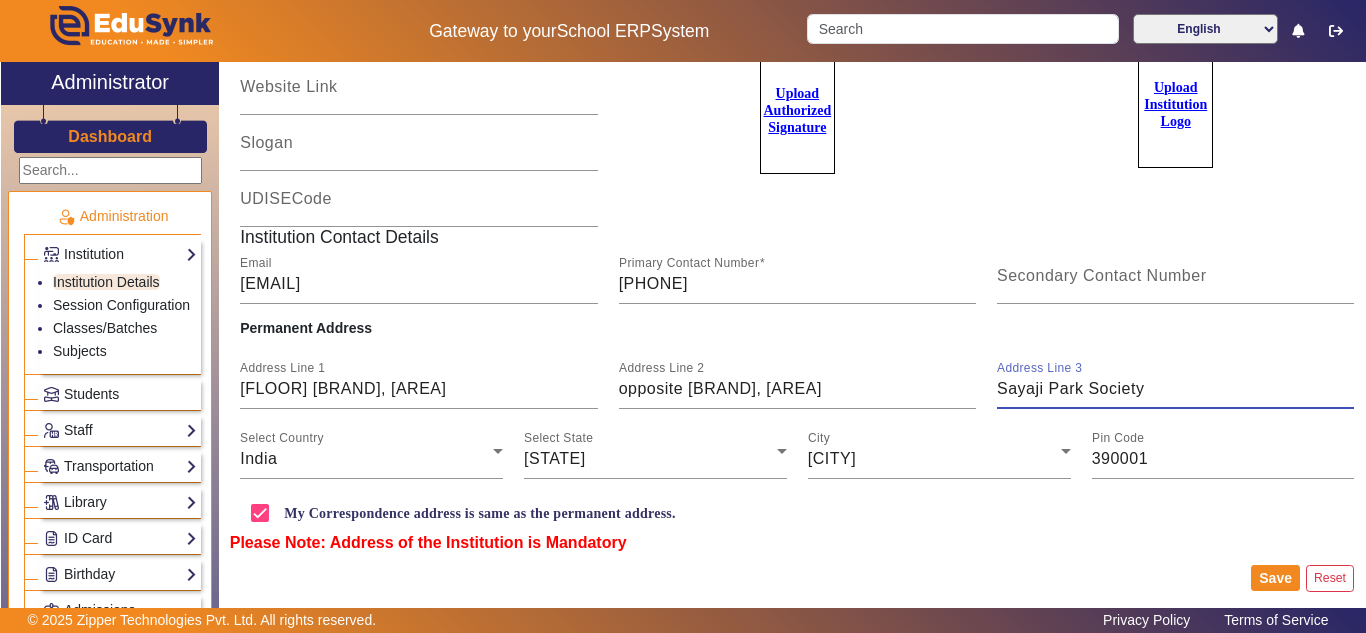 type on "Sayaji Park Society" 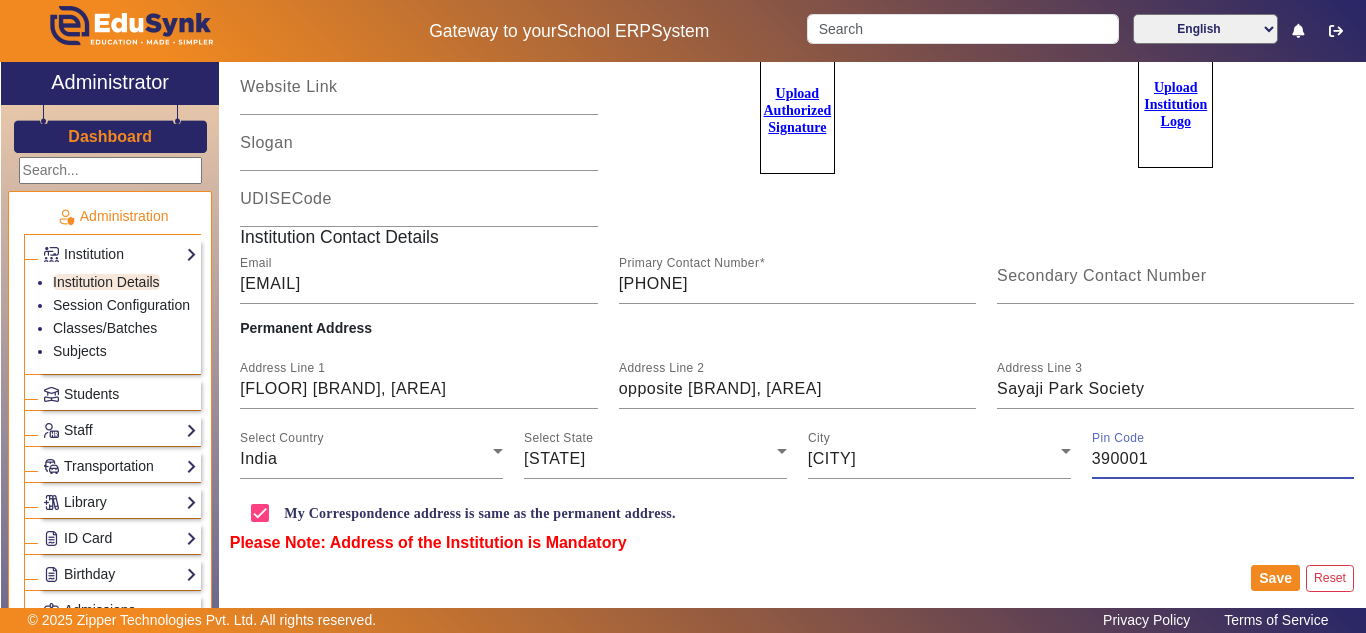 drag, startPoint x: 1148, startPoint y: 455, endPoint x: 1119, endPoint y: 459, distance: 29.274563 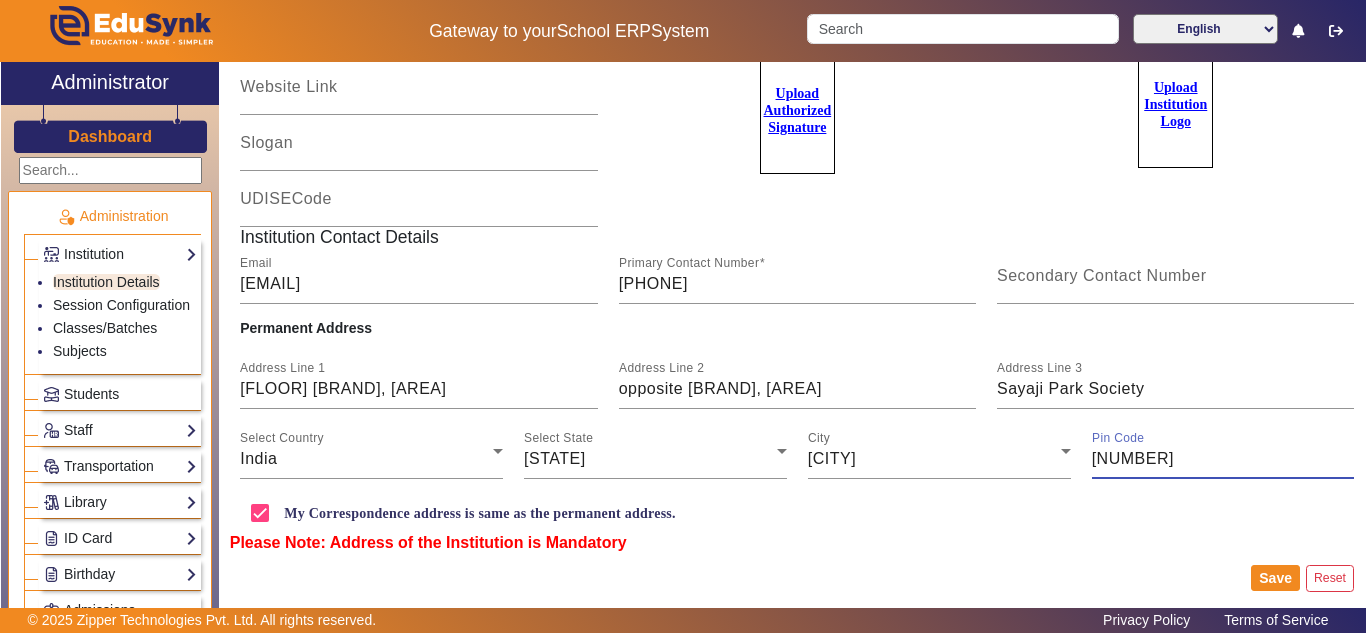 type on "390019" 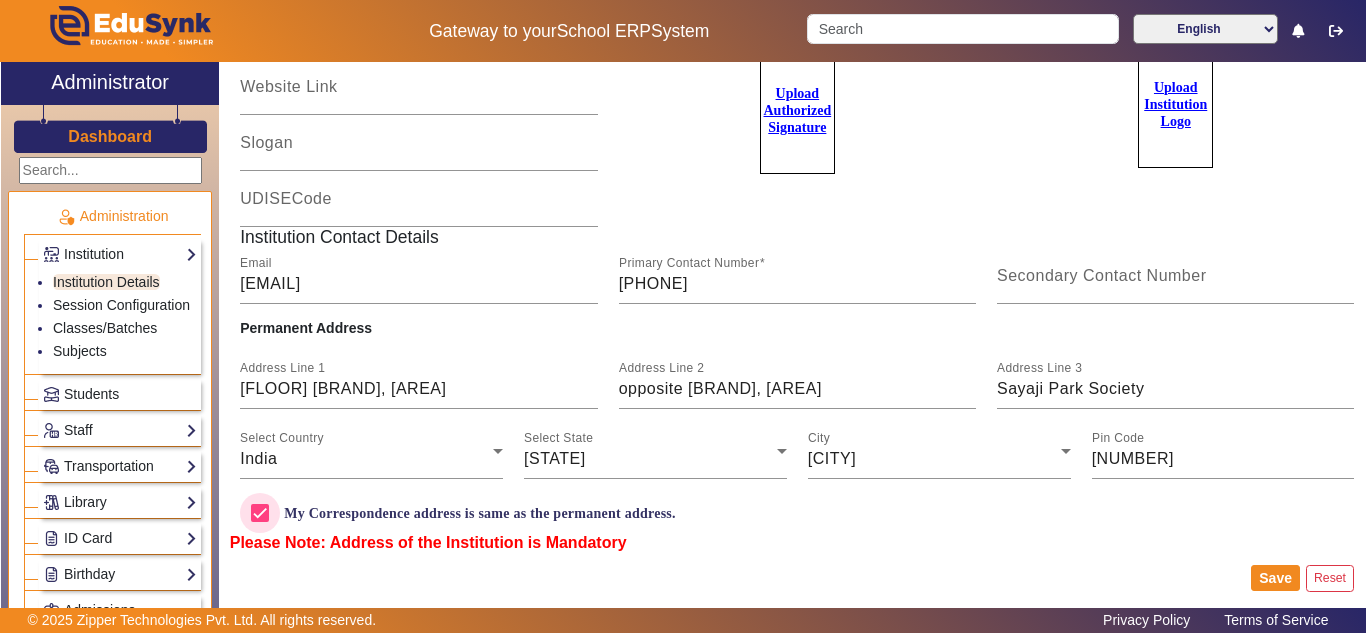 click on "My Correspondence address is same as the permanent address." at bounding box center (260, 513) 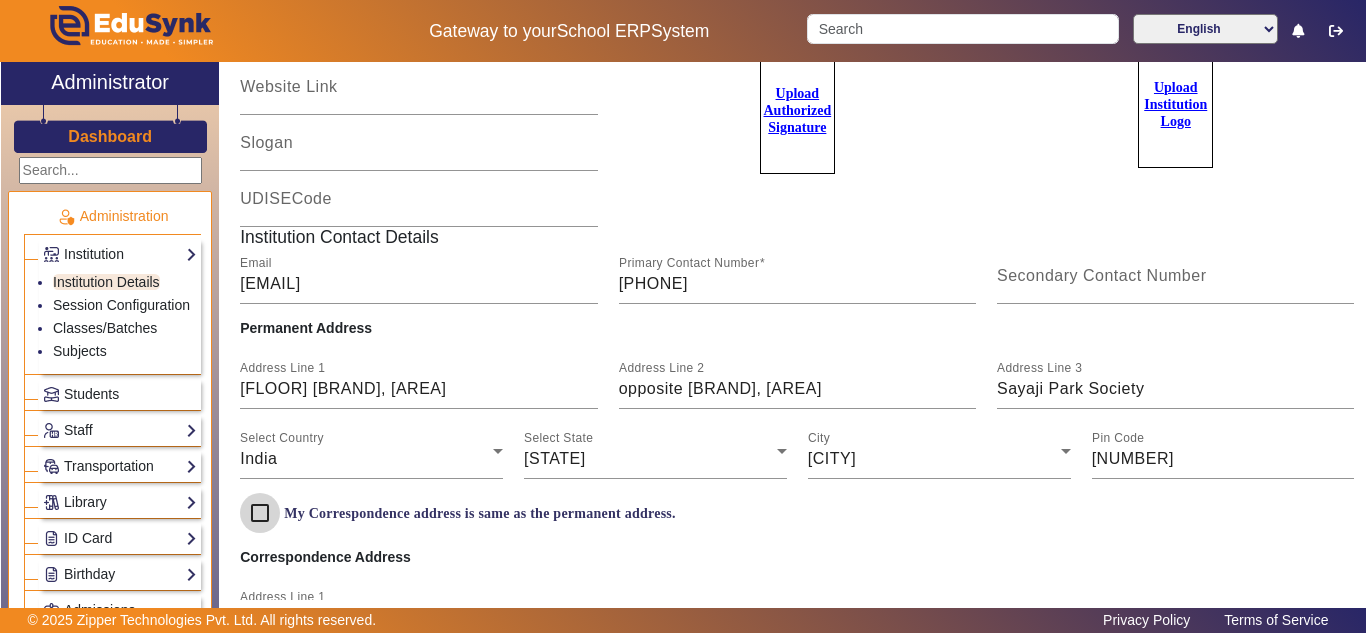 click on "My Correspondence address is same as the permanent address." at bounding box center (260, 513) 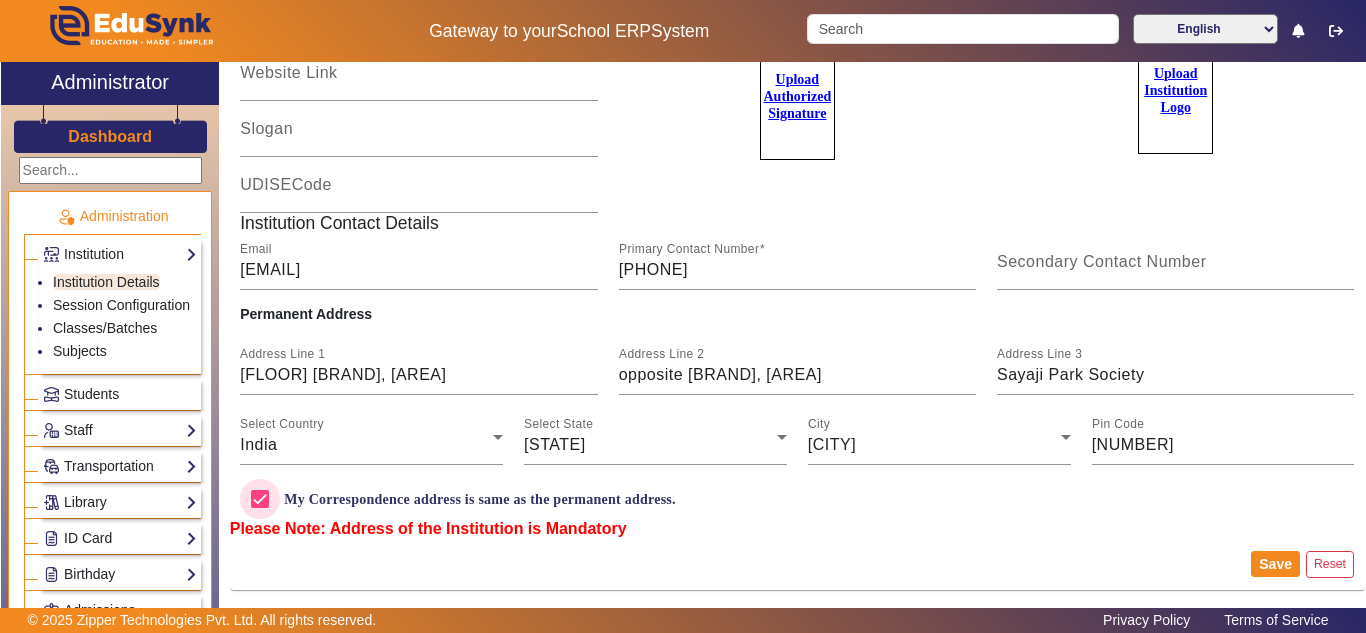 scroll, scrollTop: 185, scrollLeft: 0, axis: vertical 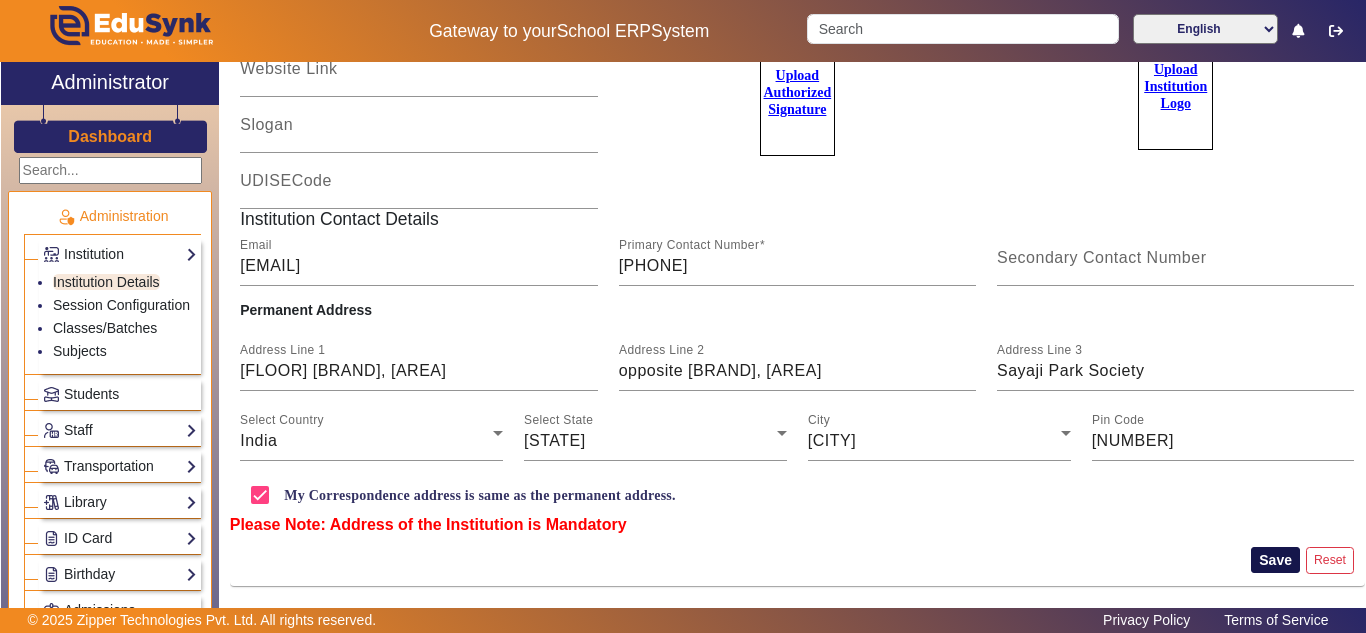 click on "Save" 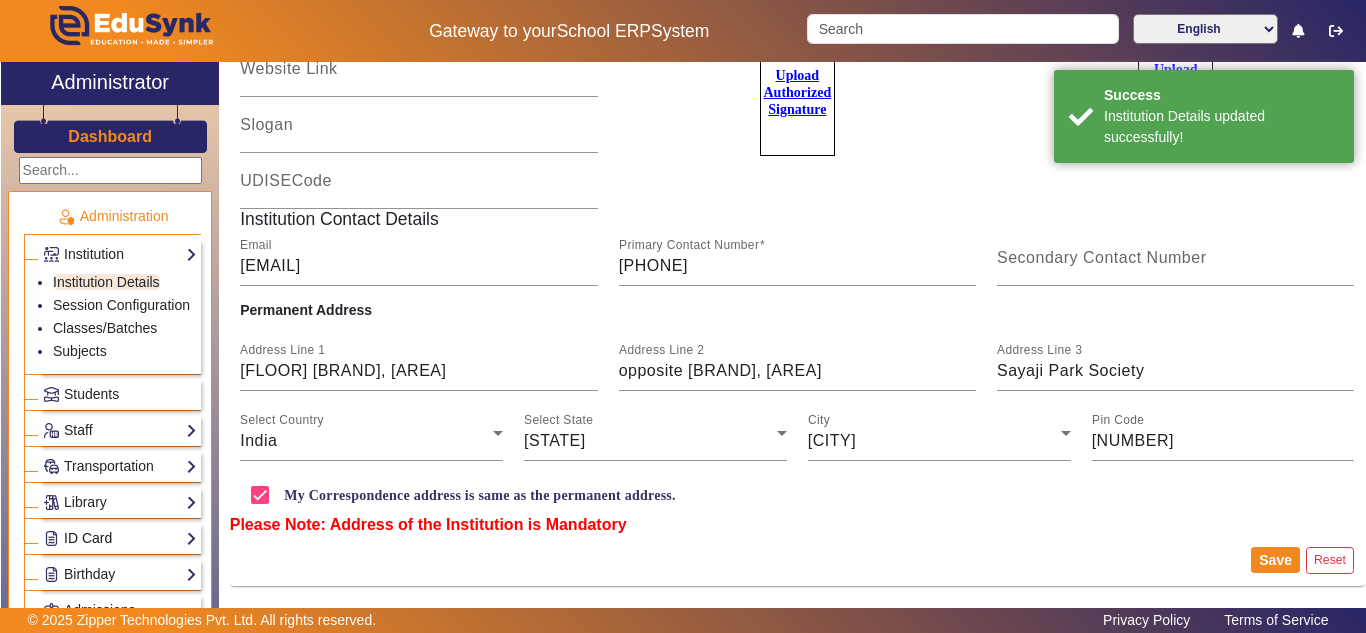 click on "ID Card" 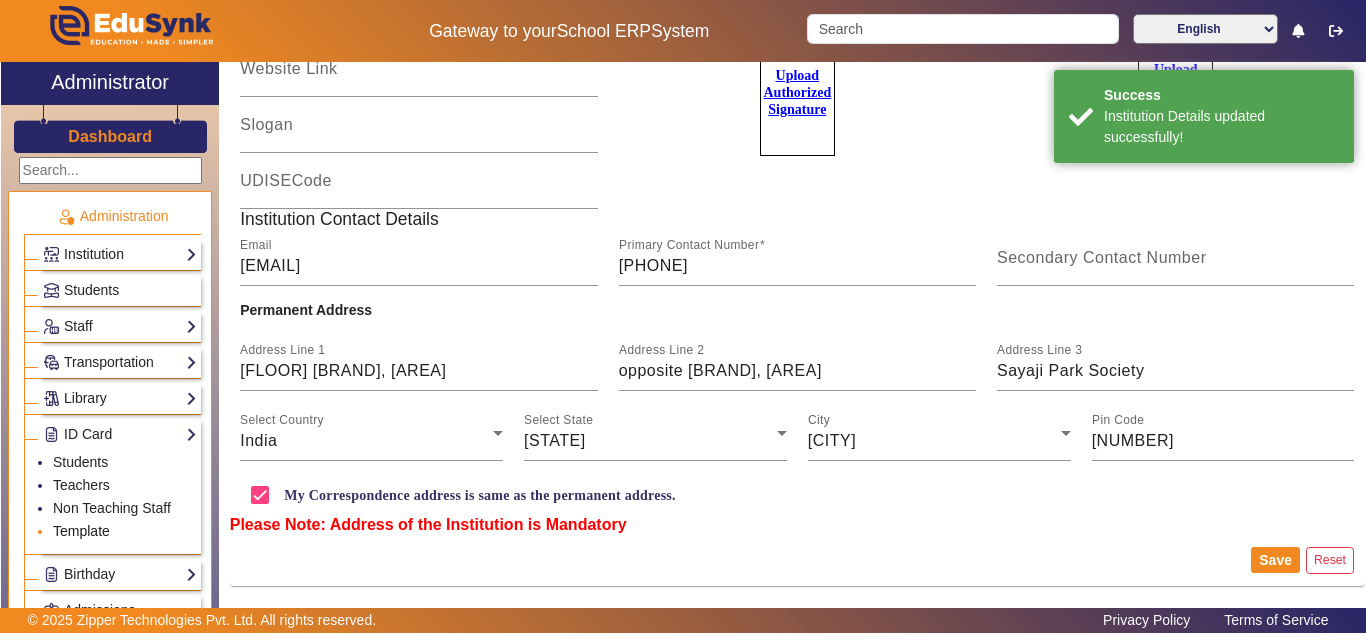 click on "[TEMPLATE]" 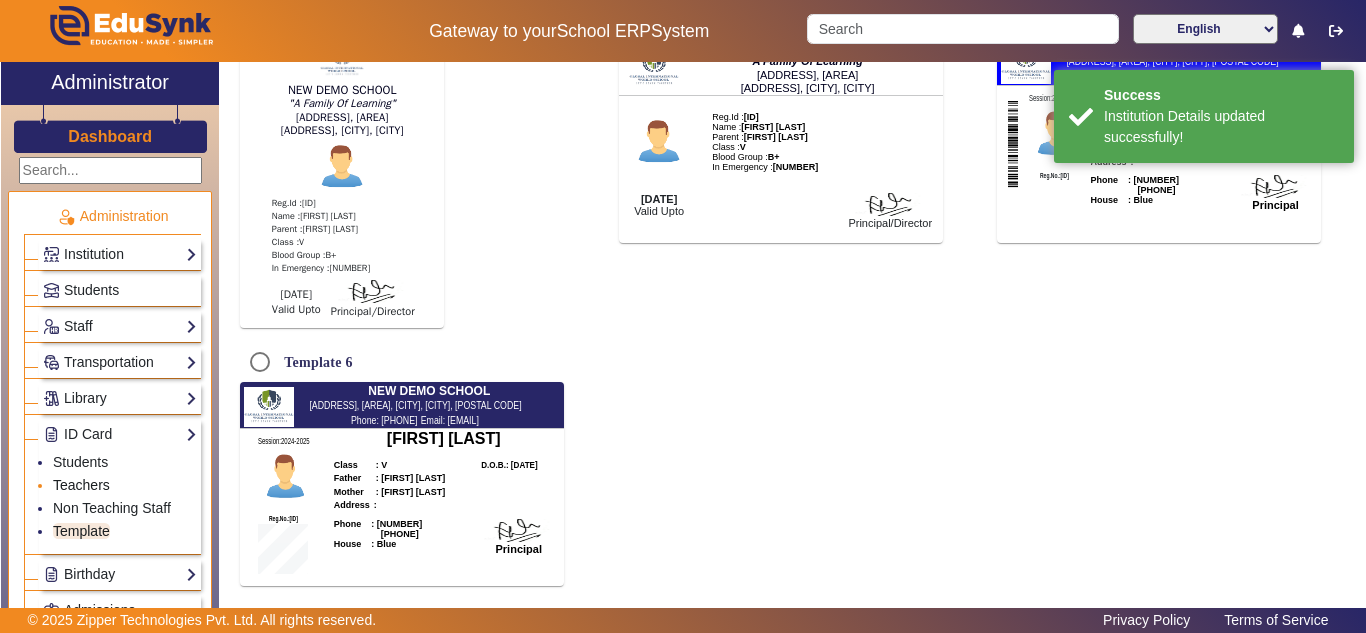 radio on "[BOOLEAN]" 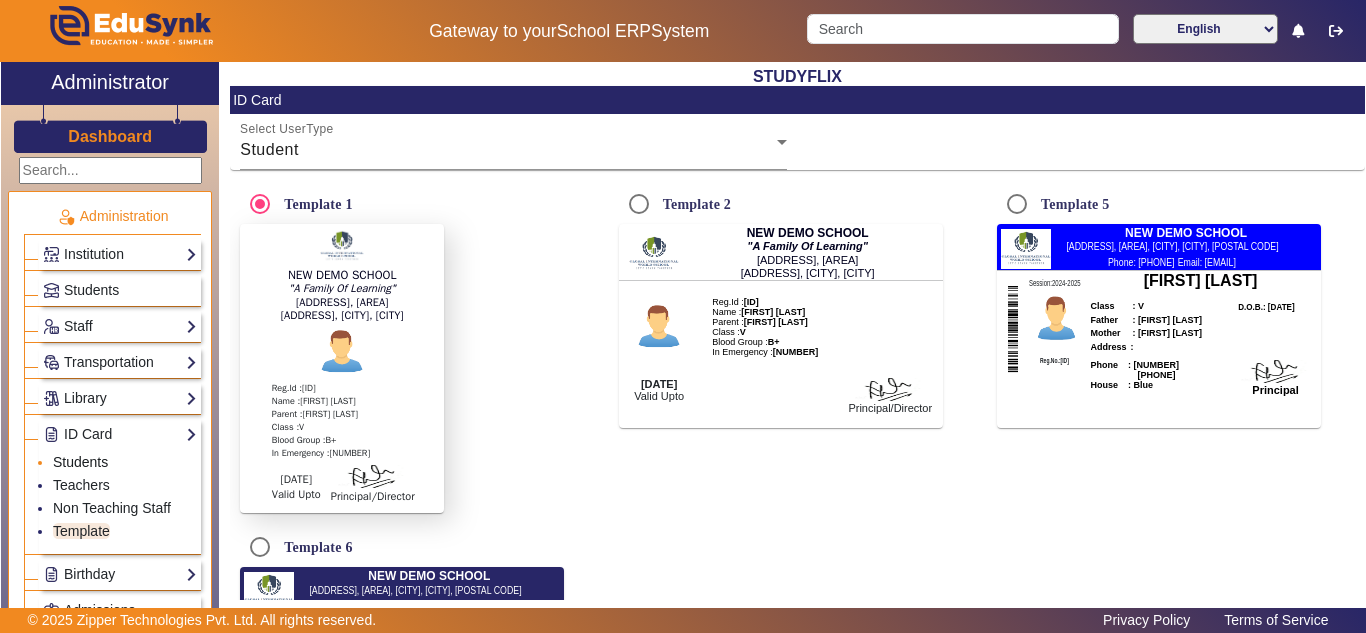 click on "Students" 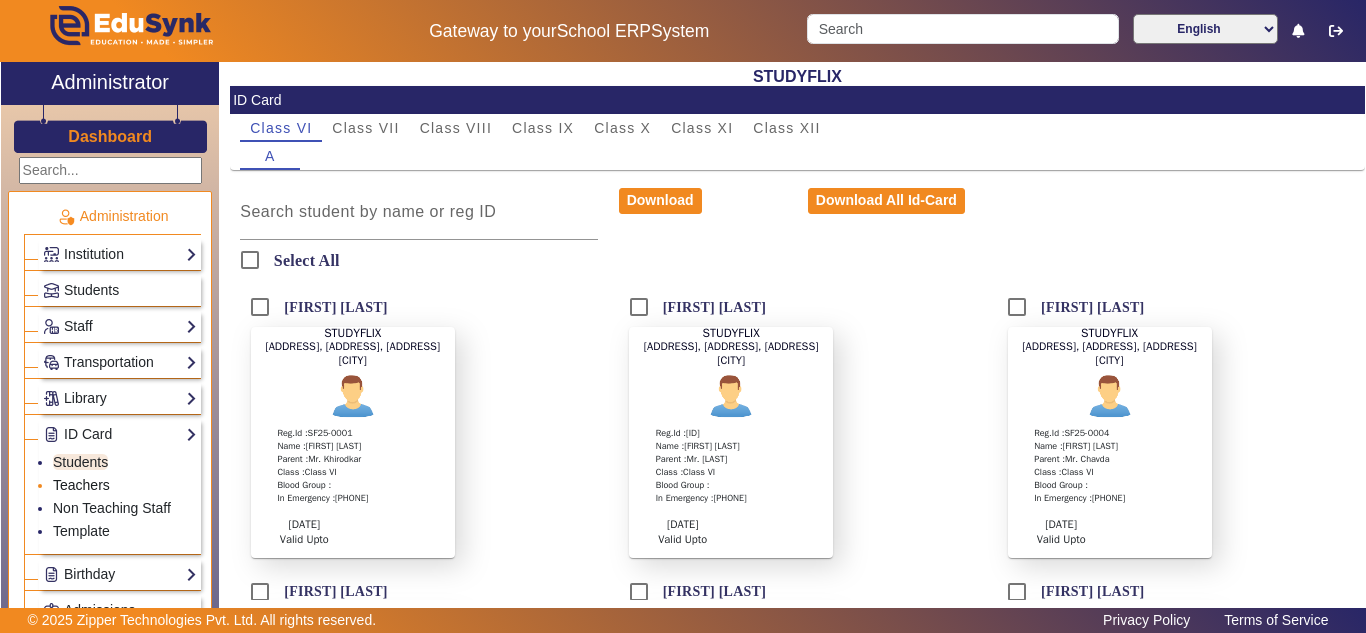 click on "[TEACHERS]" 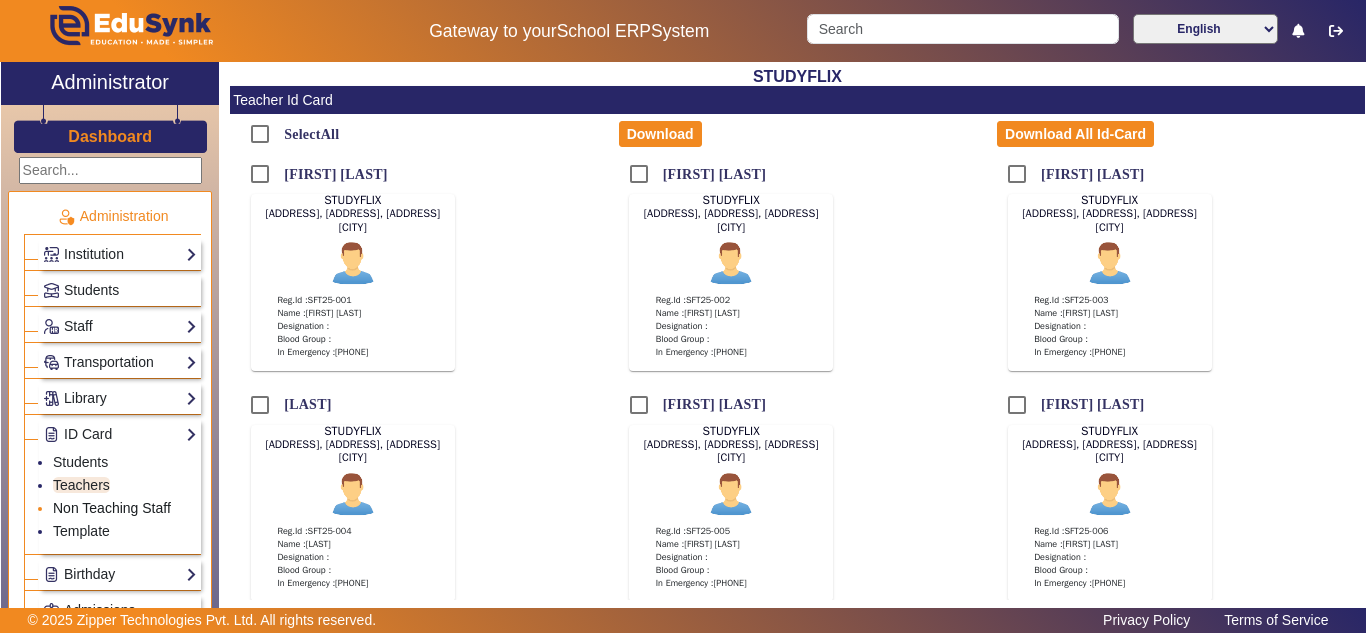 click on "Non Teaching Staff" 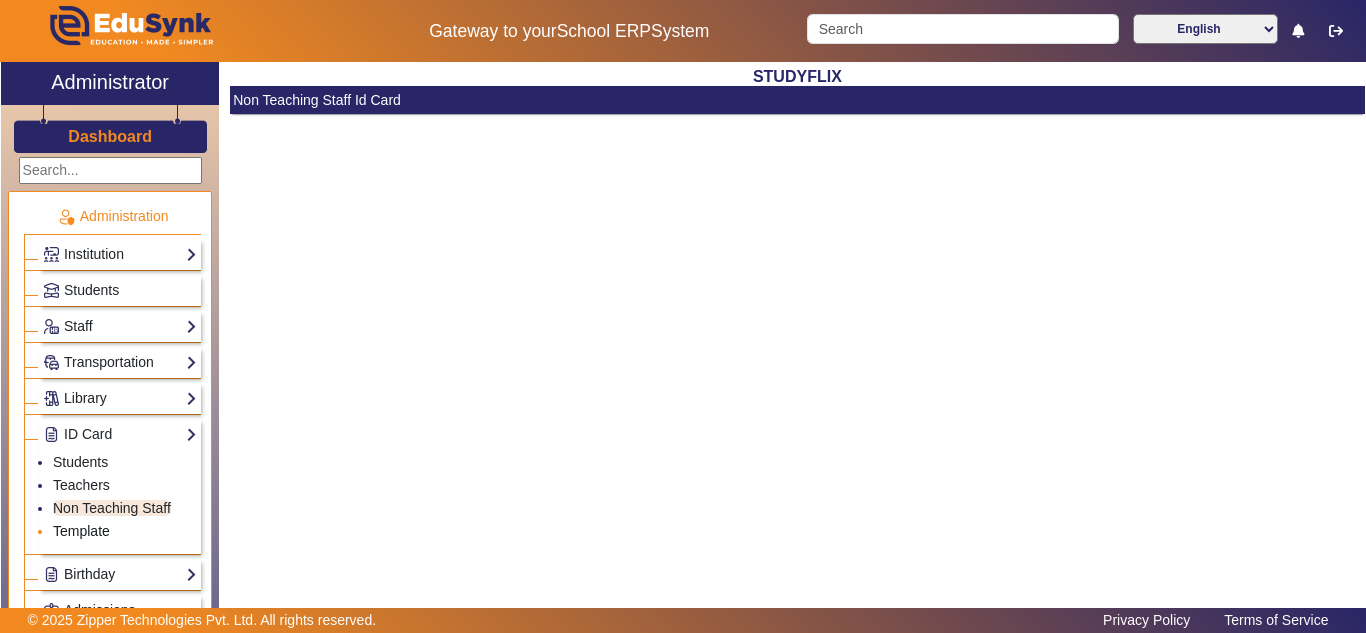 click on "[TEMPLATE]" 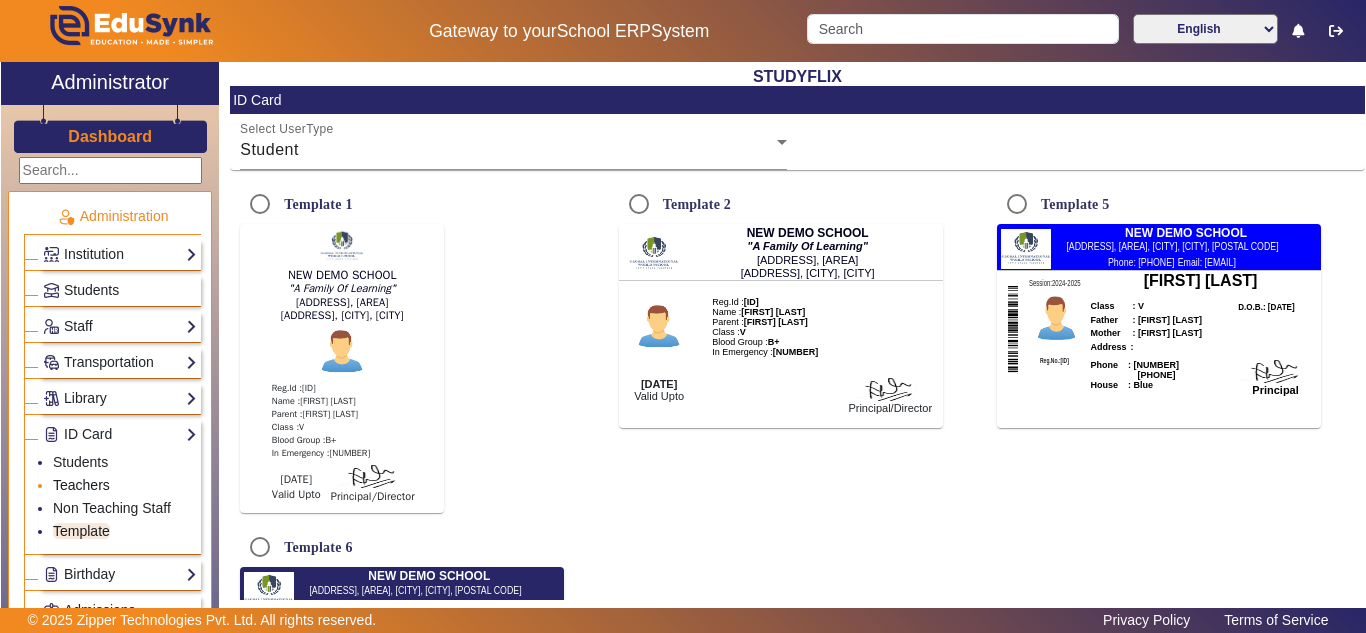radio on "[BOOLEAN]" 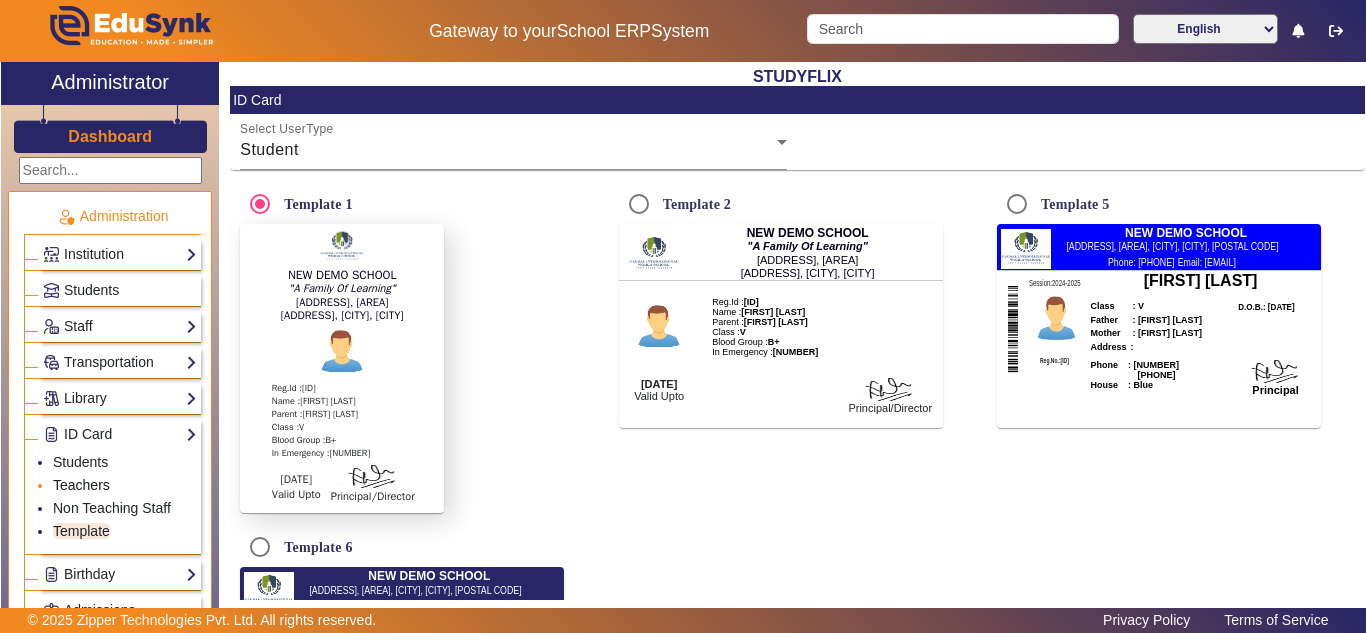 click on "[TEACHERS]" 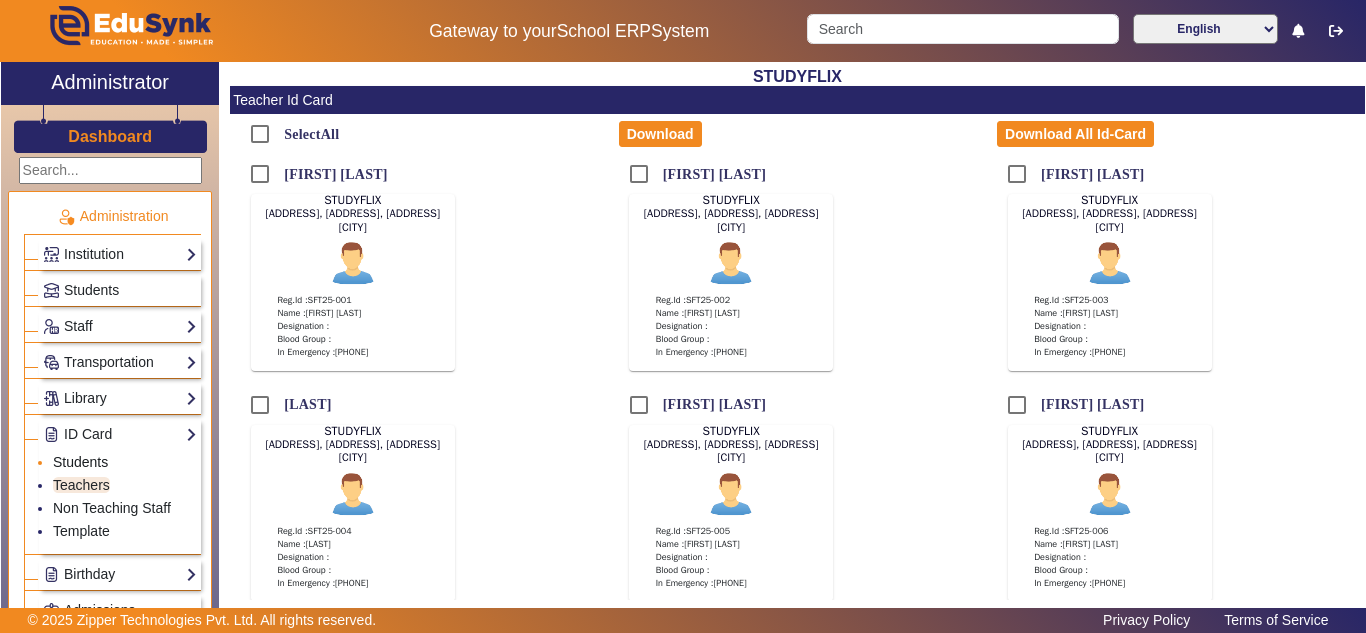 click on "Students" 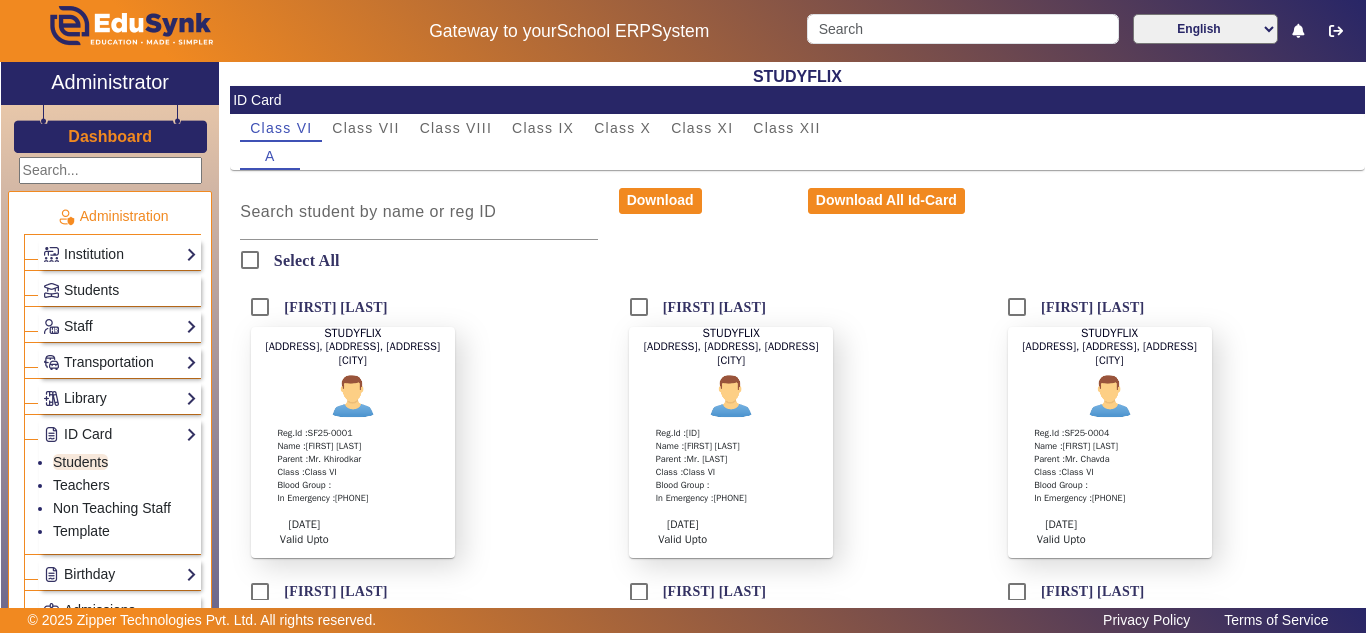 click on "Institution  Institution Details   Session Configuration   Classes/Batches   Subjects" 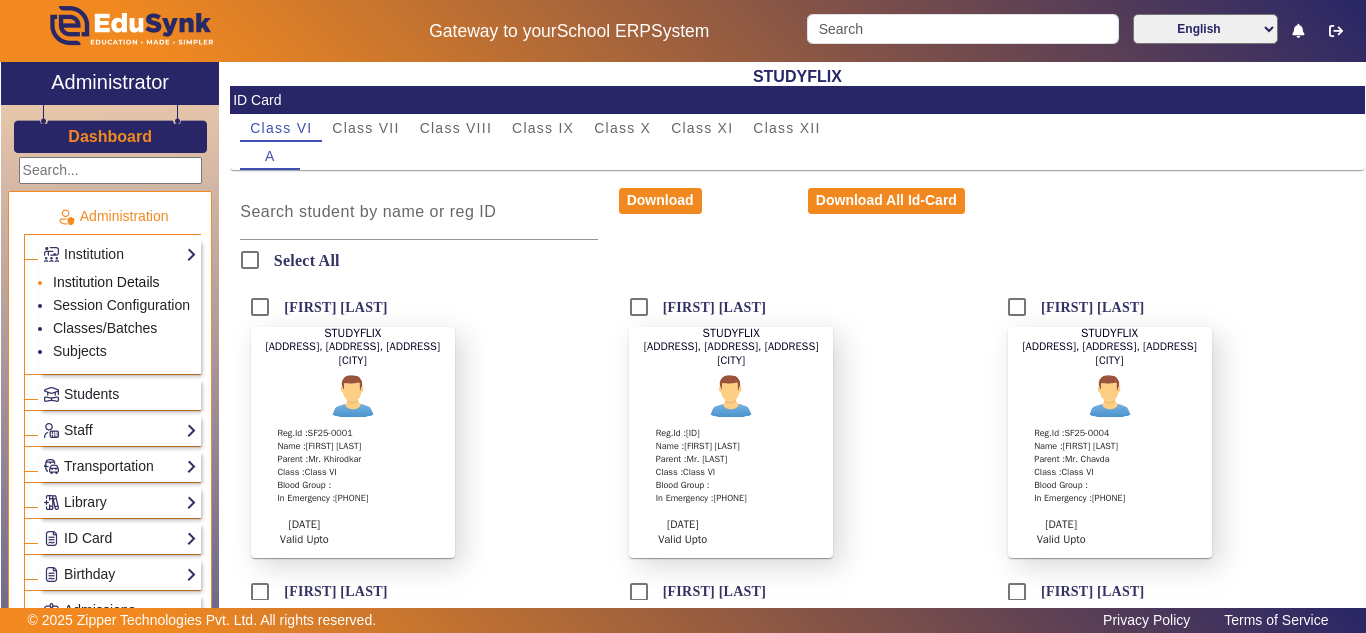click on "Institution Details" 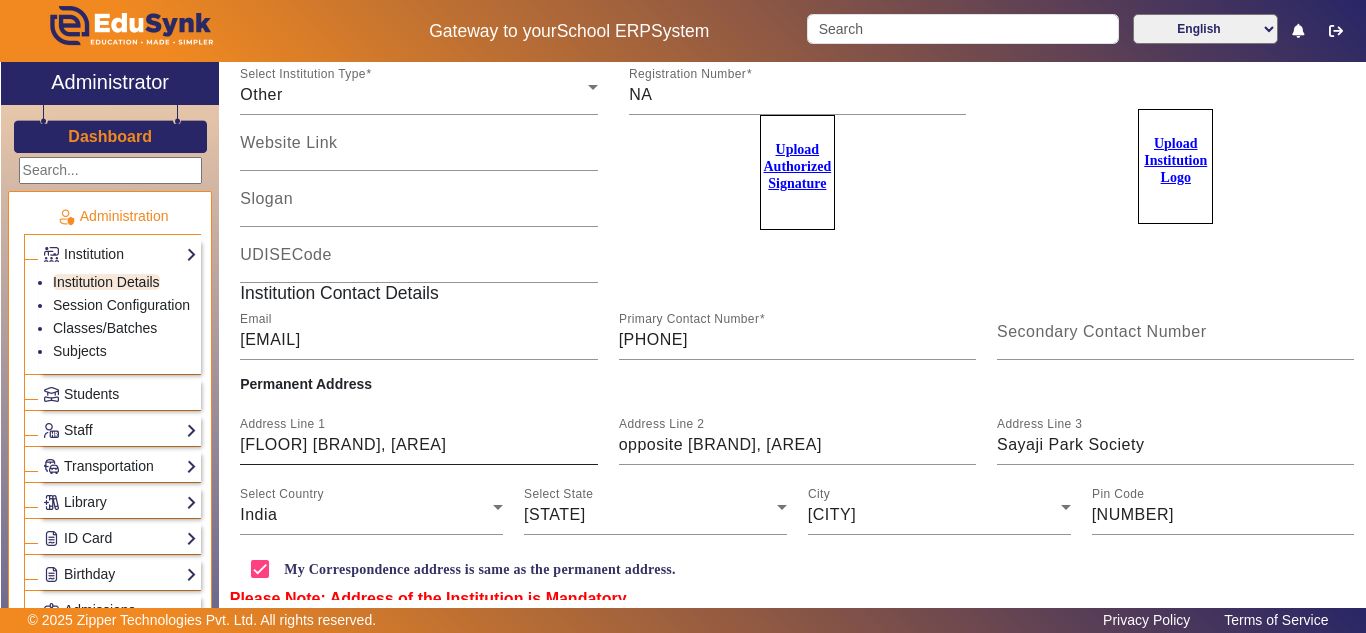 scroll, scrollTop: 185, scrollLeft: 0, axis: vertical 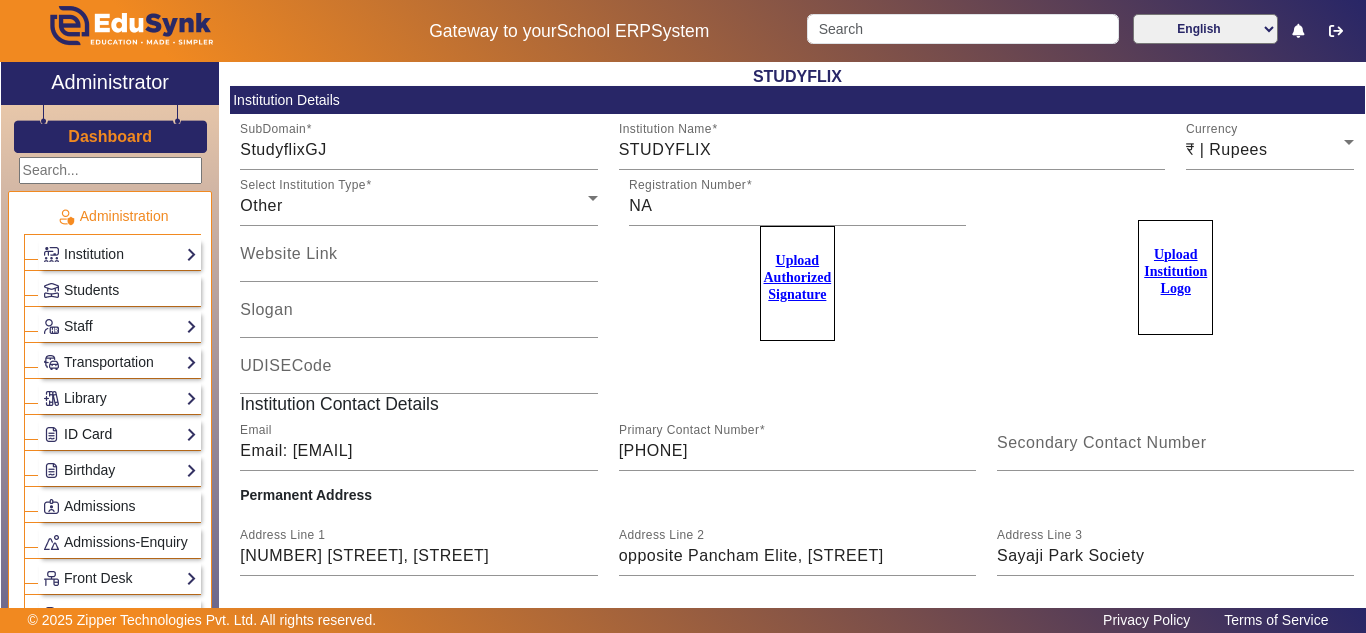 click on "ID Card" 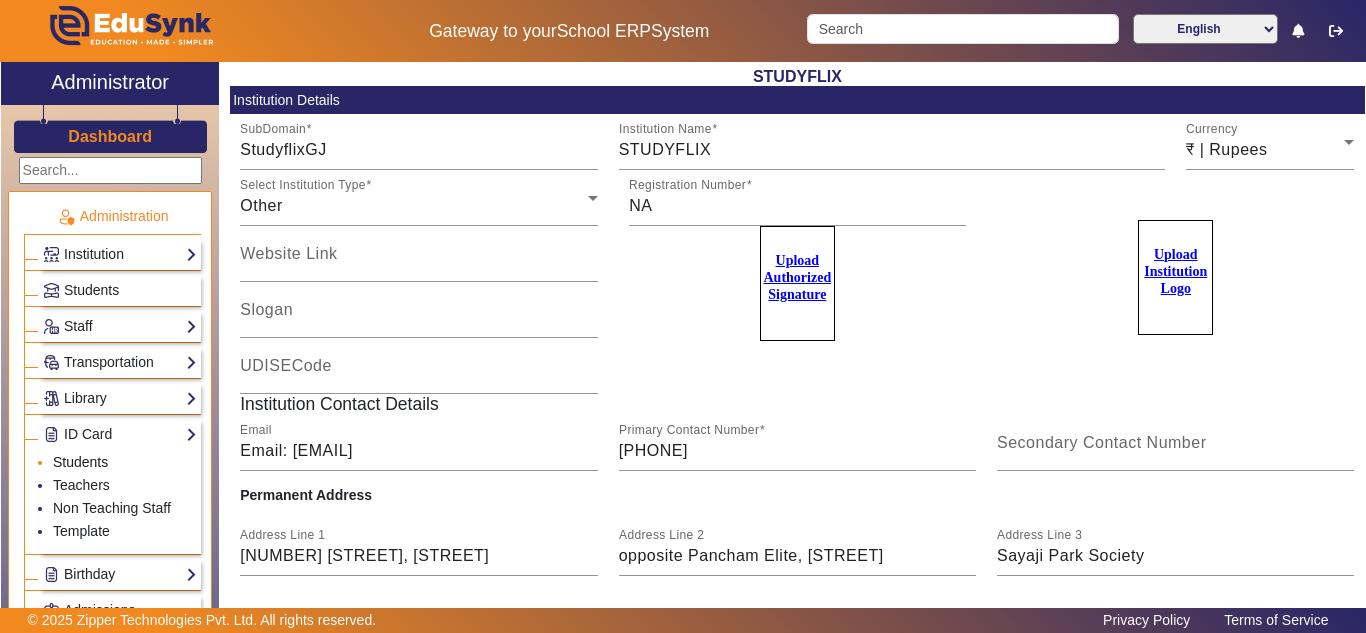 click on "Students" 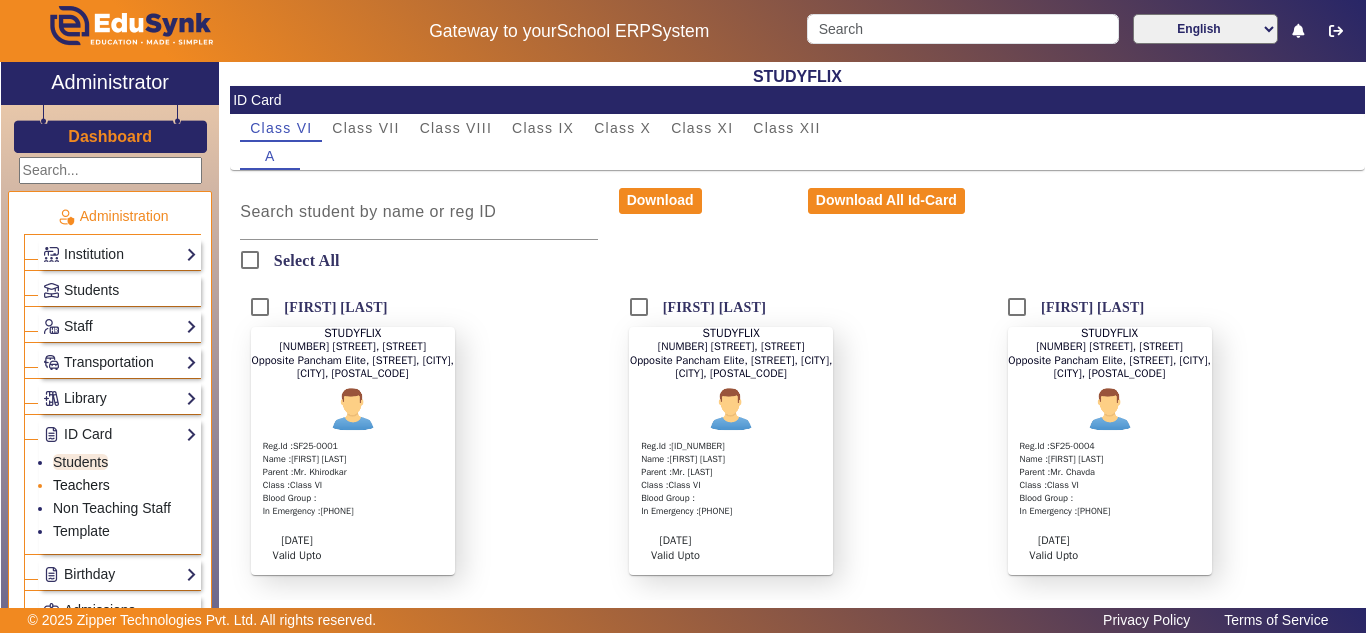 click on "[TEACHERS]" 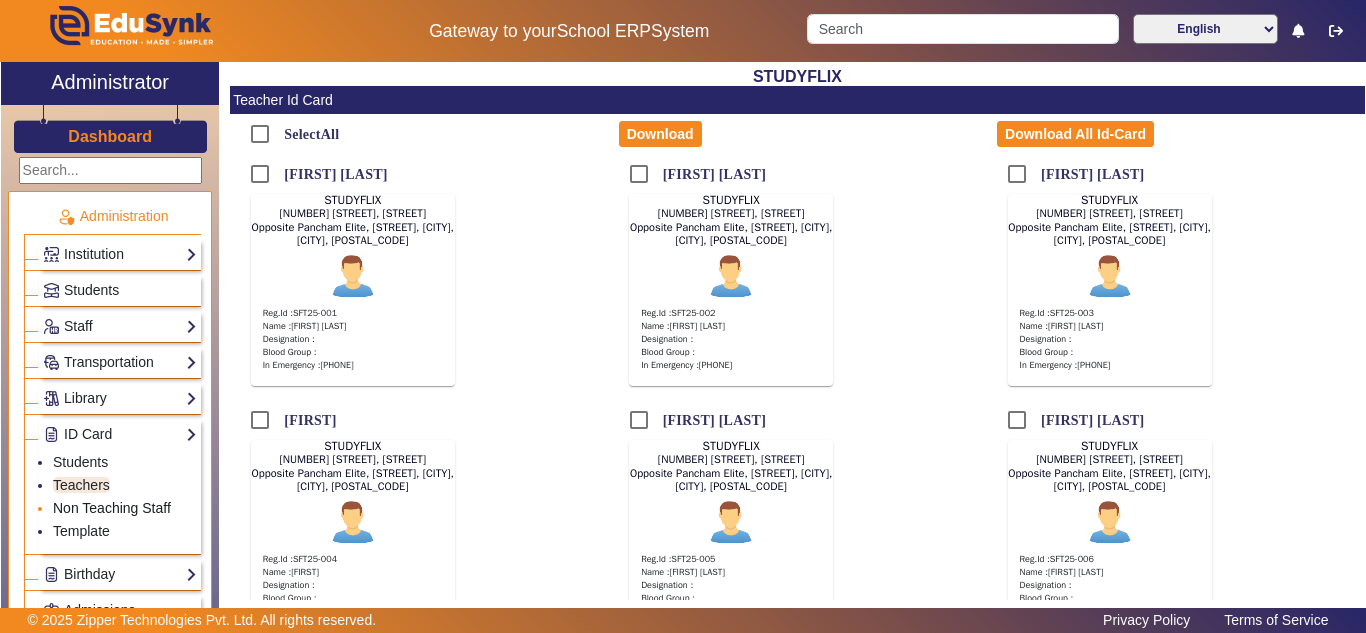 click on "Non Teaching Staff" 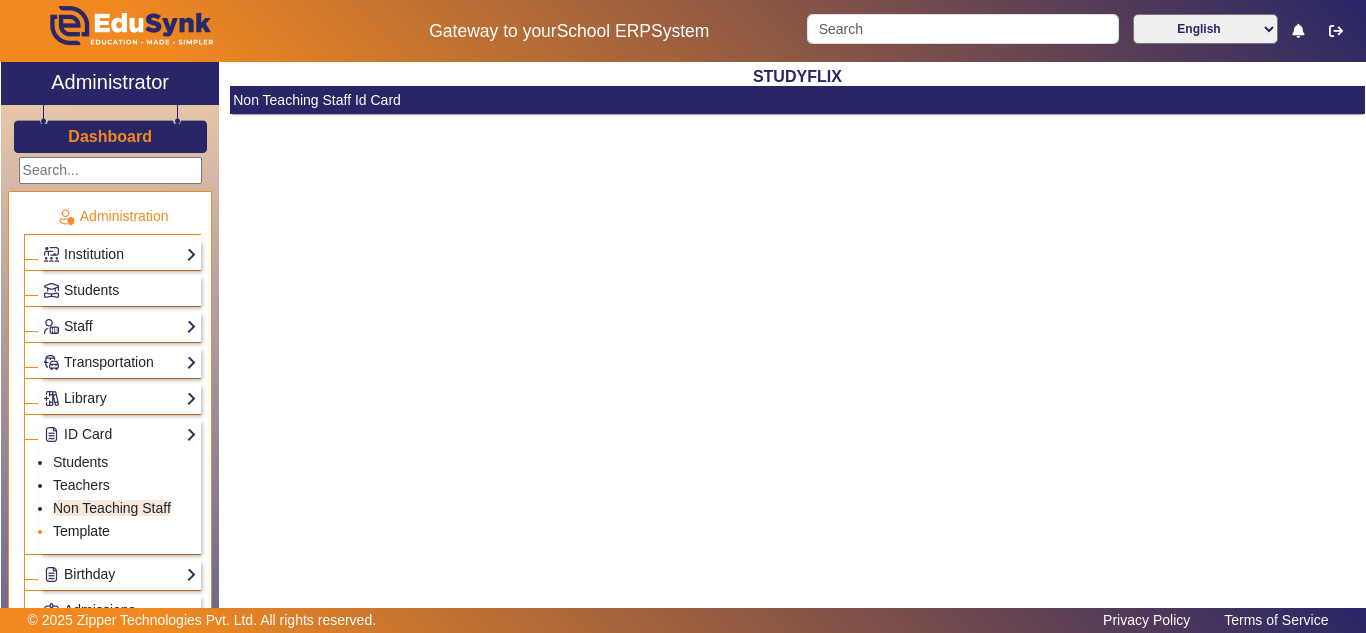 click on "[TEMPLATE]" 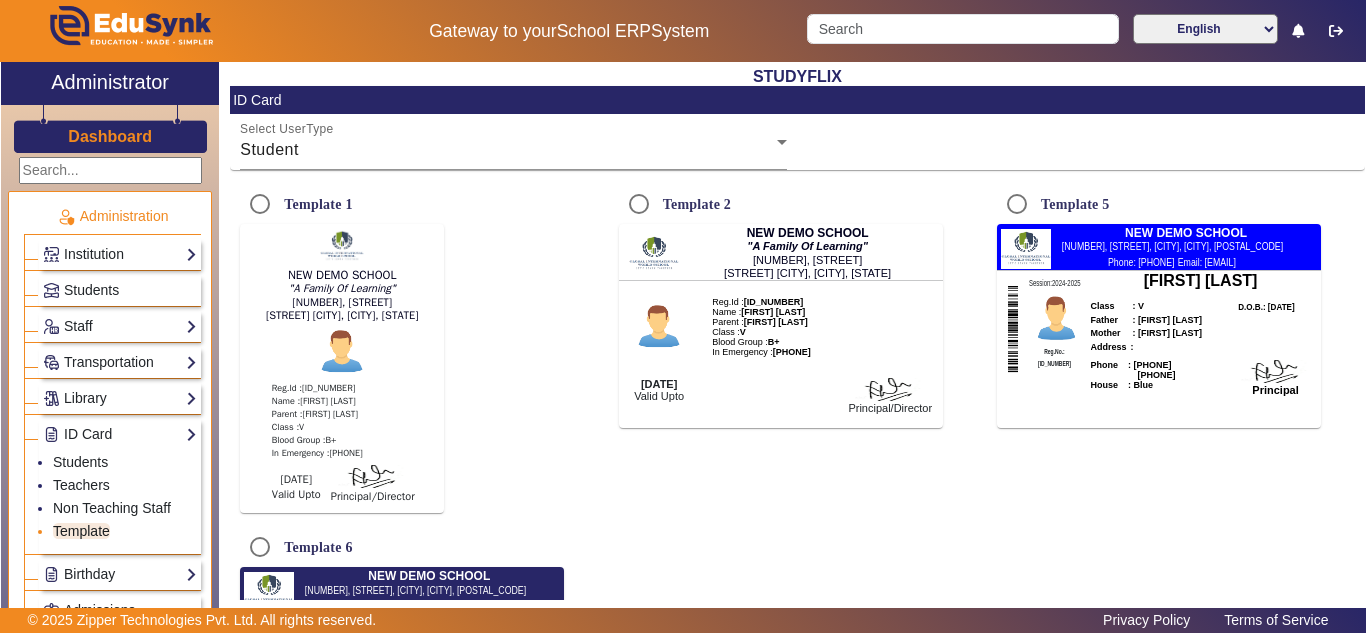 radio on "[BOOLEAN]" 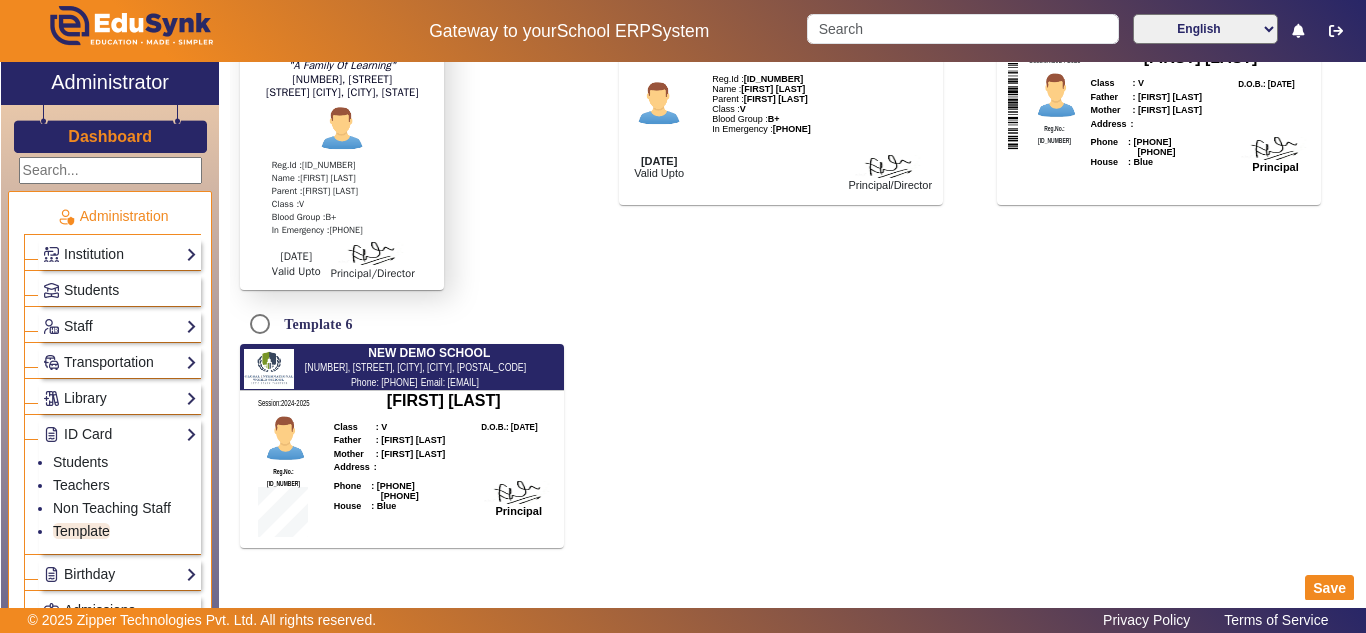 scroll, scrollTop: 232, scrollLeft: 0, axis: vertical 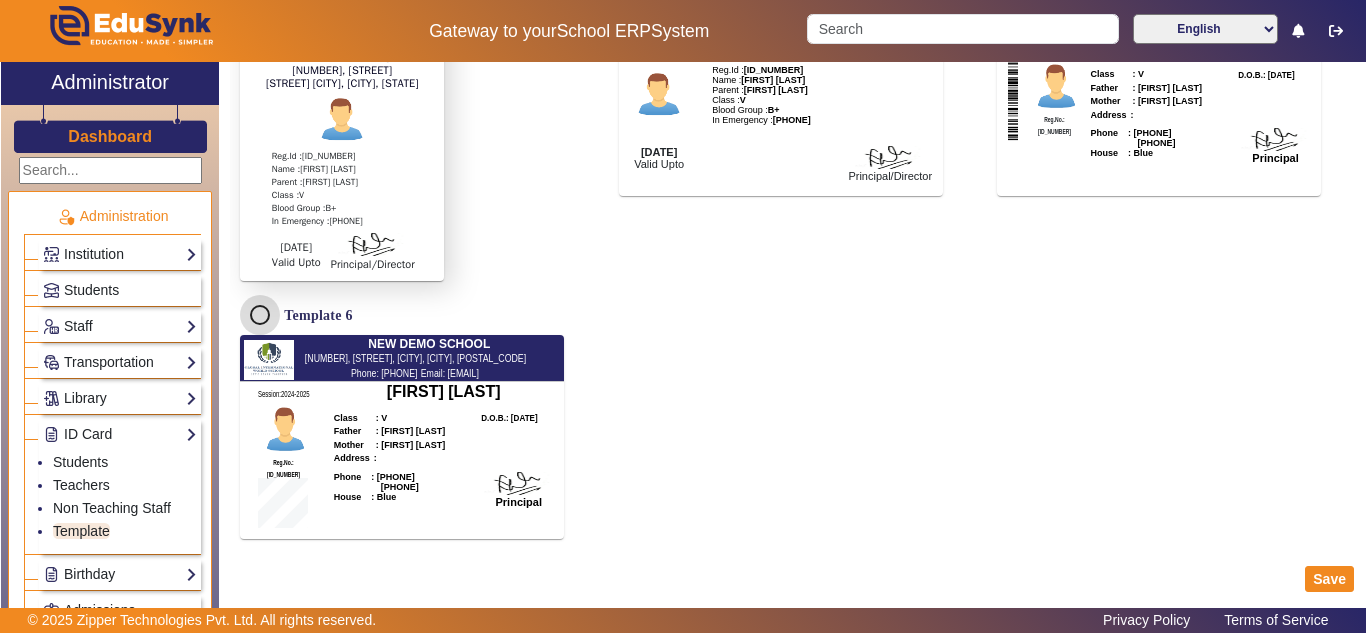 click on "Template 6" at bounding box center [260, 315] 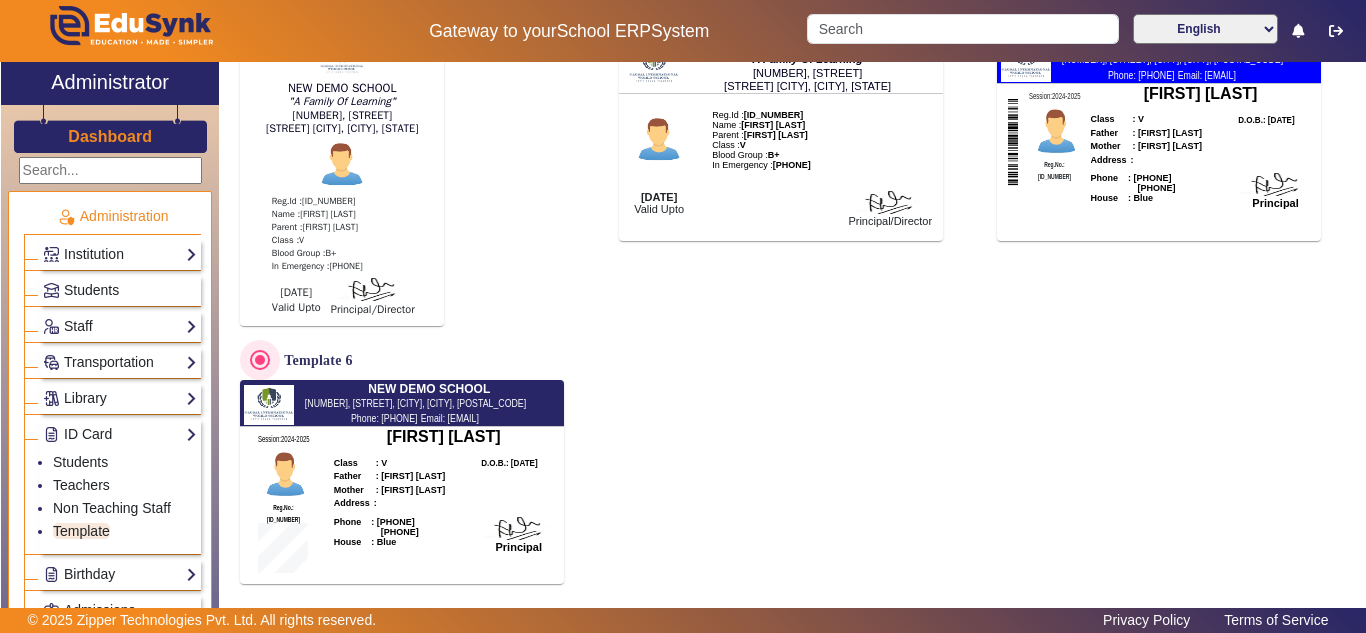 scroll, scrollTop: 232, scrollLeft: 0, axis: vertical 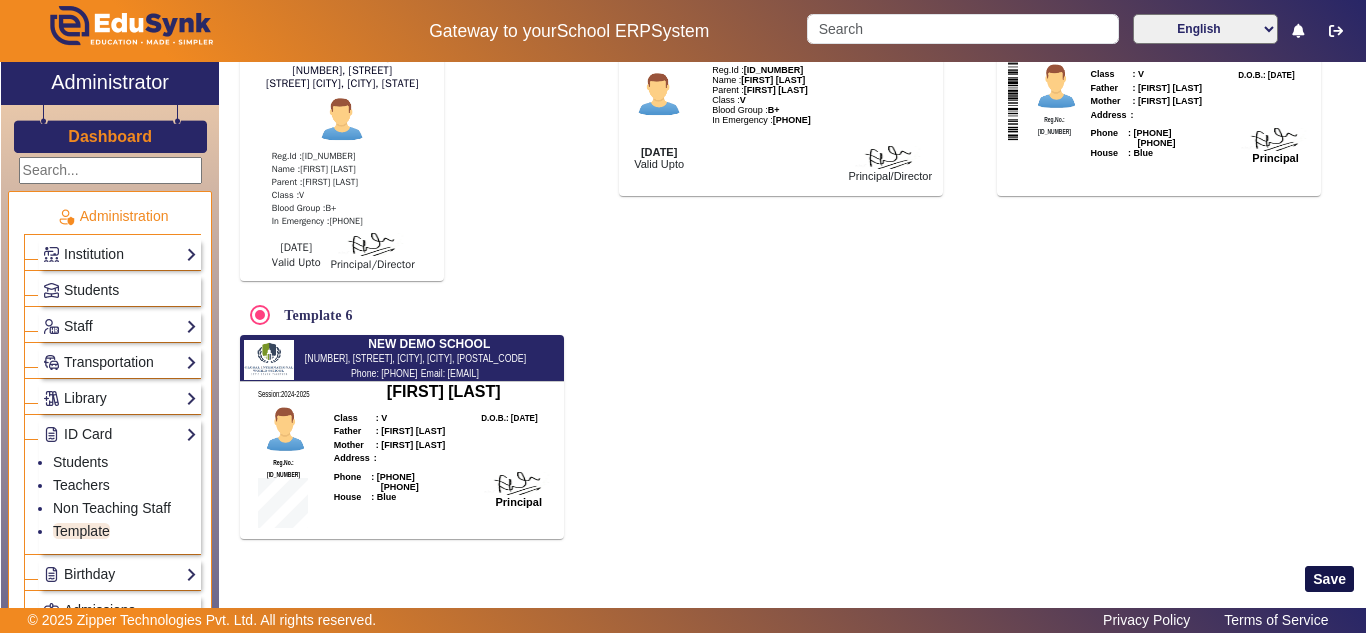 click on "Save" 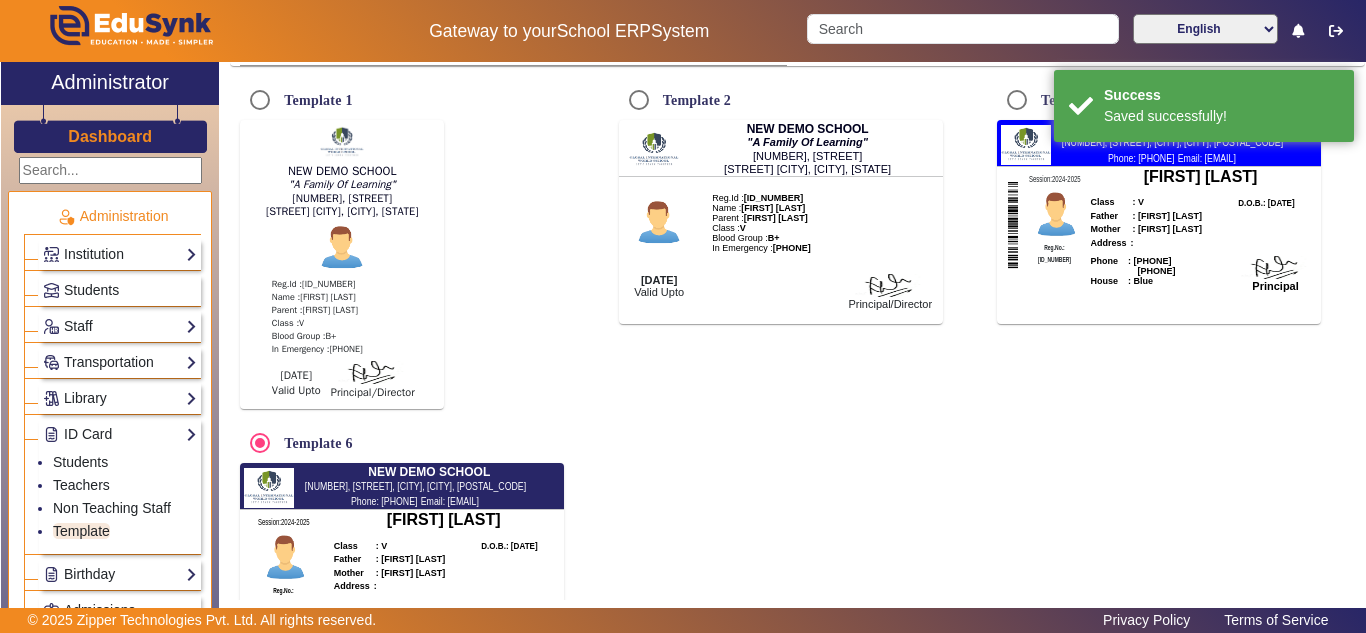 scroll, scrollTop: 0, scrollLeft: 0, axis: both 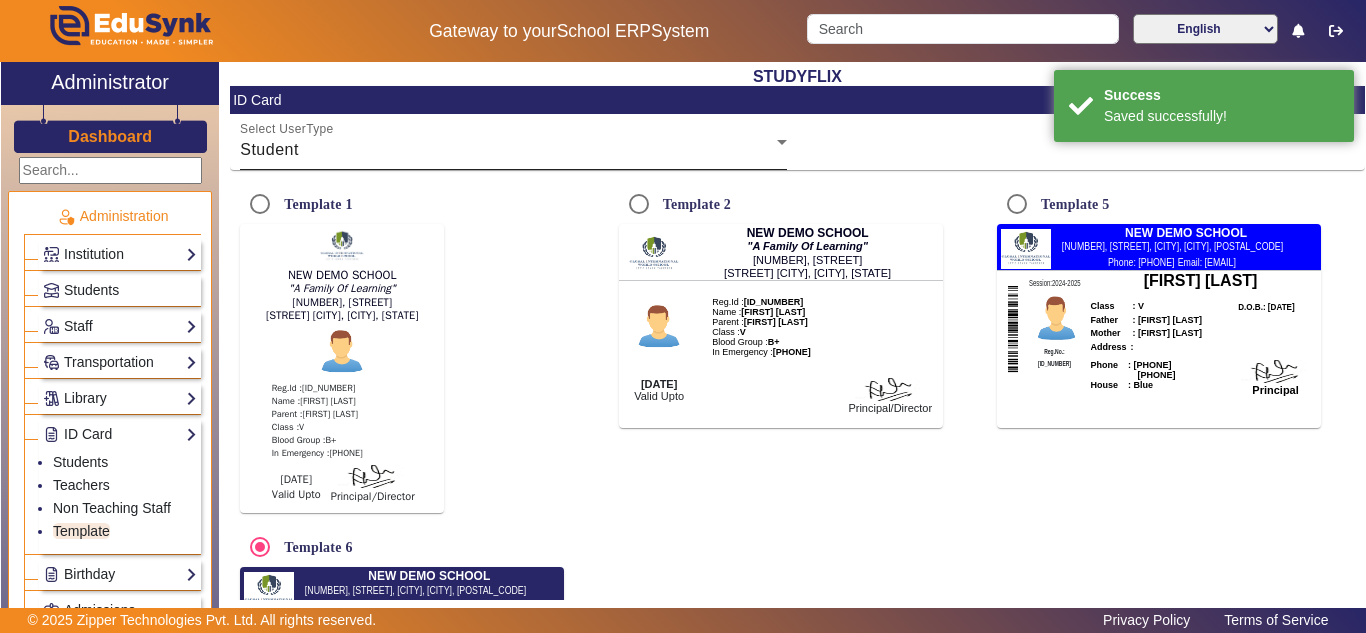 click on "Student" at bounding box center [508, 150] 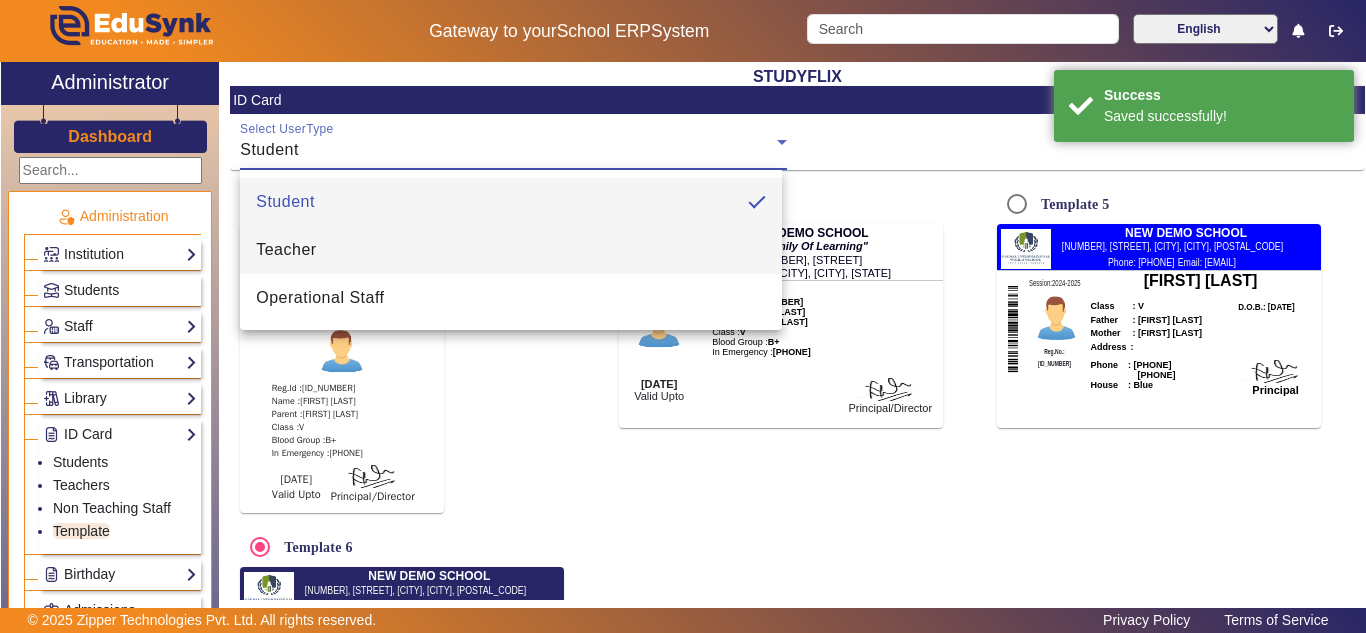 click on "[TEACHER]" at bounding box center (511, 250) 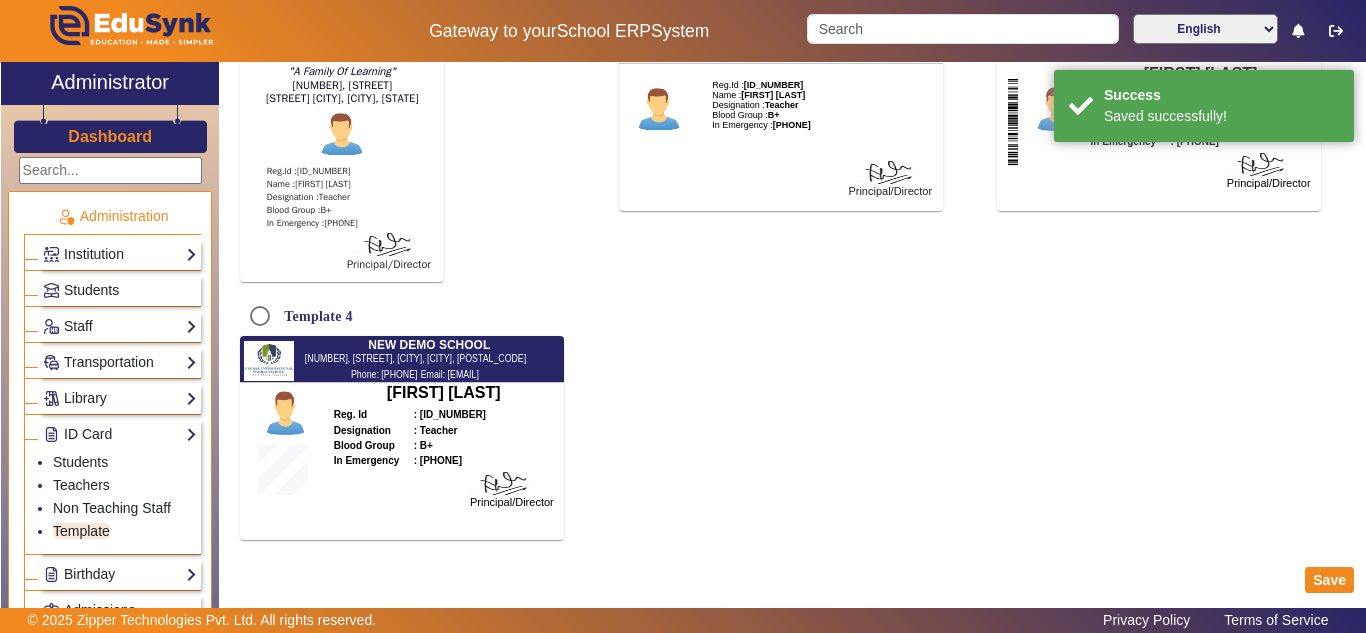 scroll, scrollTop: 218, scrollLeft: 0, axis: vertical 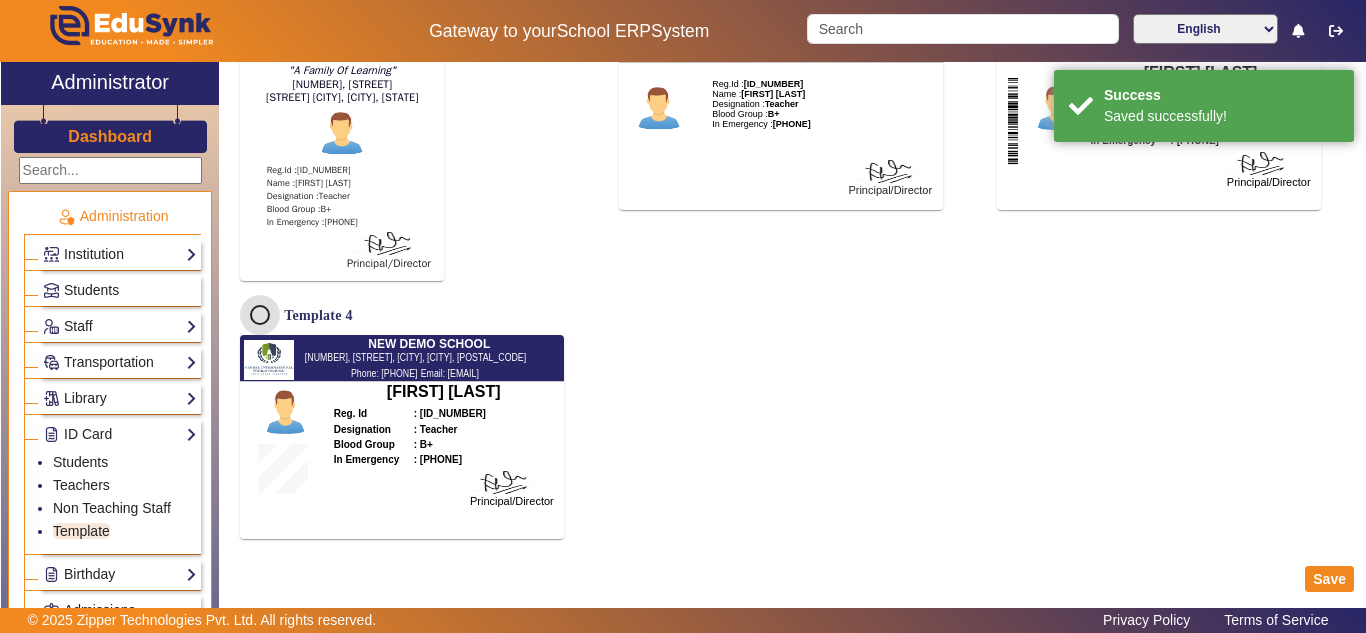 click on "Template 4" at bounding box center (260, 315) 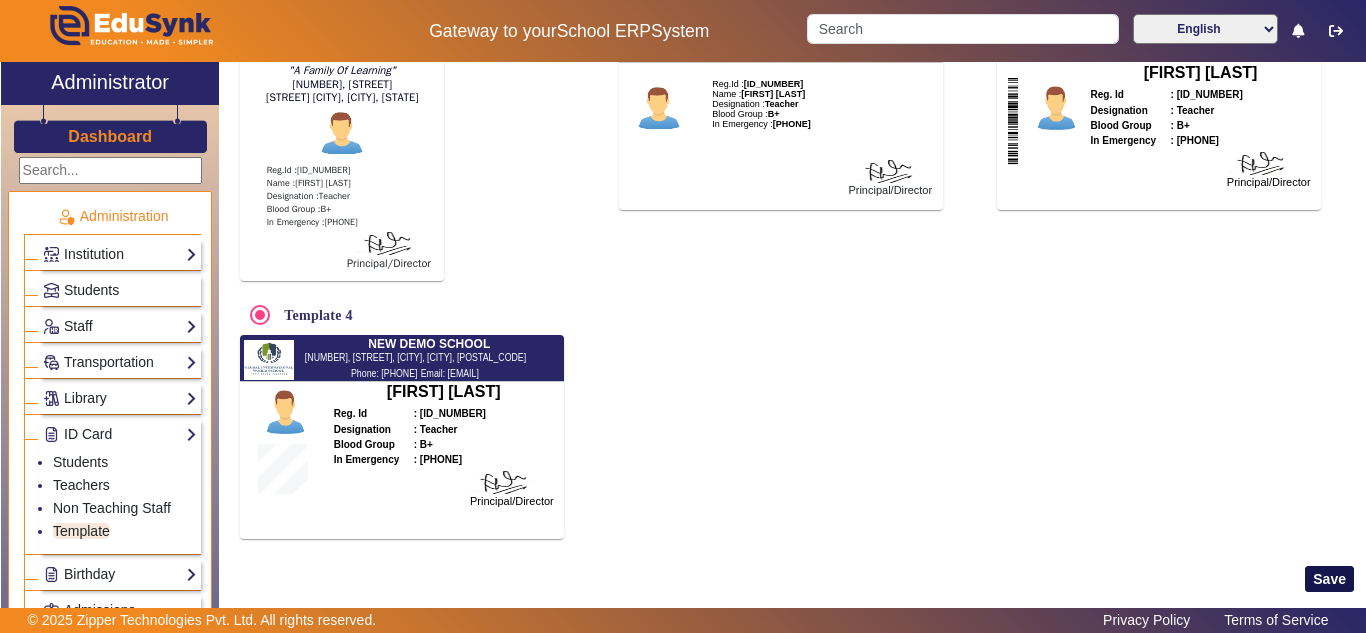 click on "Save" 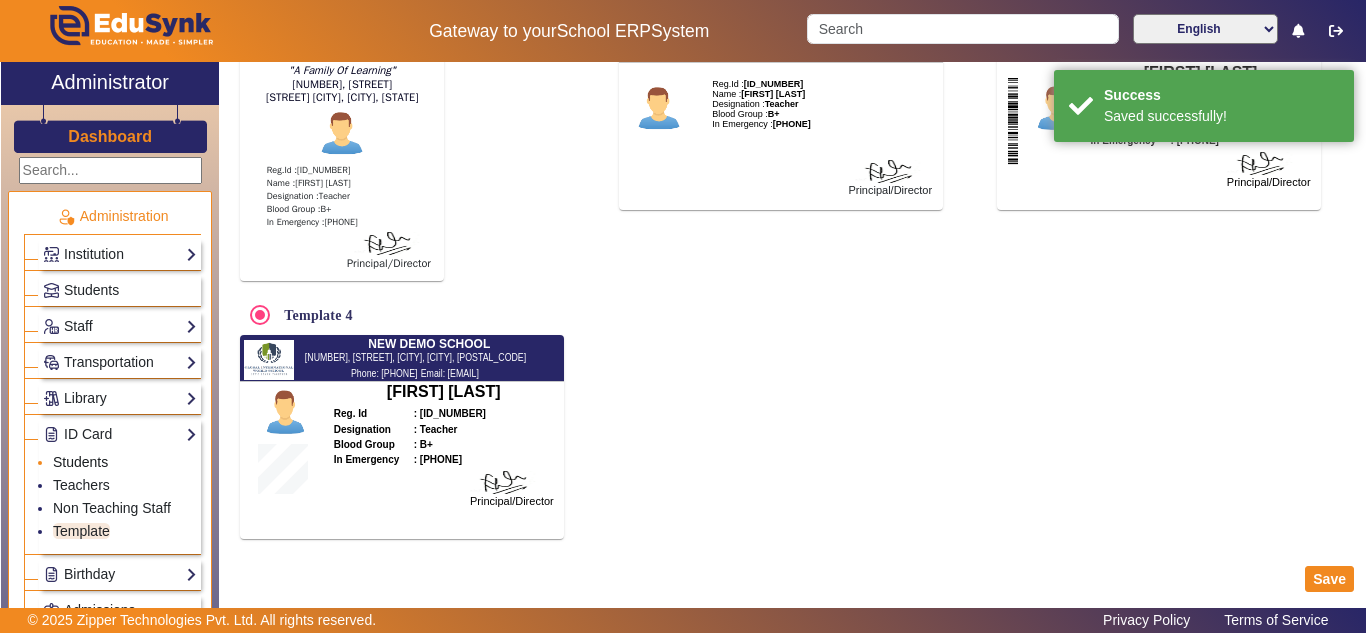 click on "Students" 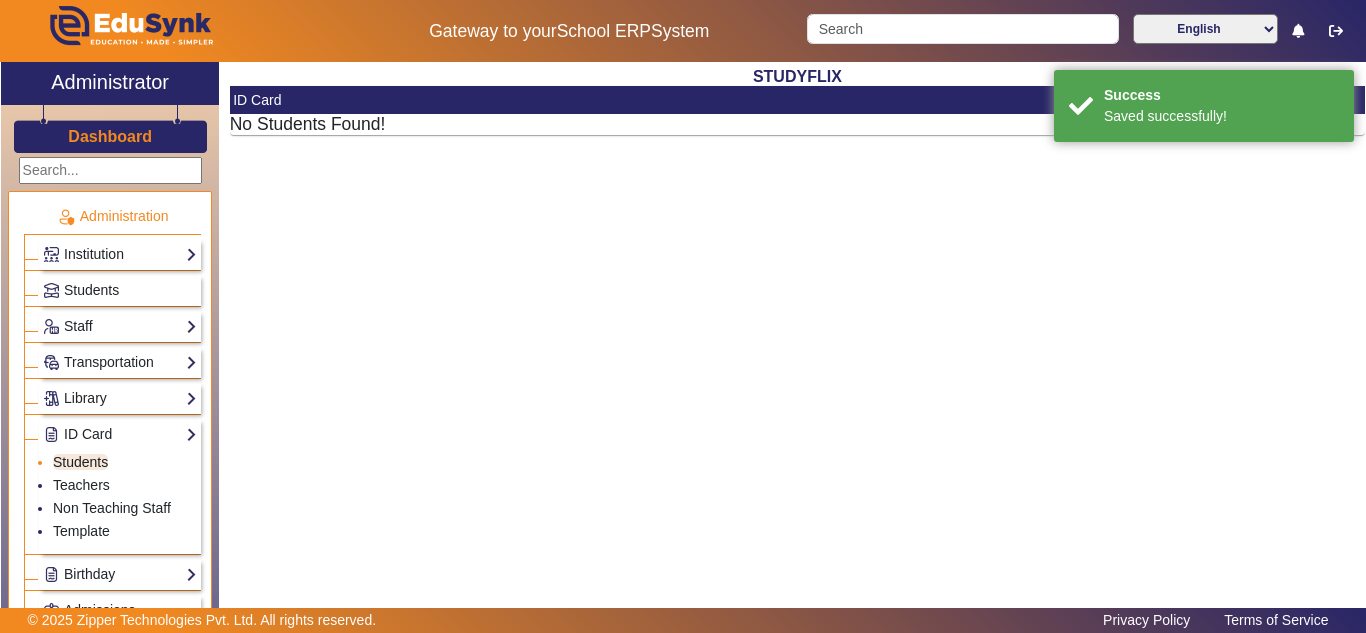 scroll, scrollTop: 0, scrollLeft: 0, axis: both 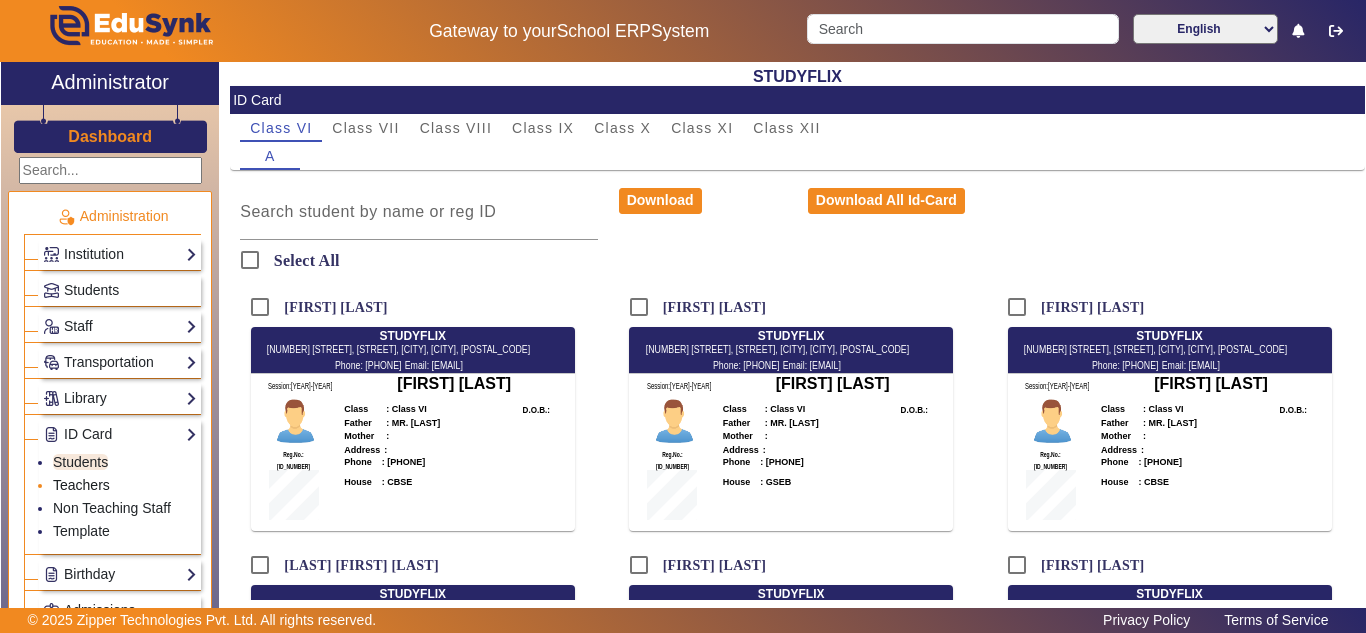 click on "[TEACHERS]" 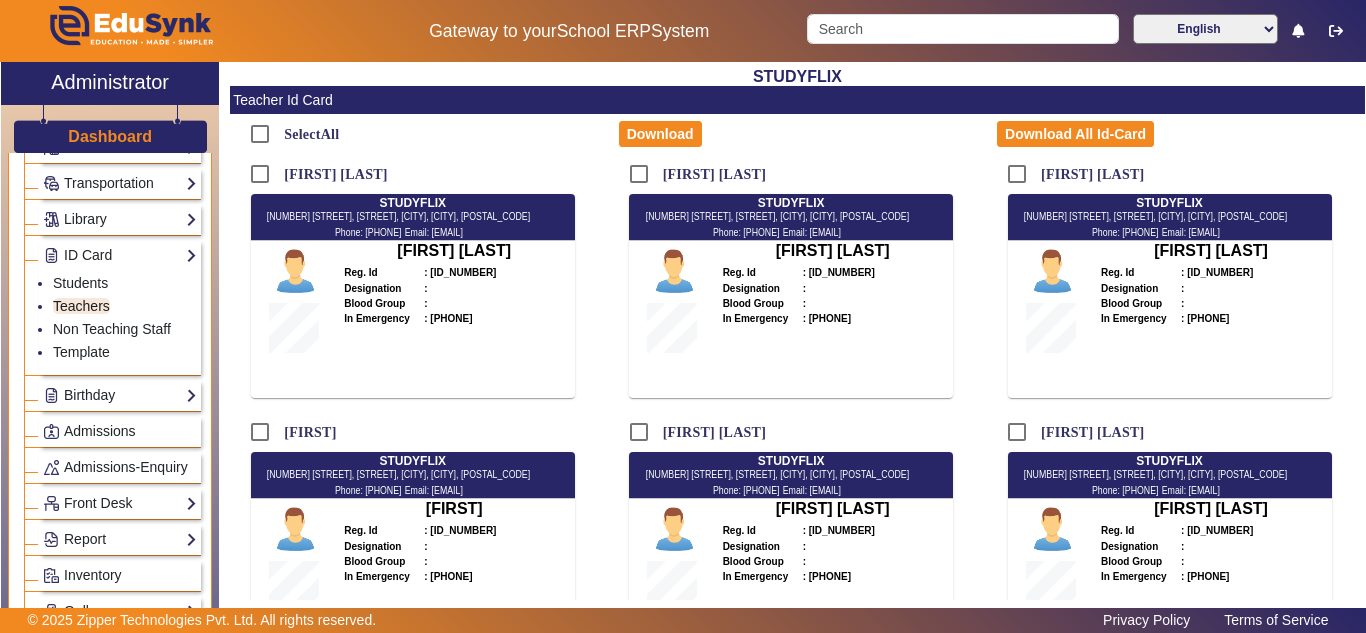 scroll, scrollTop: 500, scrollLeft: 0, axis: vertical 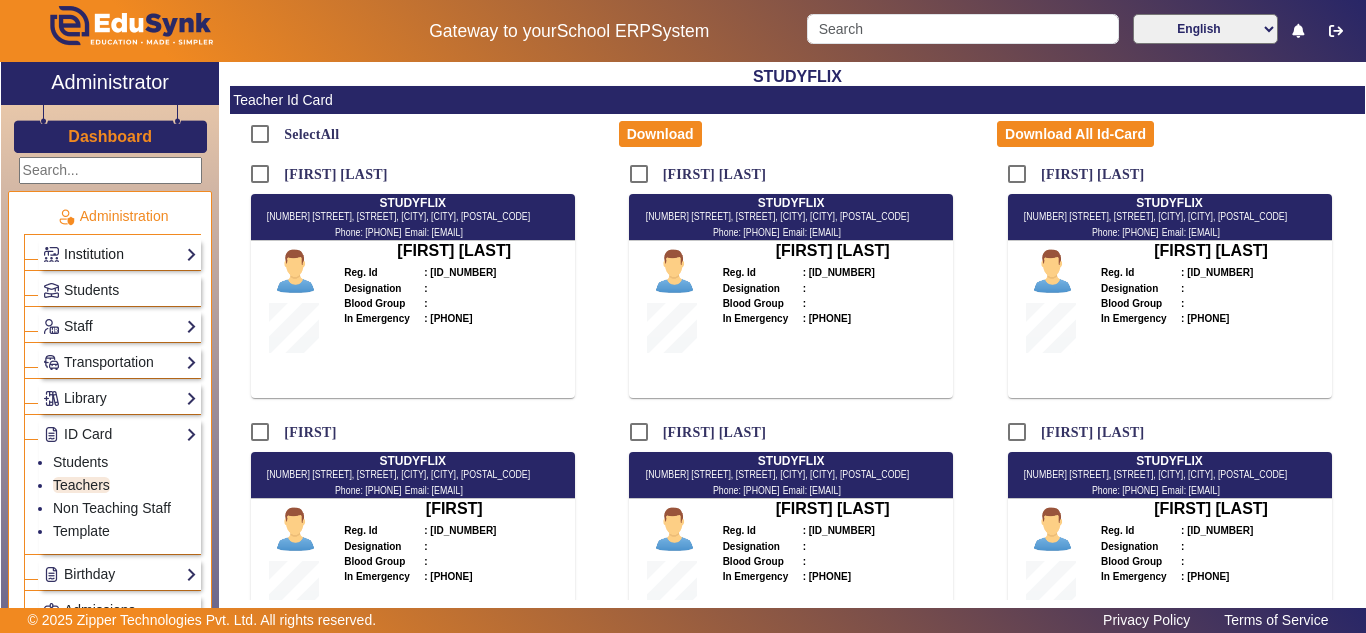 click on "Institution" 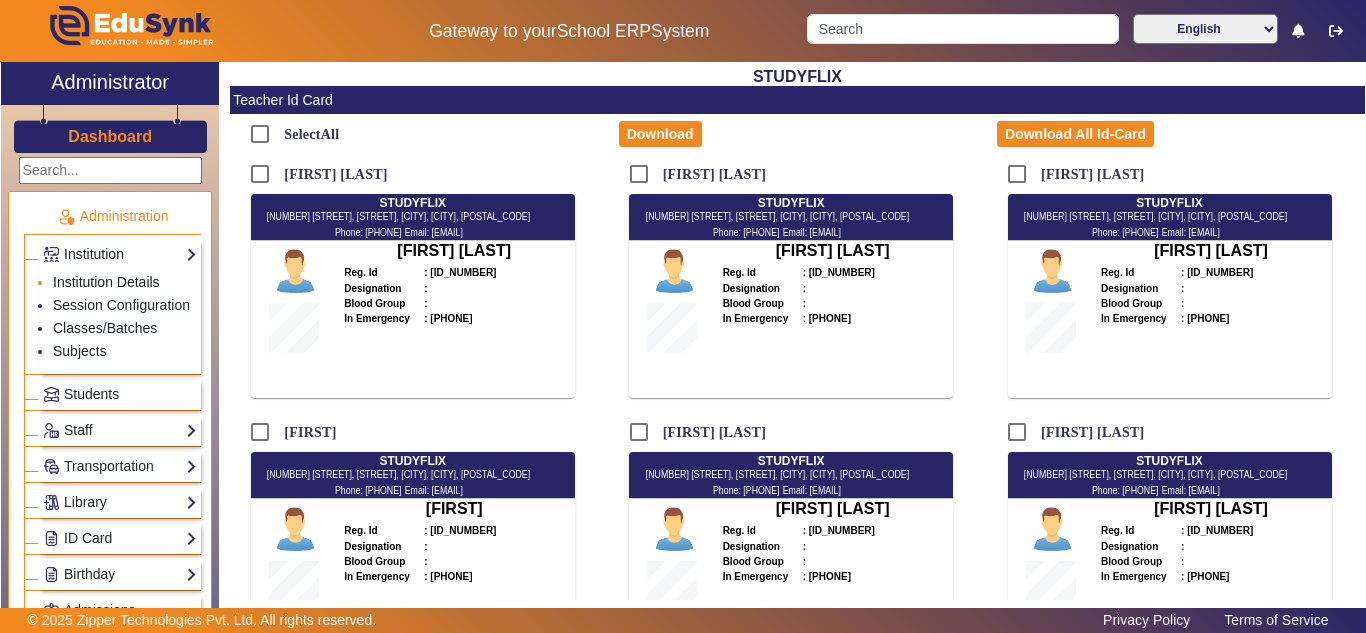 click on "Institution Details" 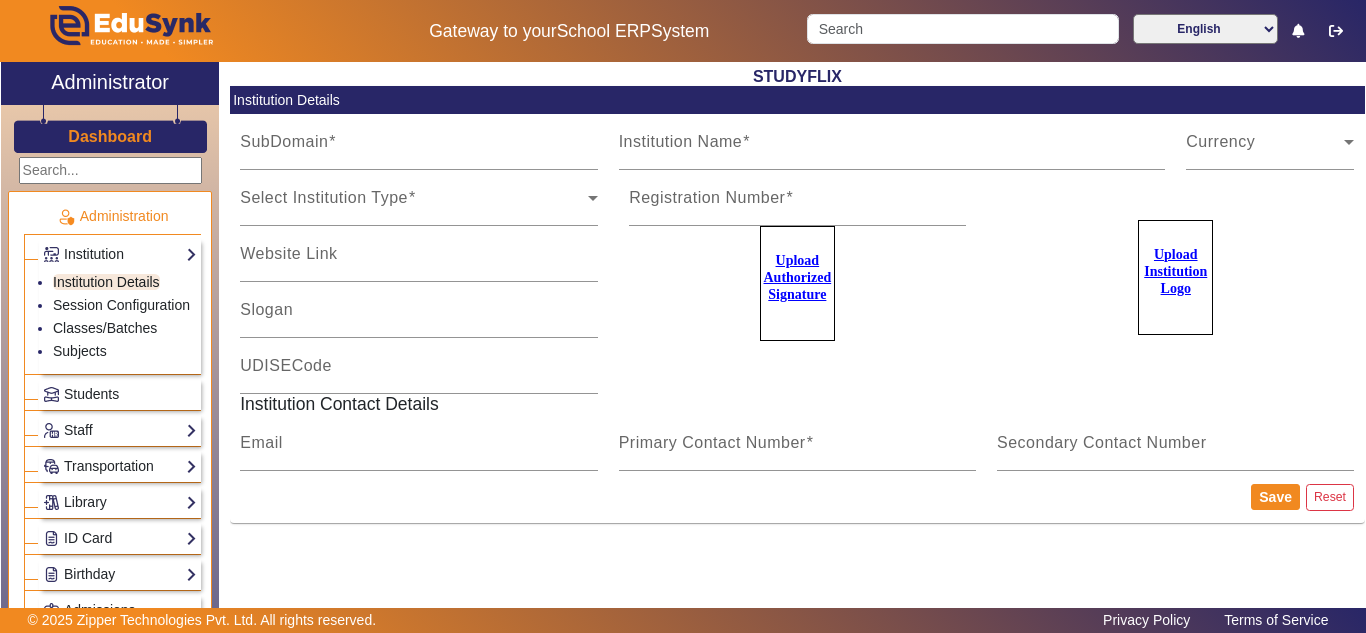 type on "[BRAND]" 